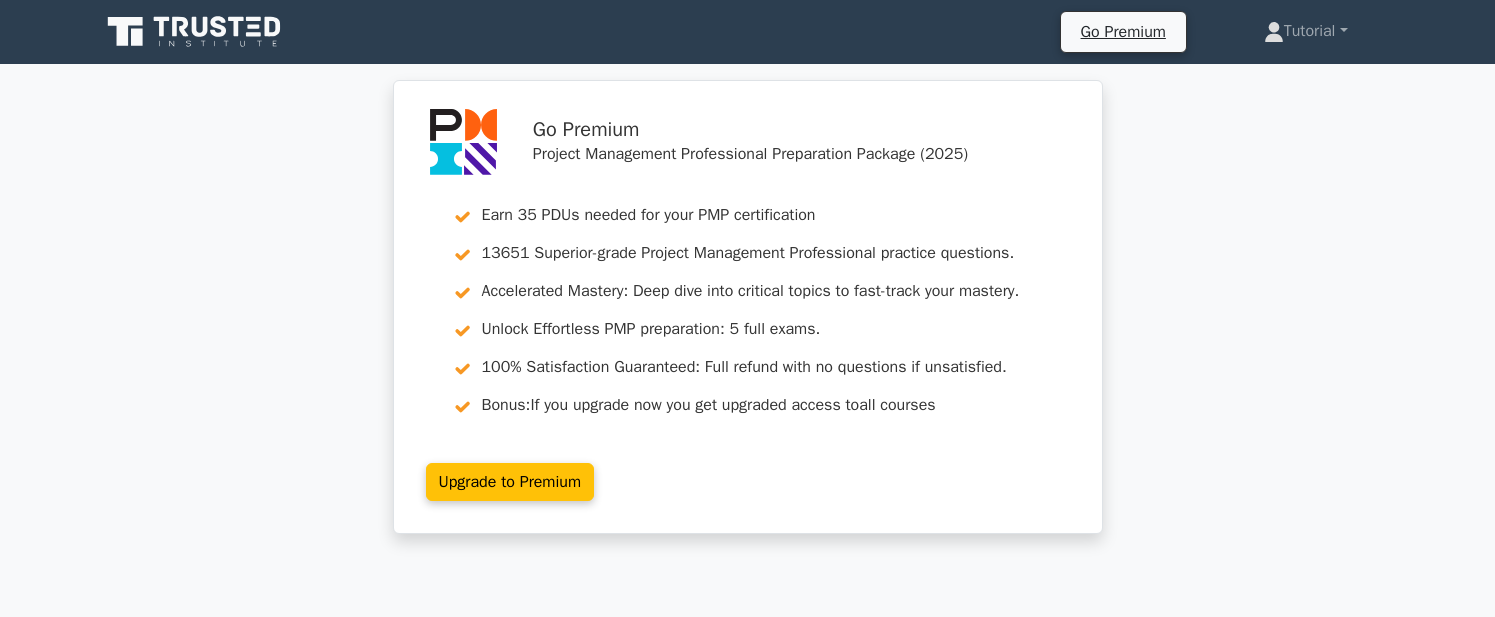 scroll, scrollTop: 0, scrollLeft: 0, axis: both 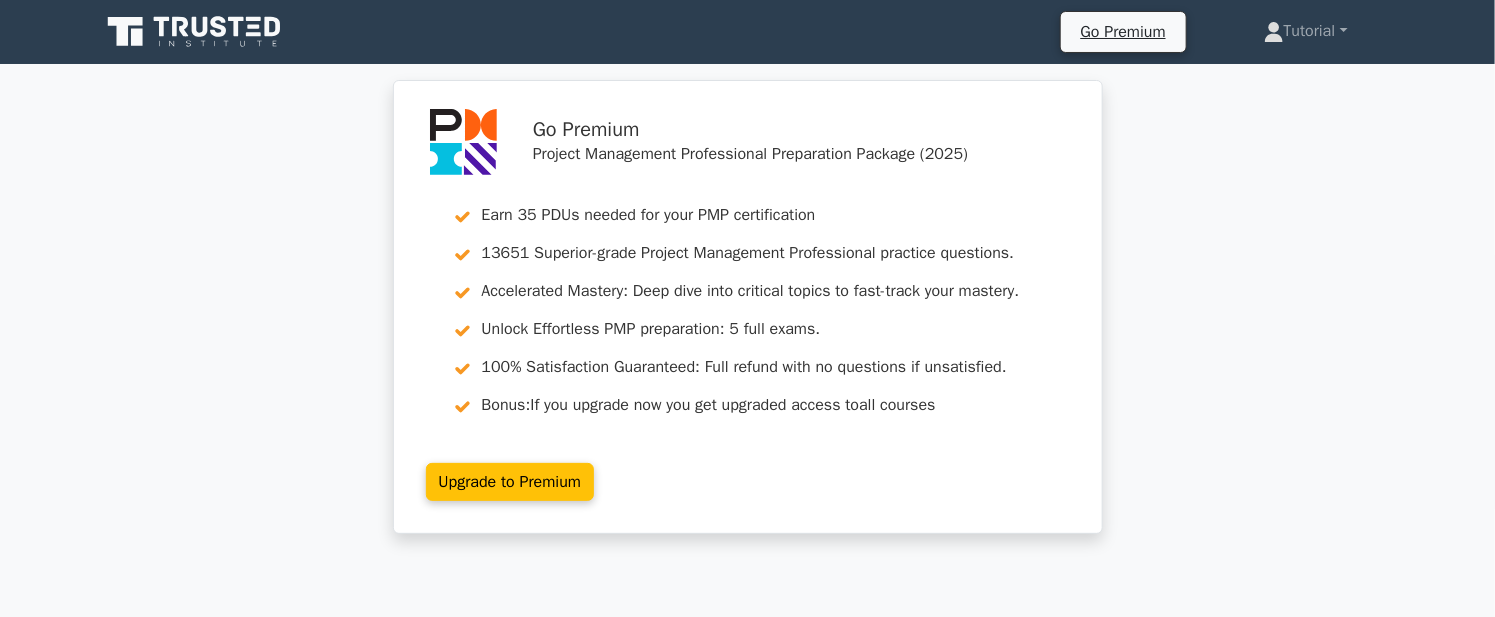 click 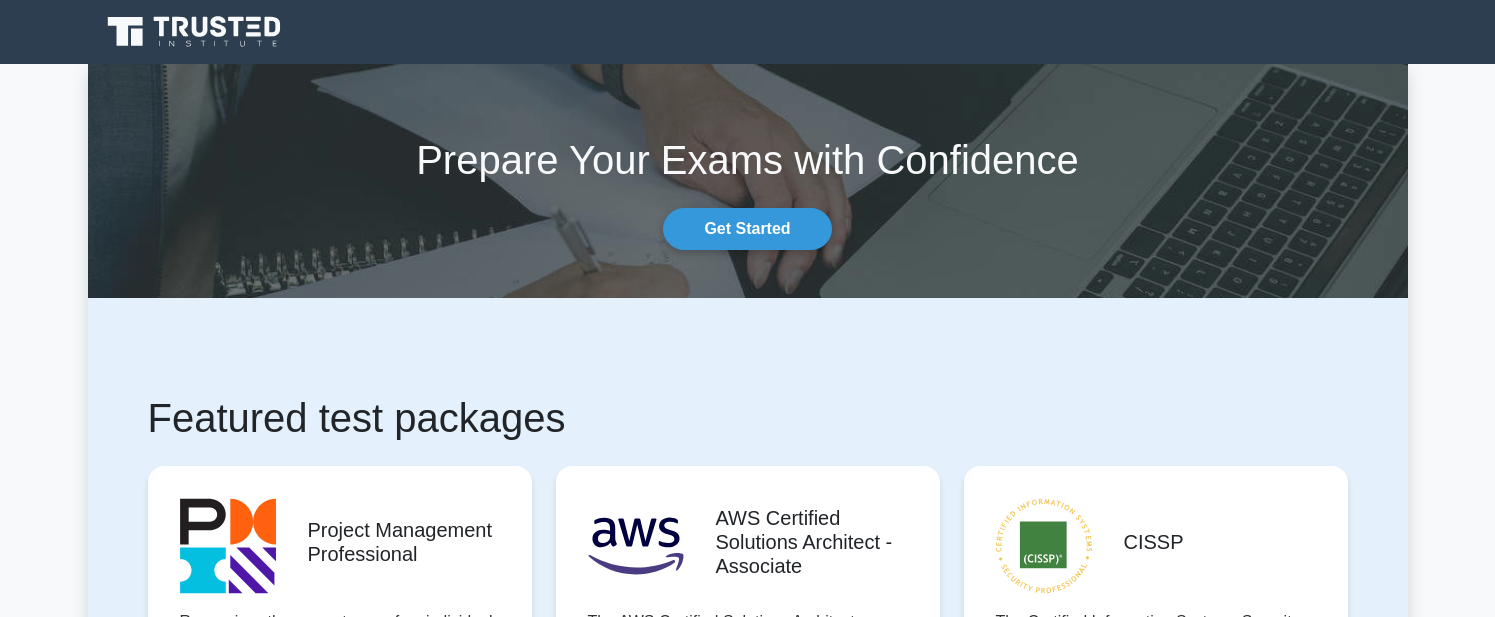 scroll, scrollTop: 0, scrollLeft: 0, axis: both 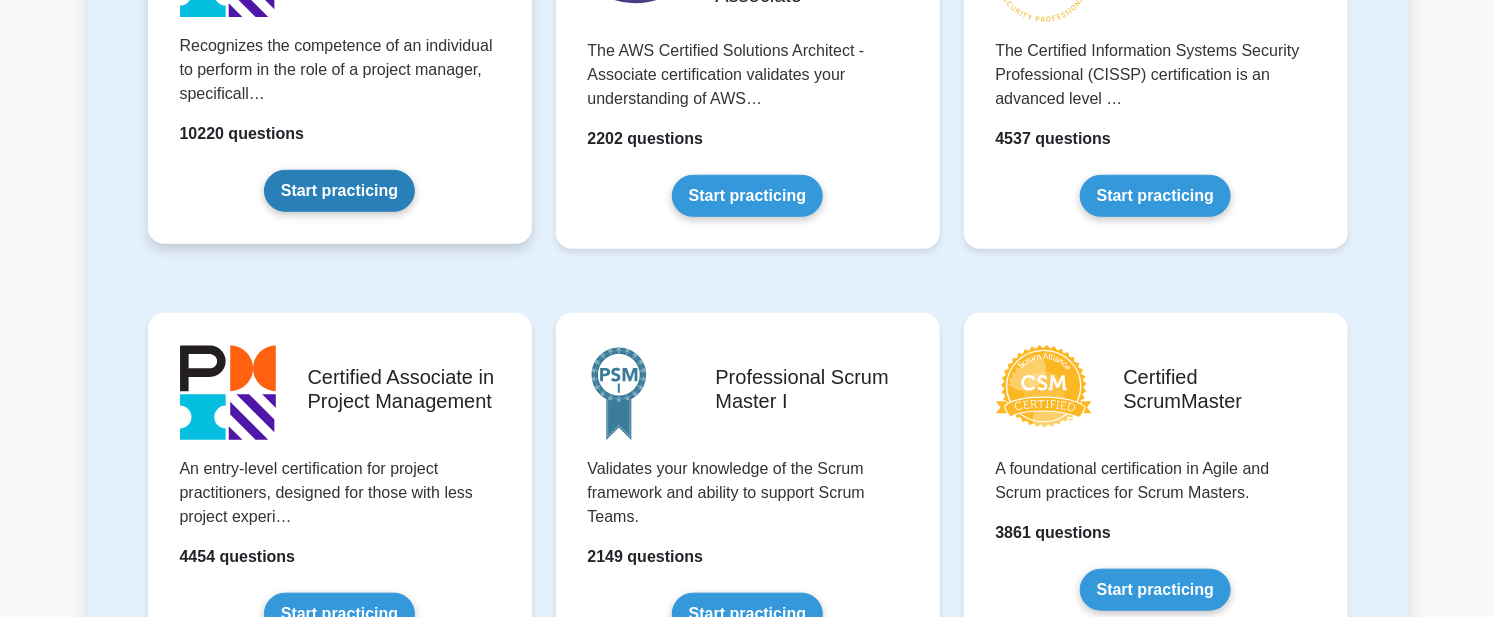 click on "Start practicing" at bounding box center (339, 191) 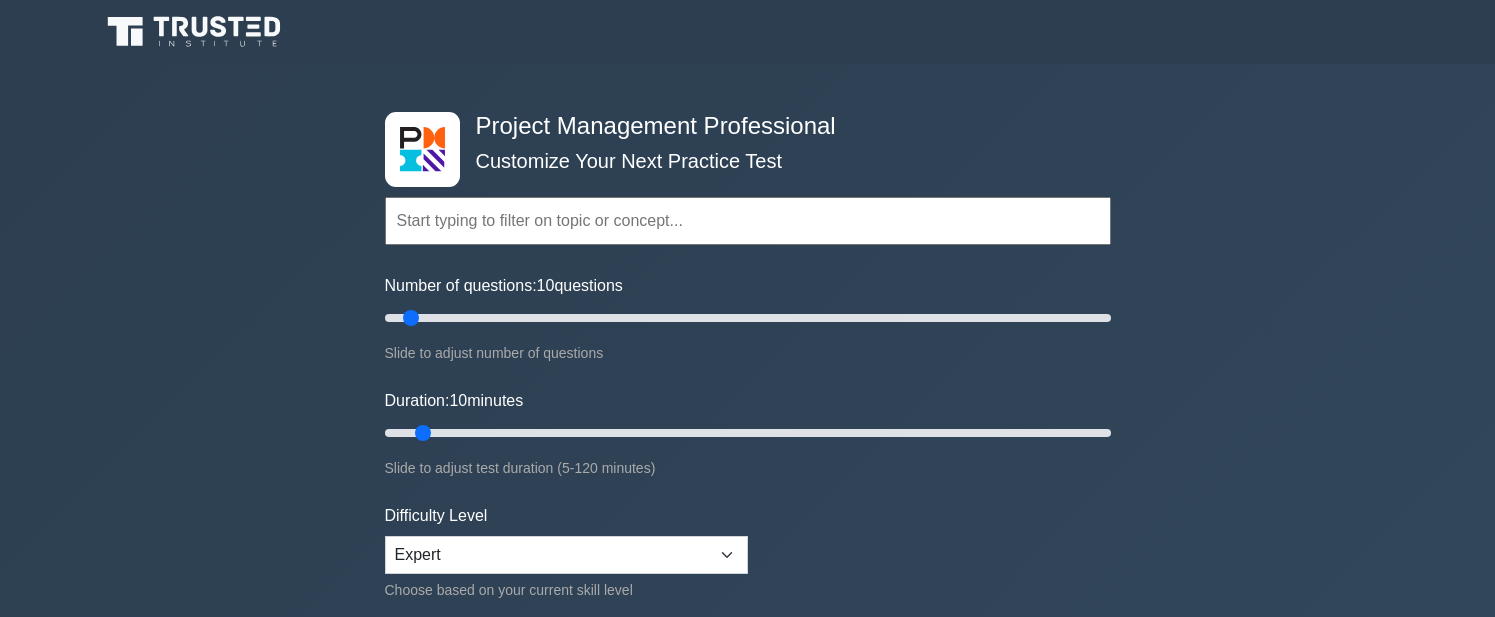 scroll, scrollTop: 0, scrollLeft: 0, axis: both 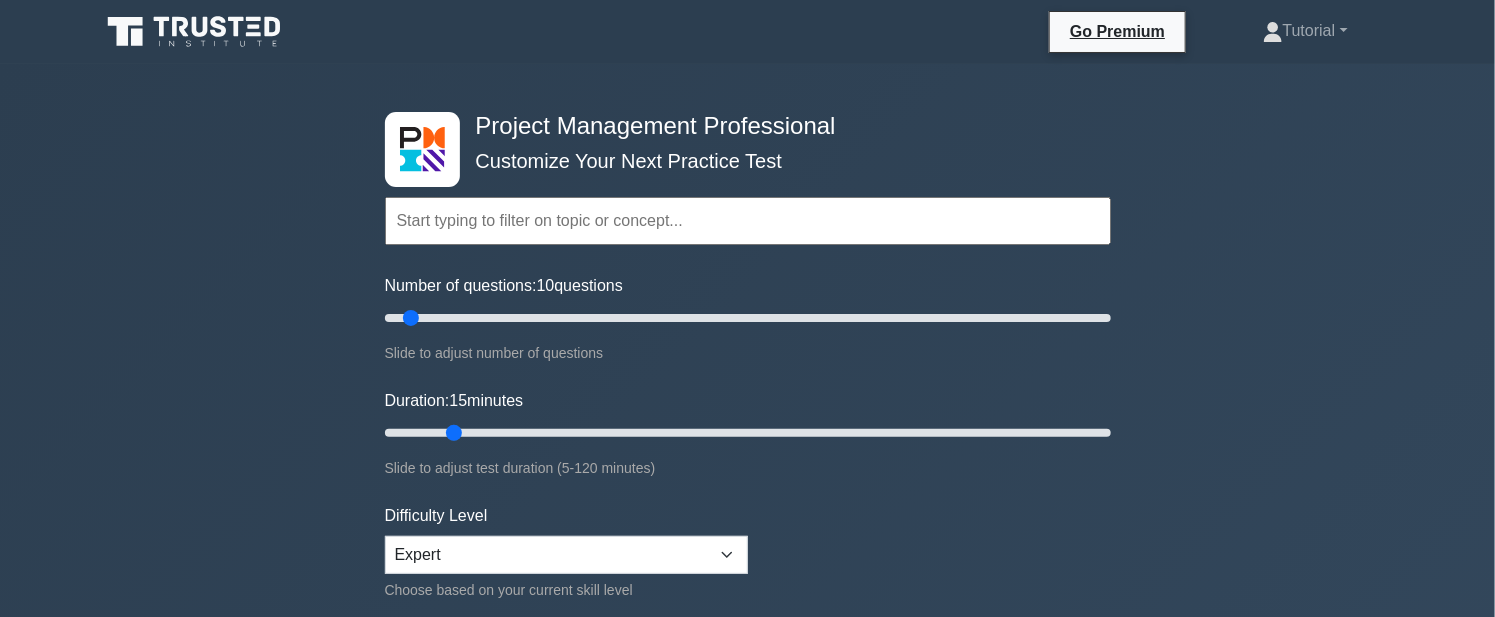 drag, startPoint x: 431, startPoint y: 430, endPoint x: 459, endPoint y: 427, distance: 28.160255 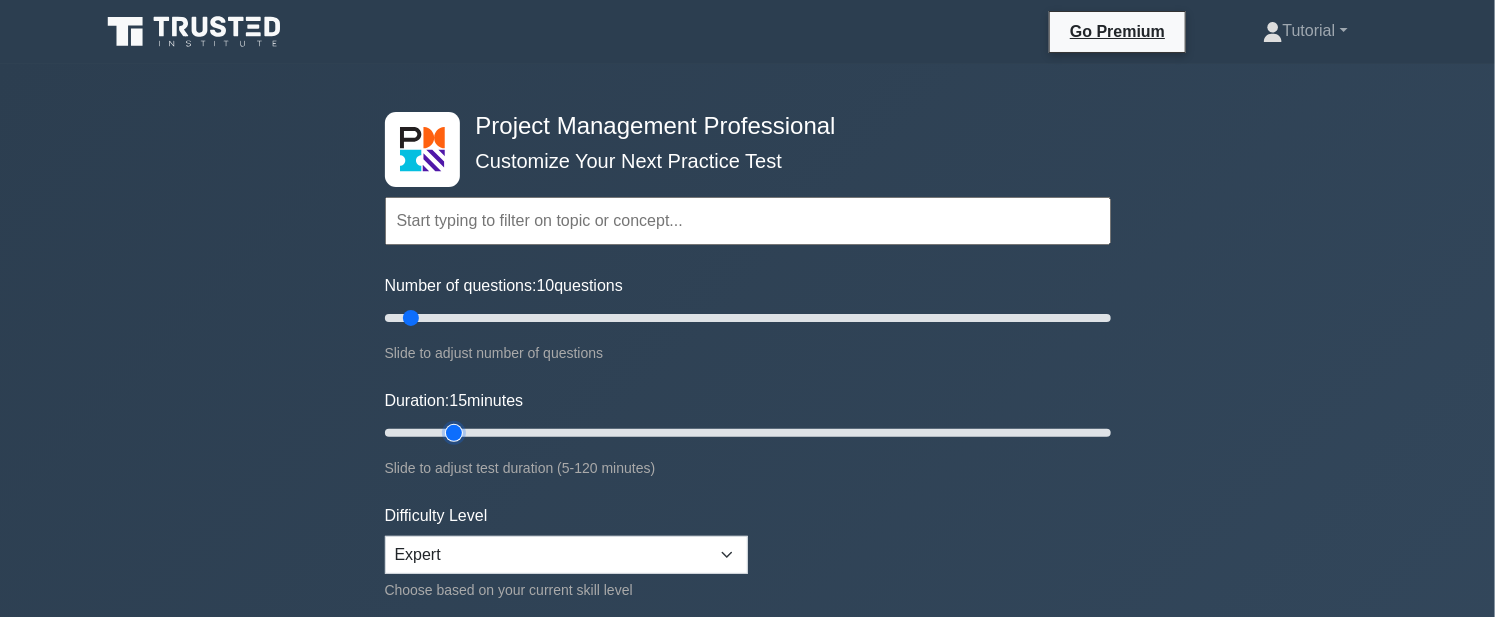 type on "15" 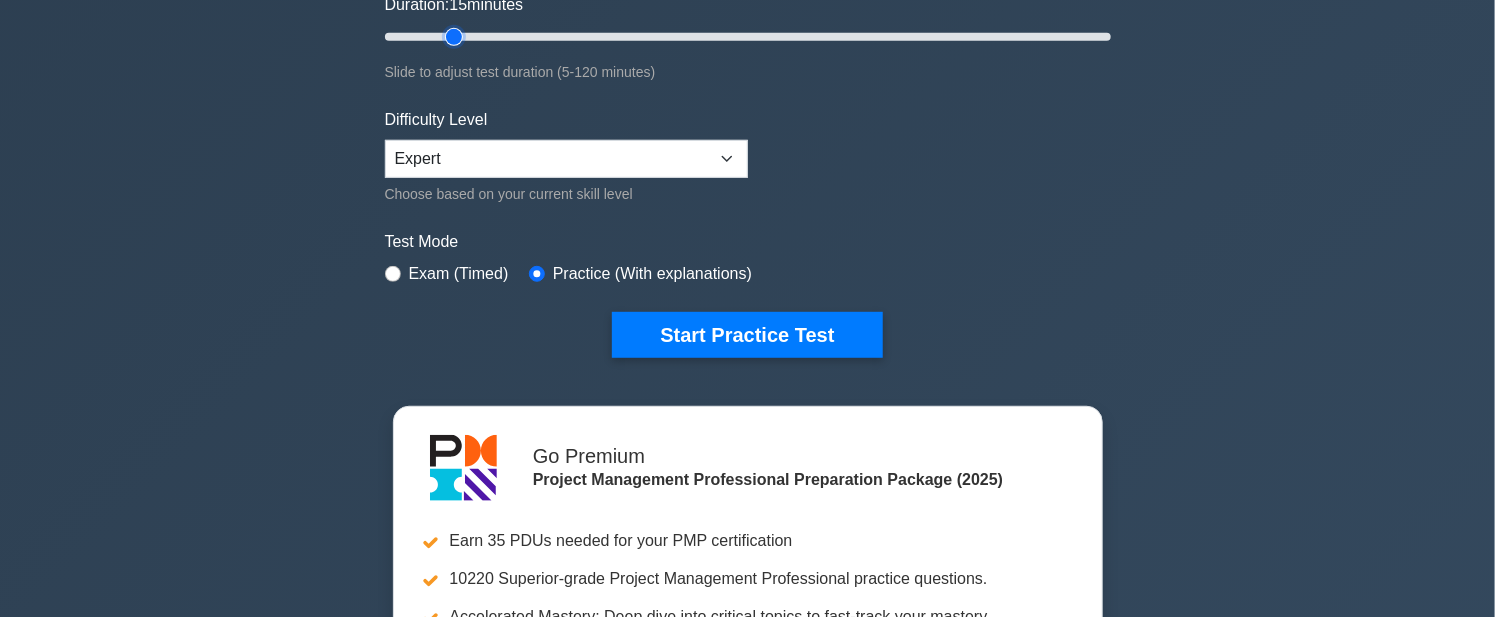 scroll, scrollTop: 400, scrollLeft: 0, axis: vertical 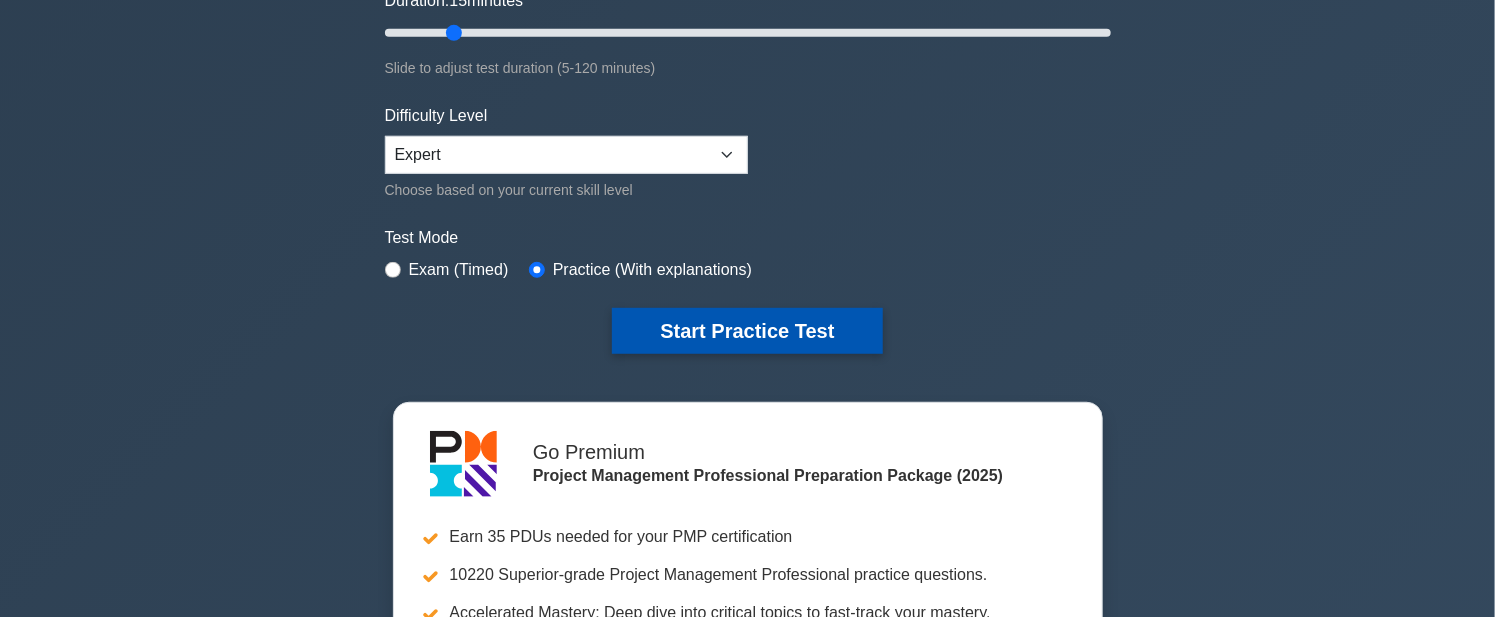 click on "Start Practice Test" at bounding box center (747, 331) 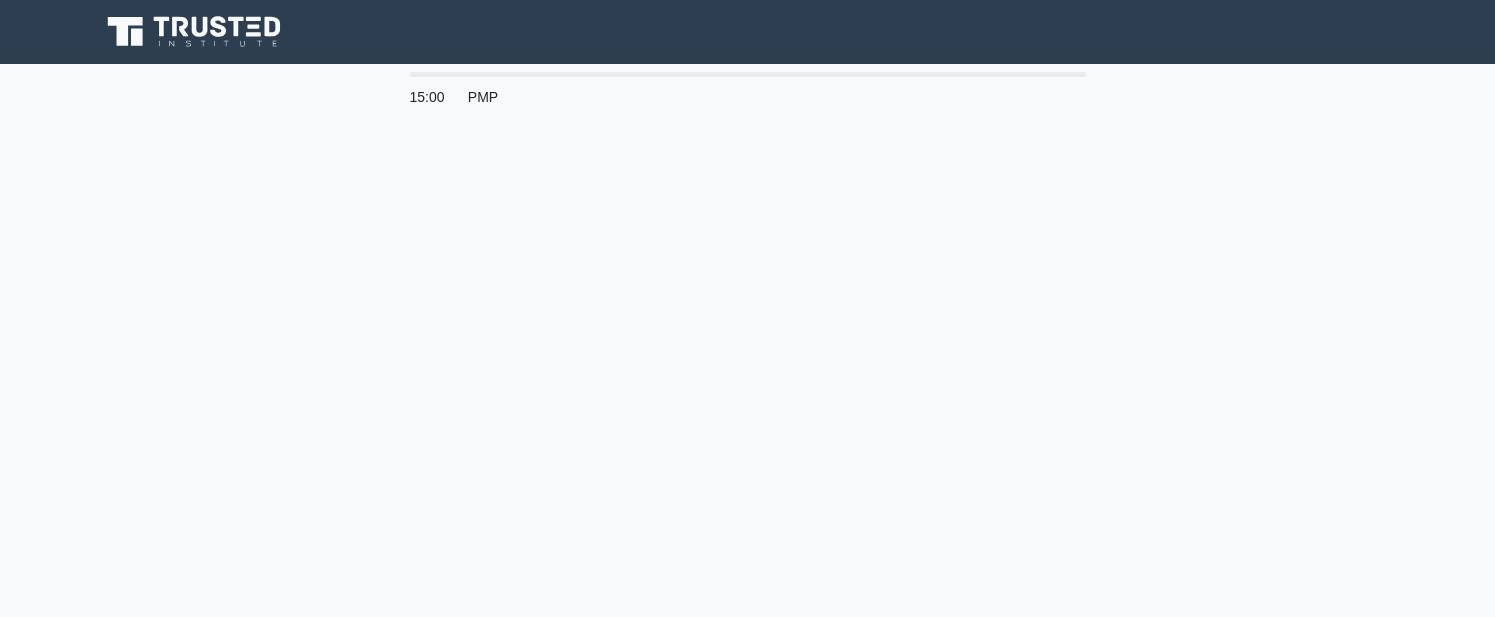 scroll, scrollTop: 0, scrollLeft: 0, axis: both 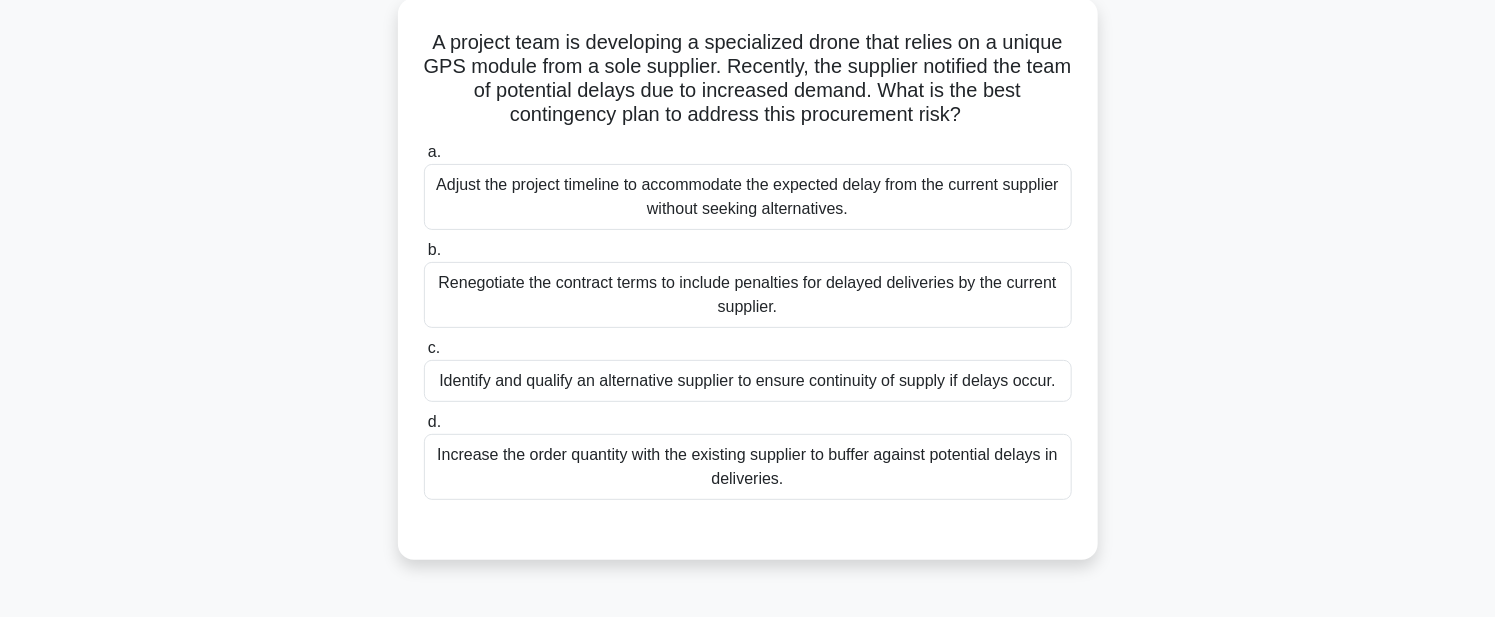 click on "Identify and qualify an alternative supplier to ensure continuity of supply if delays occur." at bounding box center [748, 381] 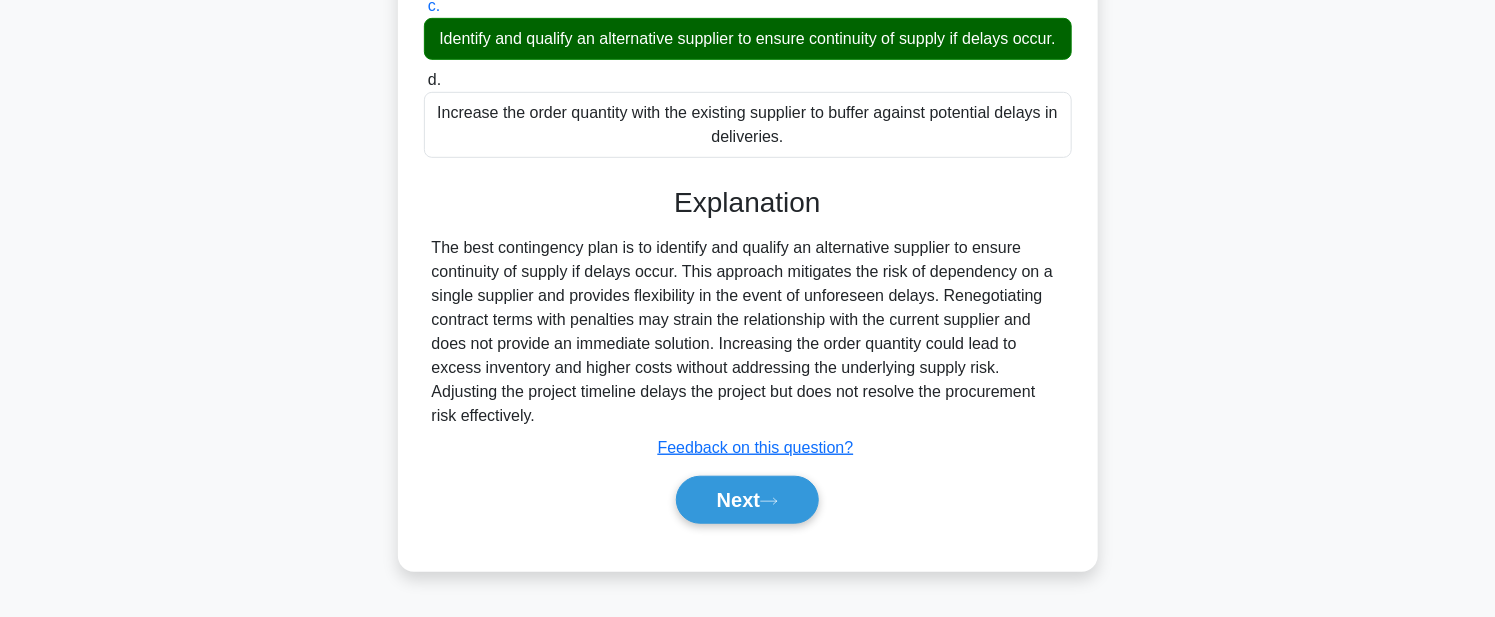 scroll, scrollTop: 471, scrollLeft: 0, axis: vertical 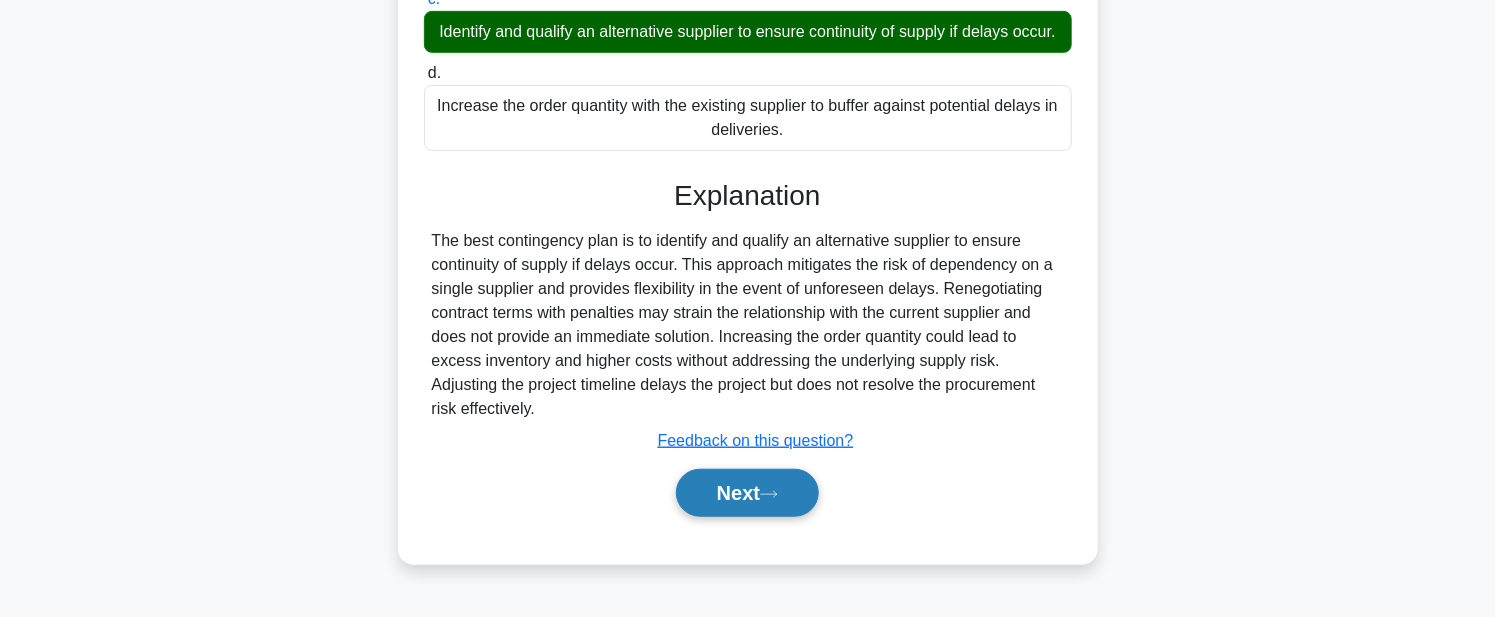 click on "Next" at bounding box center (747, 493) 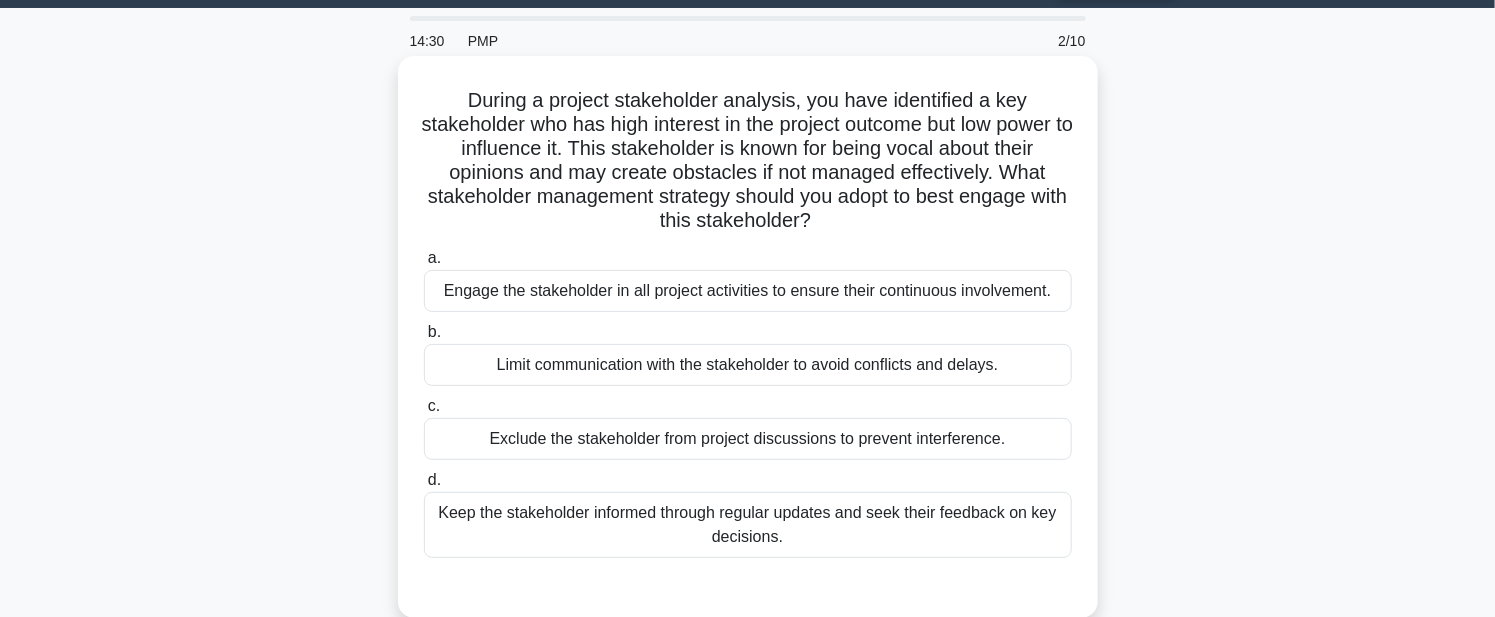 scroll, scrollTop: 57, scrollLeft: 0, axis: vertical 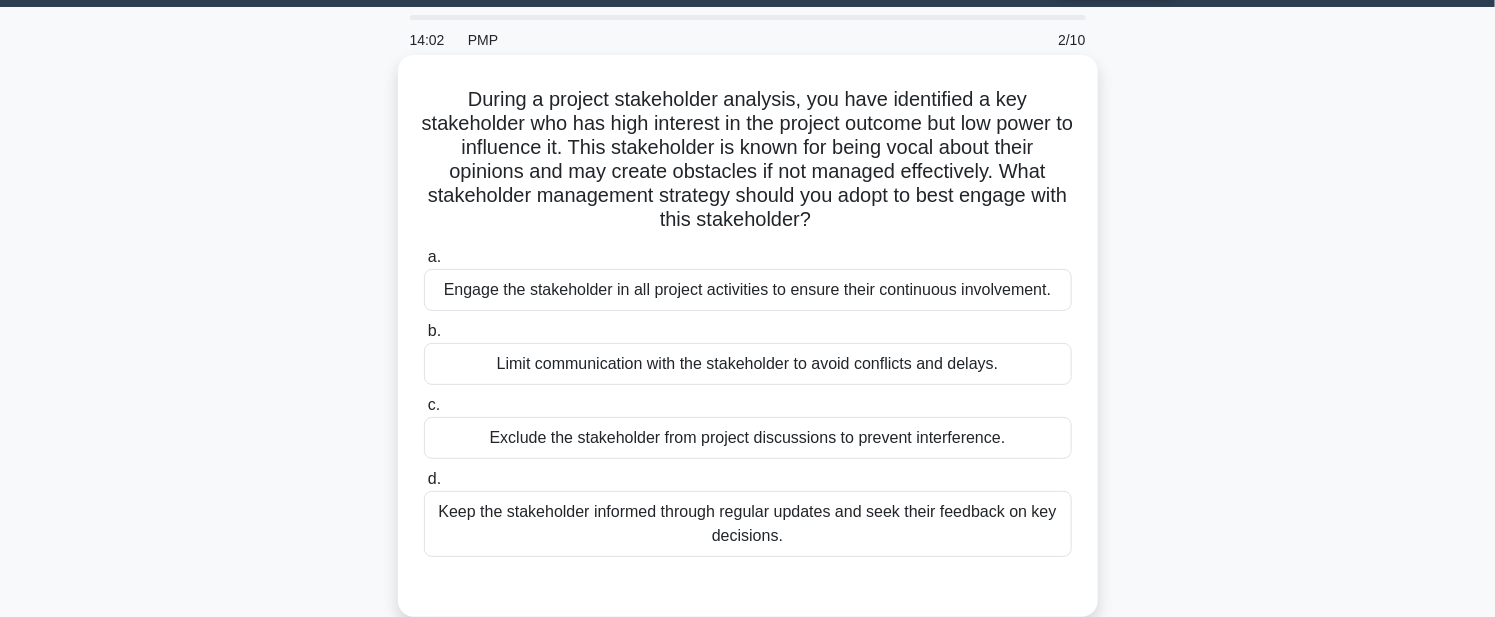 click on "Keep the stakeholder informed through regular updates and seek their feedback on key decisions." at bounding box center (748, 524) 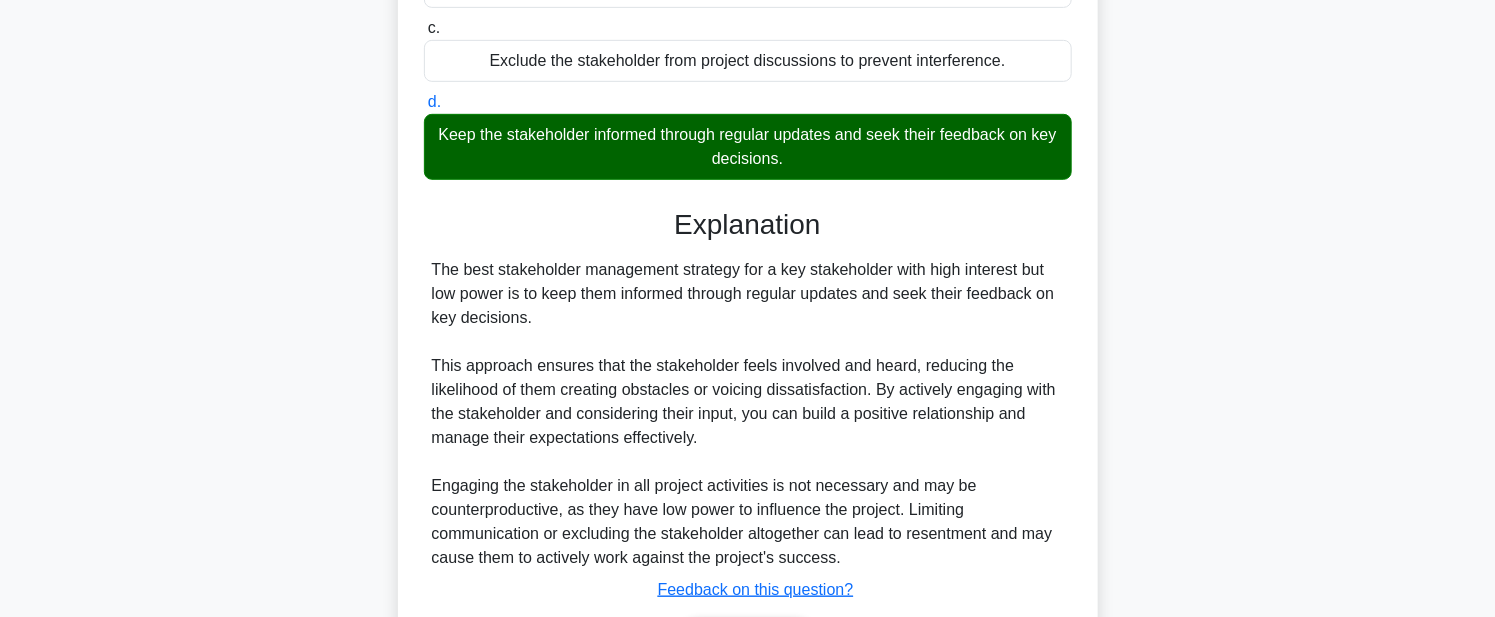scroll, scrollTop: 567, scrollLeft: 0, axis: vertical 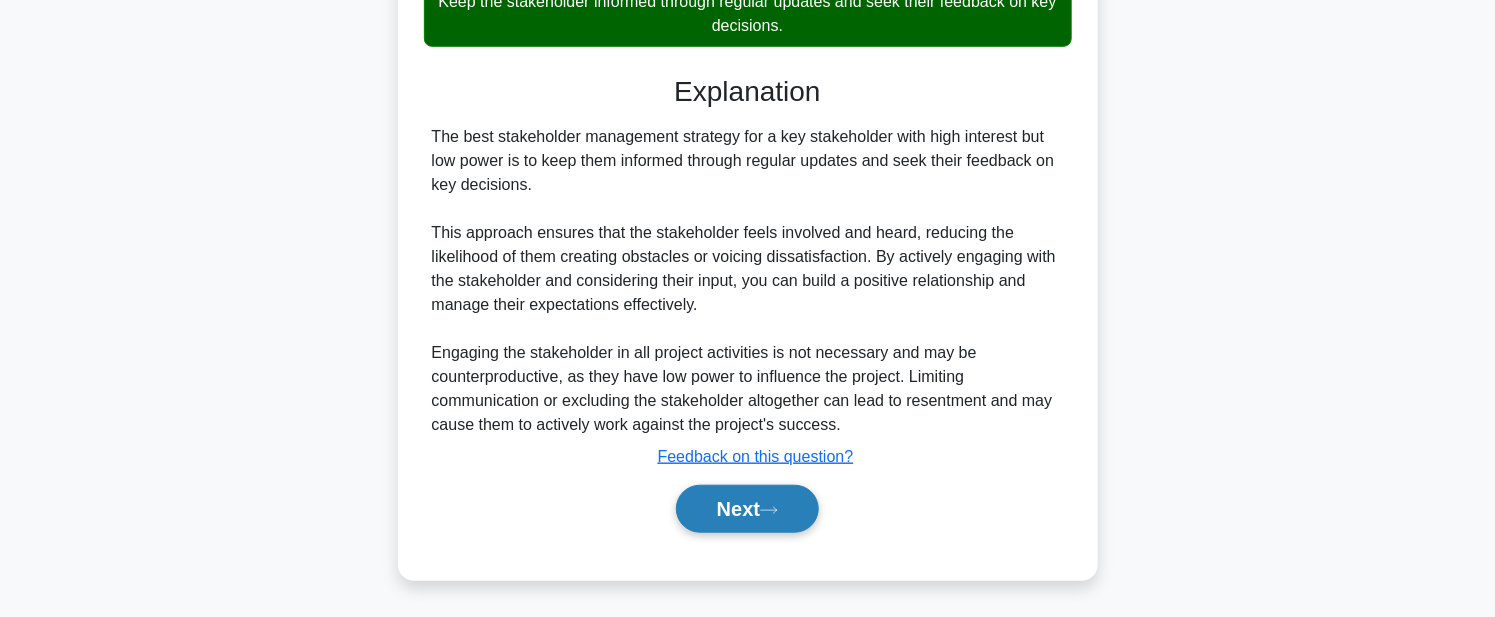 click on "Next" at bounding box center (747, 509) 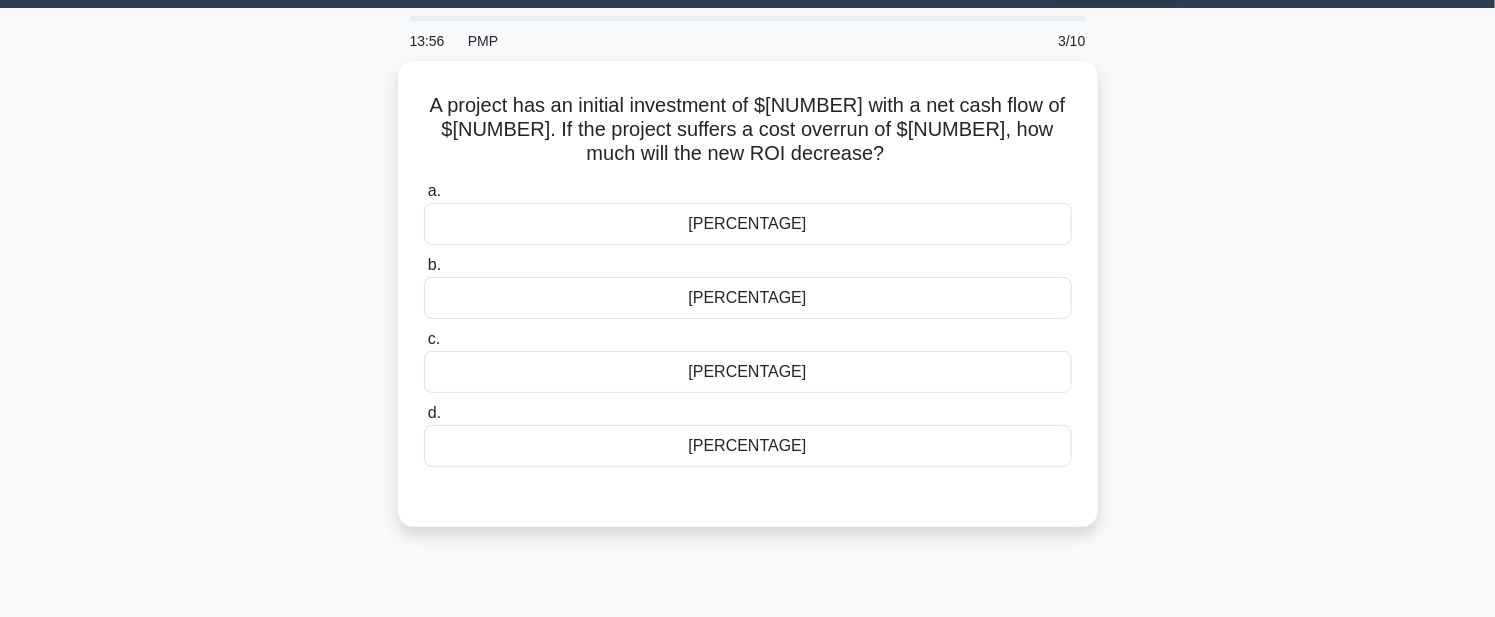 scroll, scrollTop: 57, scrollLeft: 0, axis: vertical 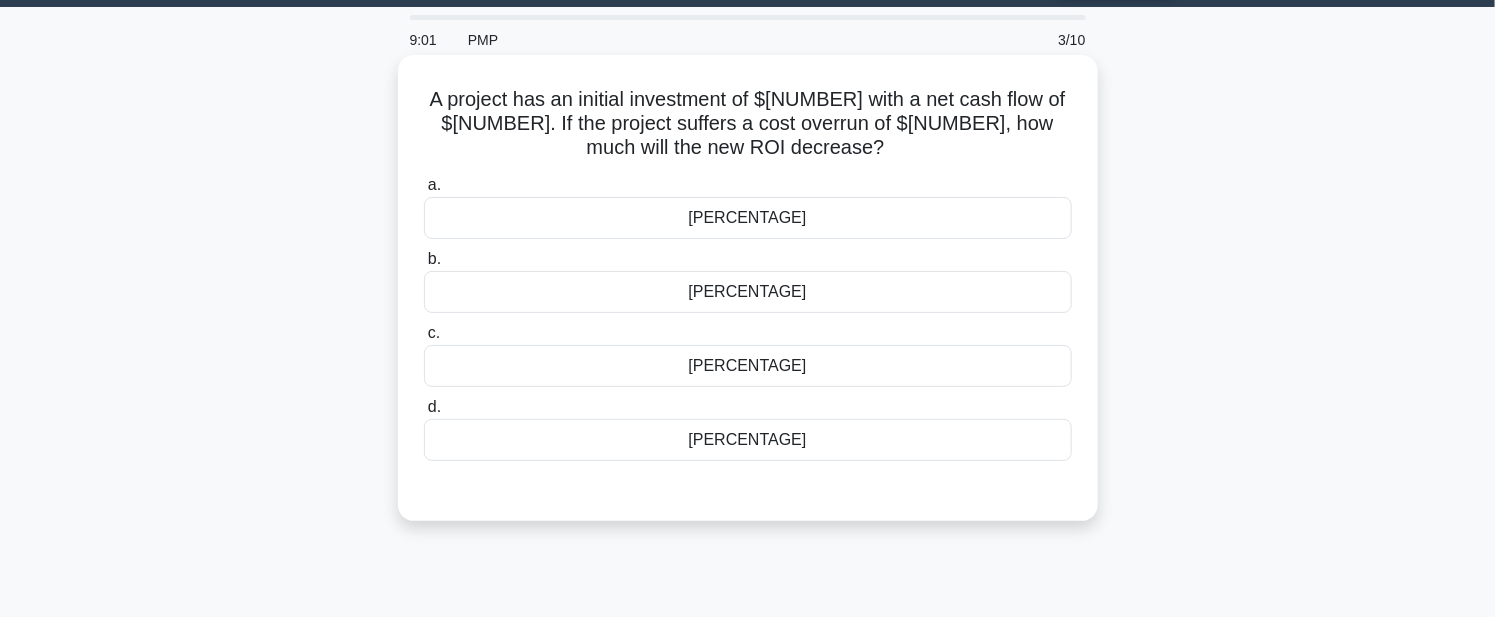 click on "1.14%" at bounding box center [748, 218] 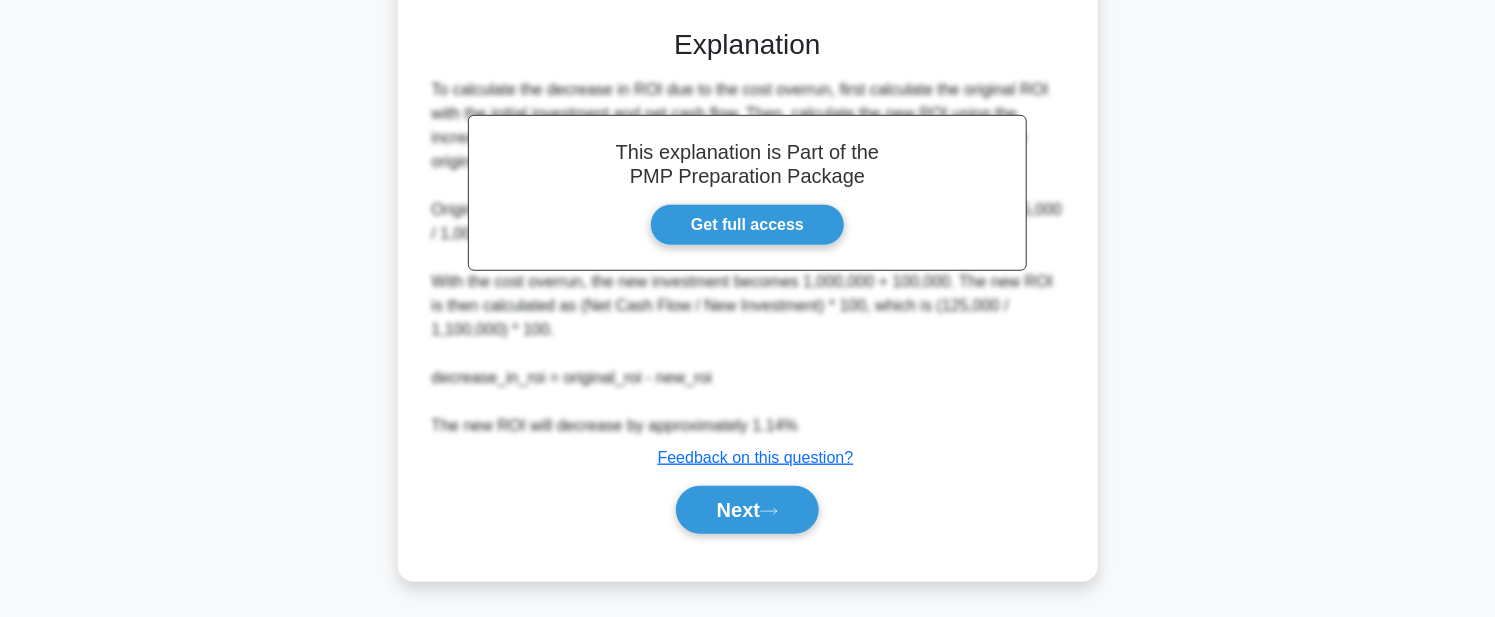 scroll, scrollTop: 519, scrollLeft: 0, axis: vertical 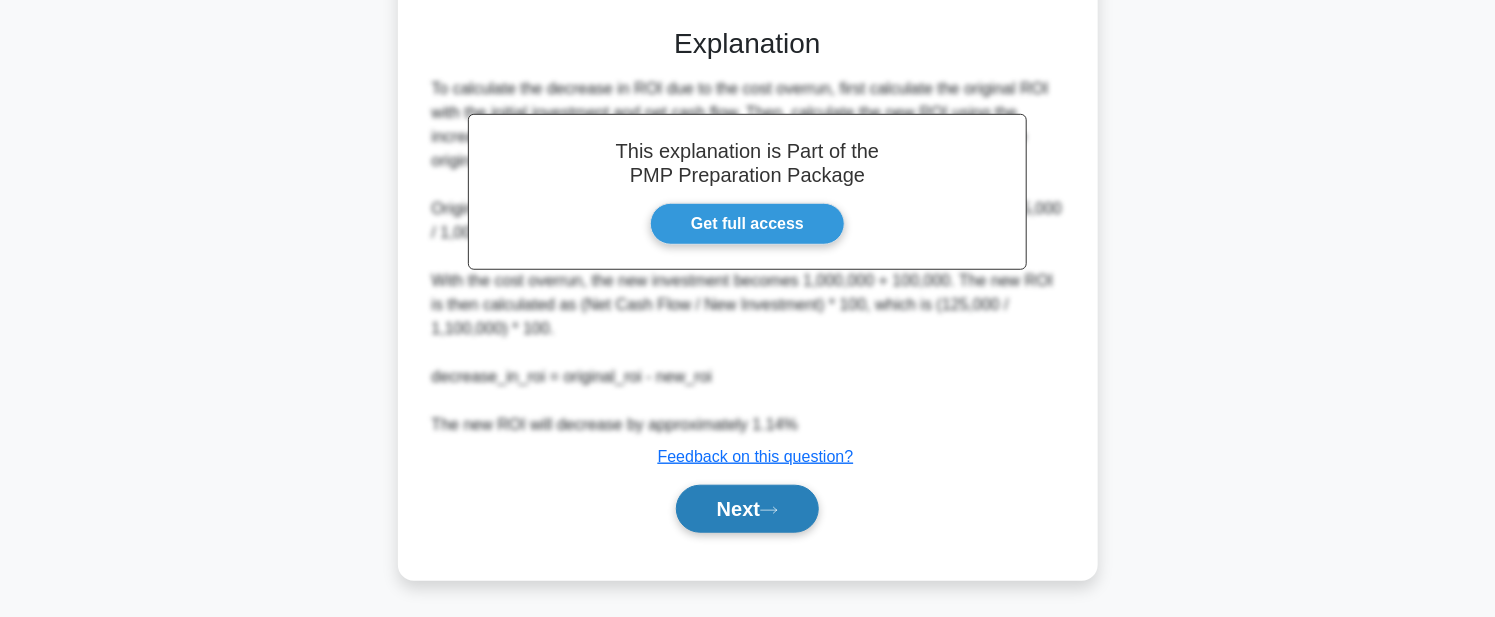 click on "Next" at bounding box center [747, 509] 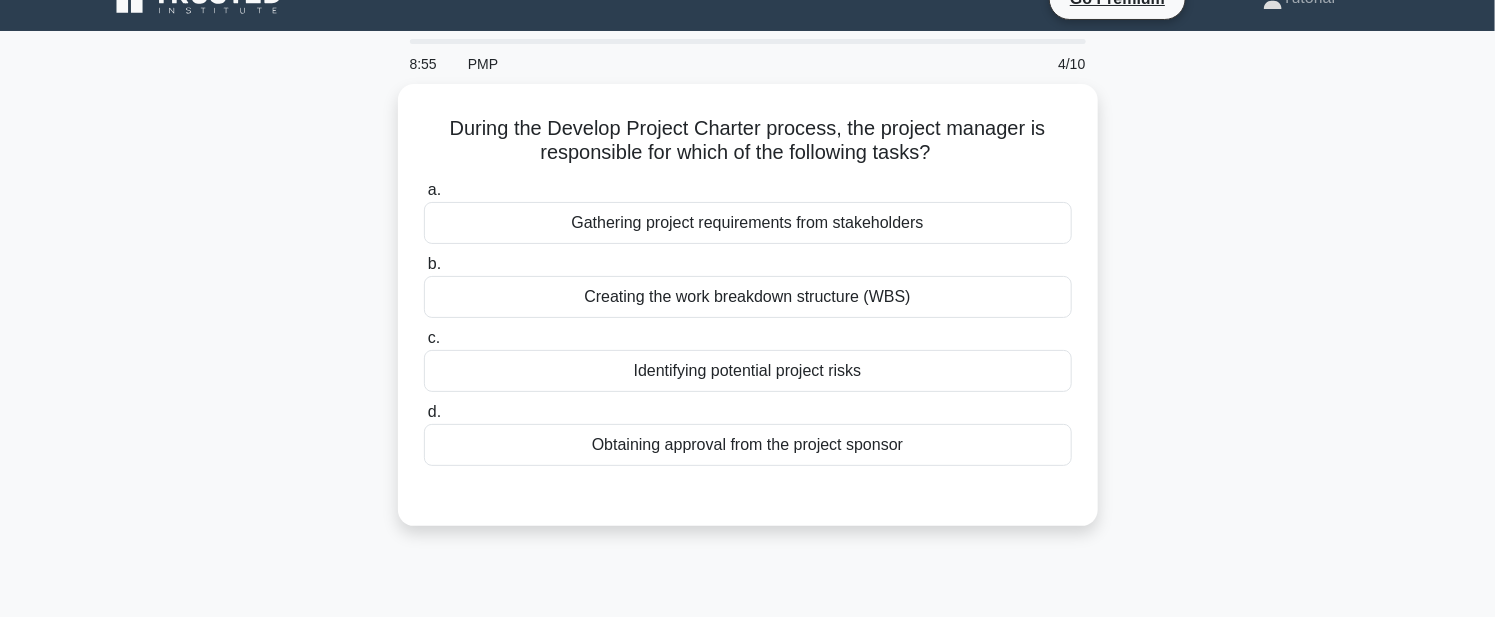 scroll, scrollTop: 5, scrollLeft: 0, axis: vertical 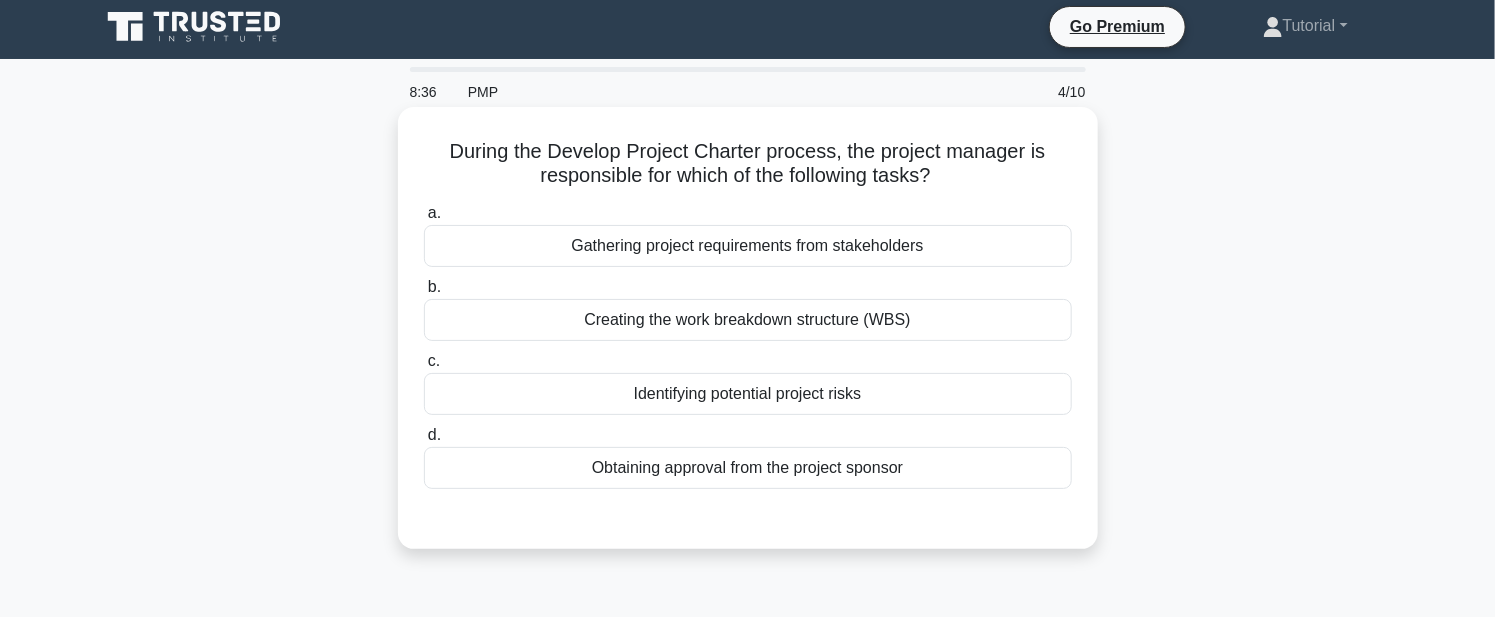 click on "Creating the work breakdown structure (WBS)" at bounding box center [748, 320] 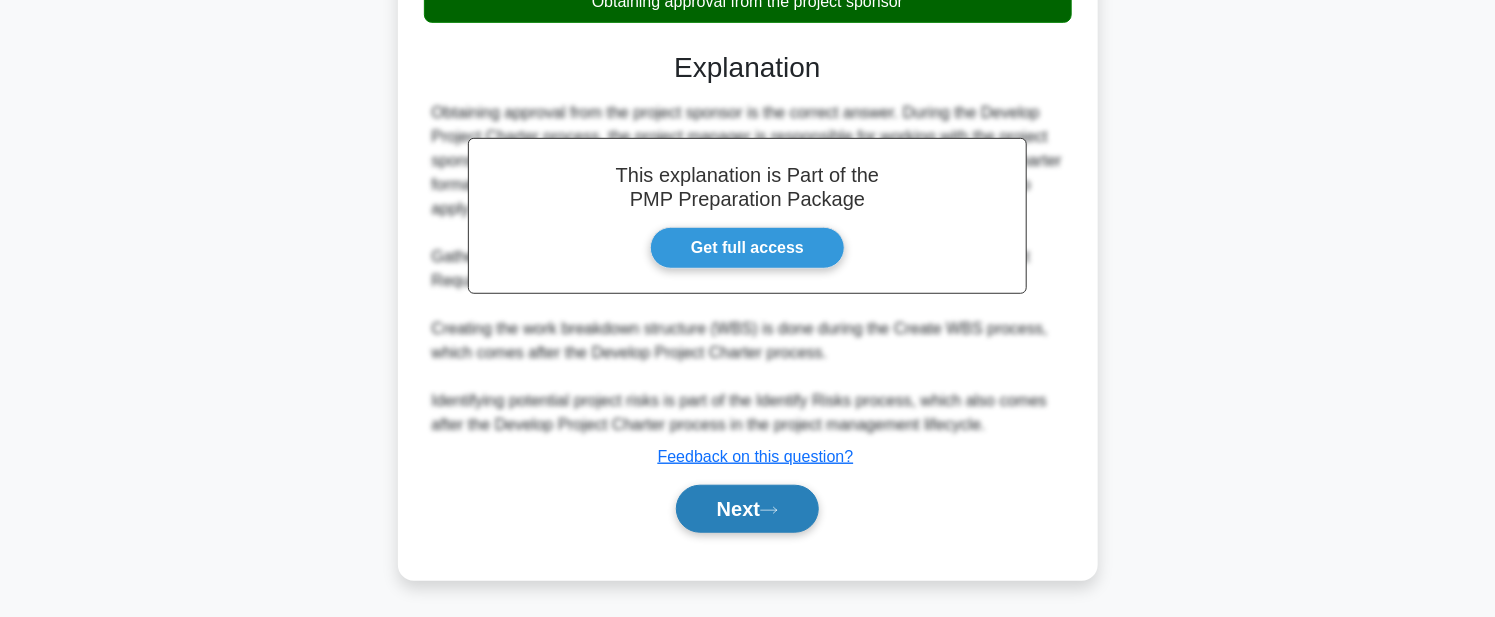 click on "Next" at bounding box center (747, 509) 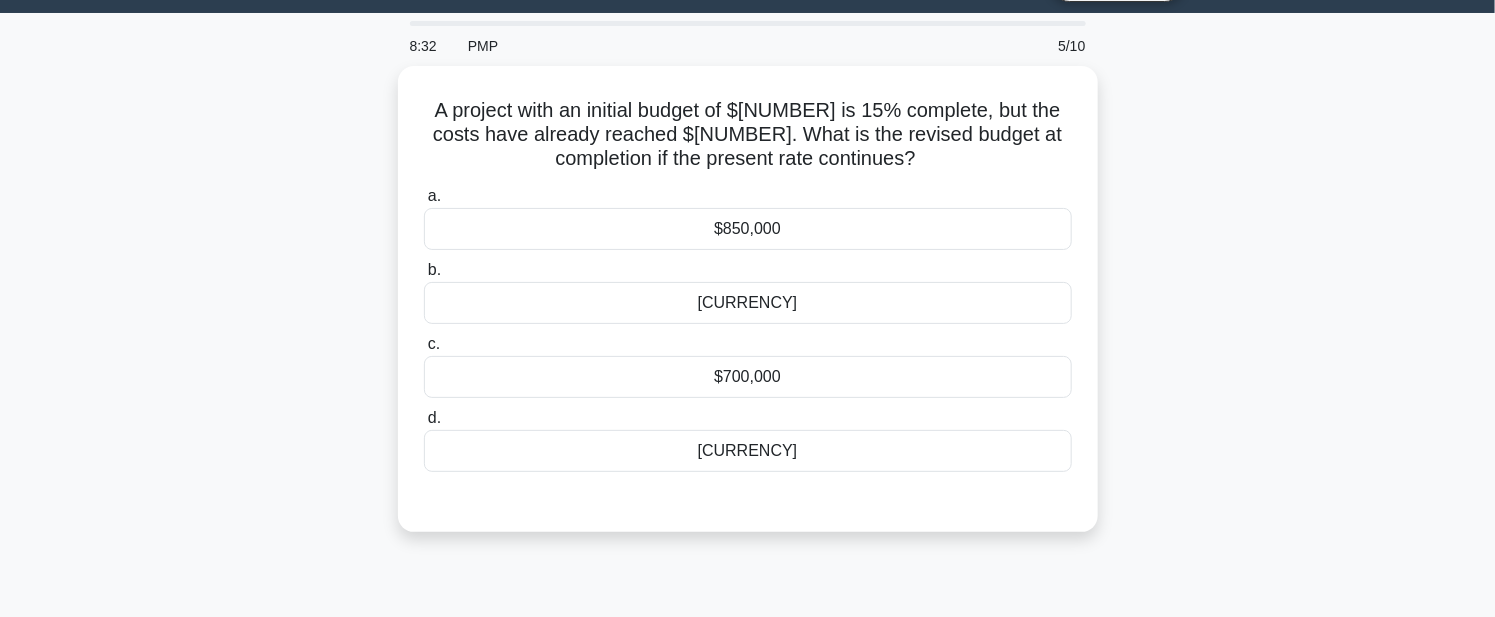 scroll, scrollTop: 5, scrollLeft: 0, axis: vertical 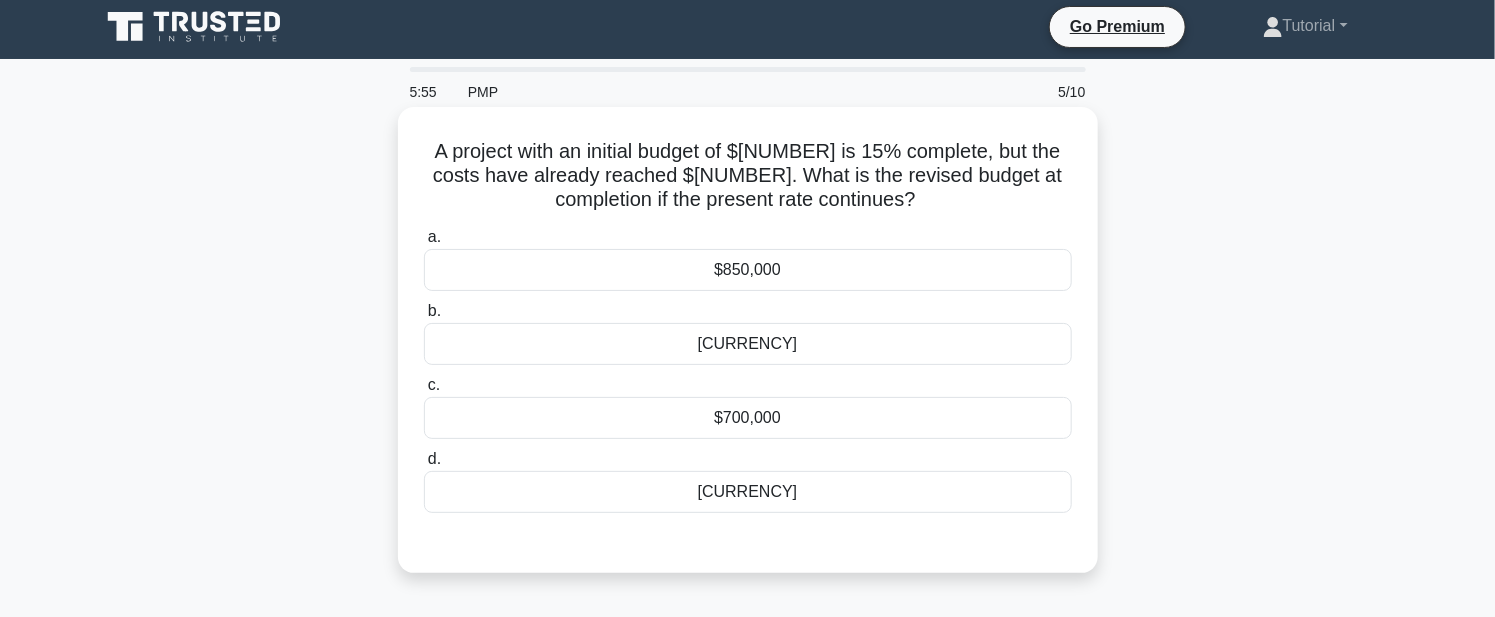 click on "$700,000" at bounding box center (748, 418) 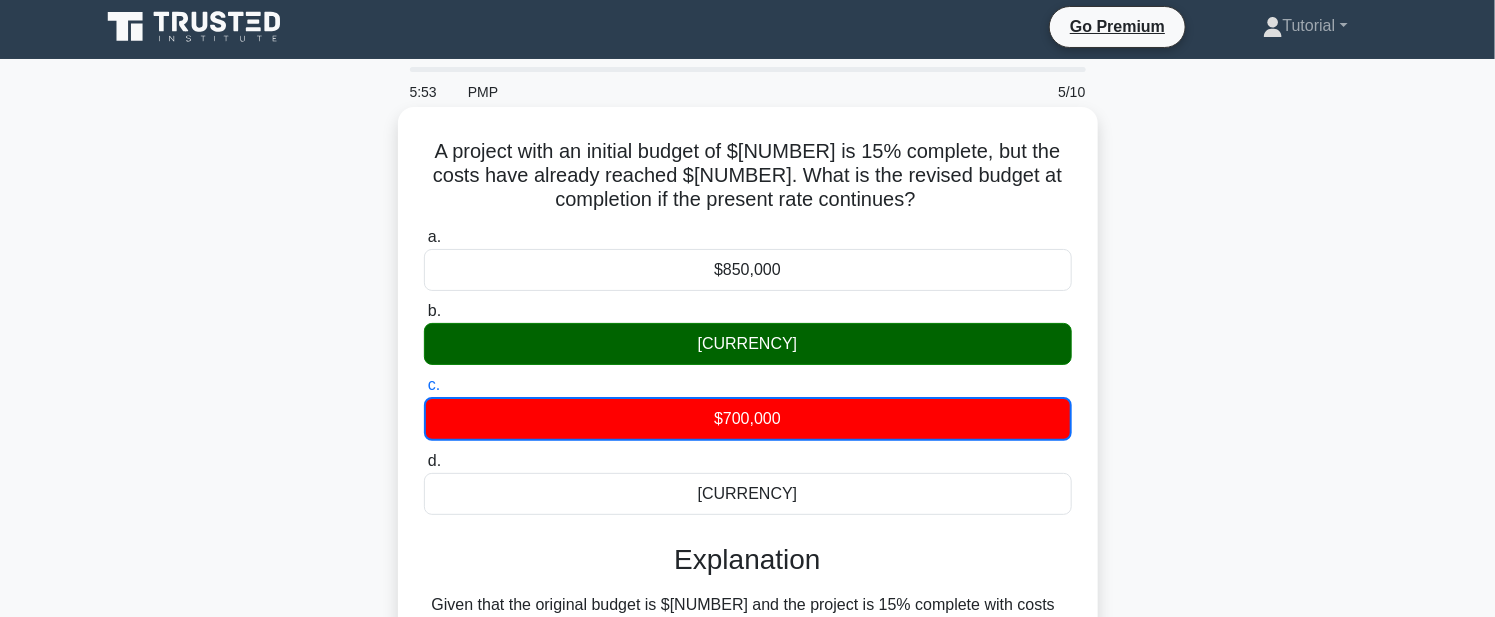 scroll, scrollTop: 348, scrollLeft: 0, axis: vertical 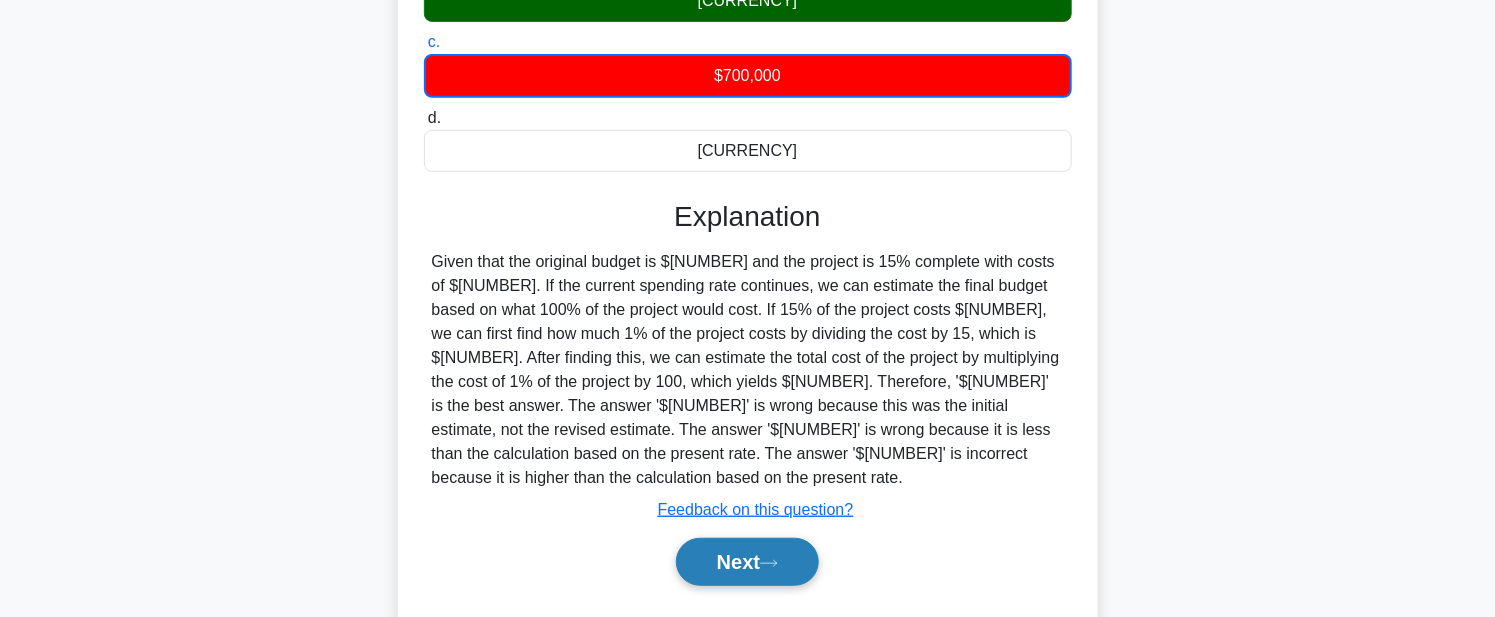 click on "Next" at bounding box center (747, 562) 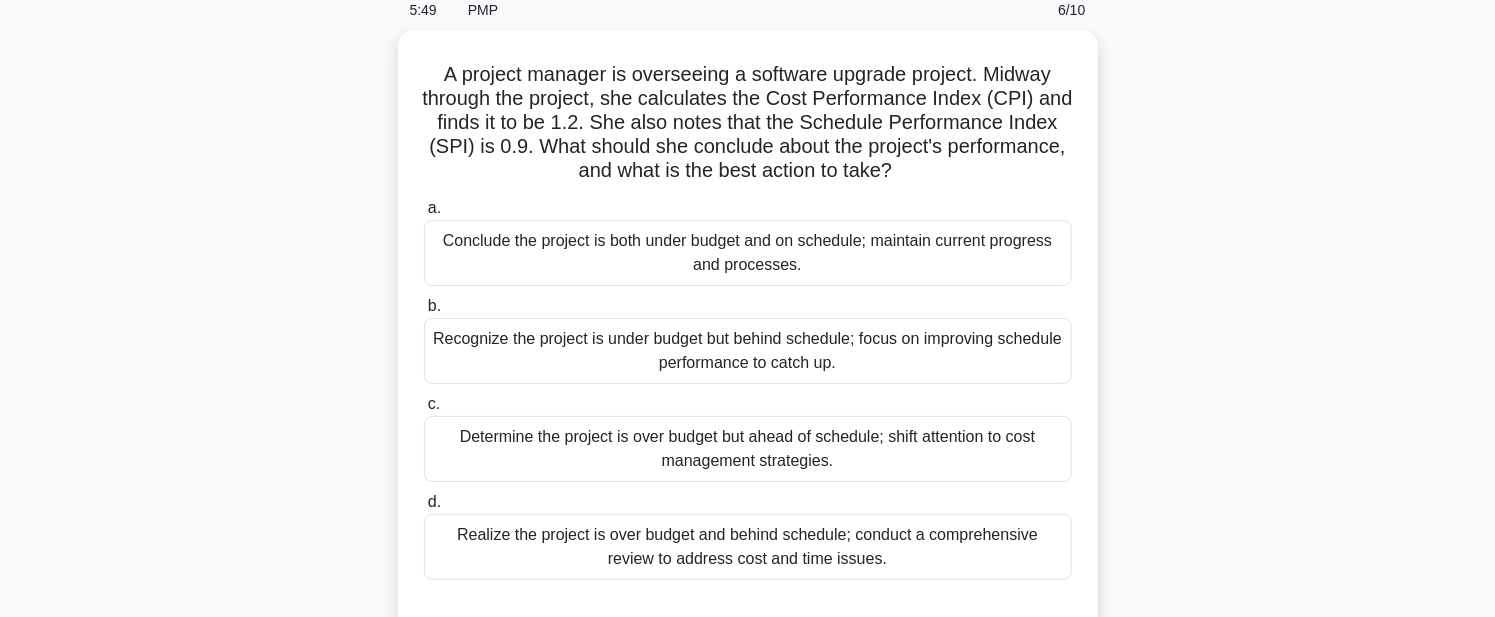 scroll, scrollTop: 62, scrollLeft: 0, axis: vertical 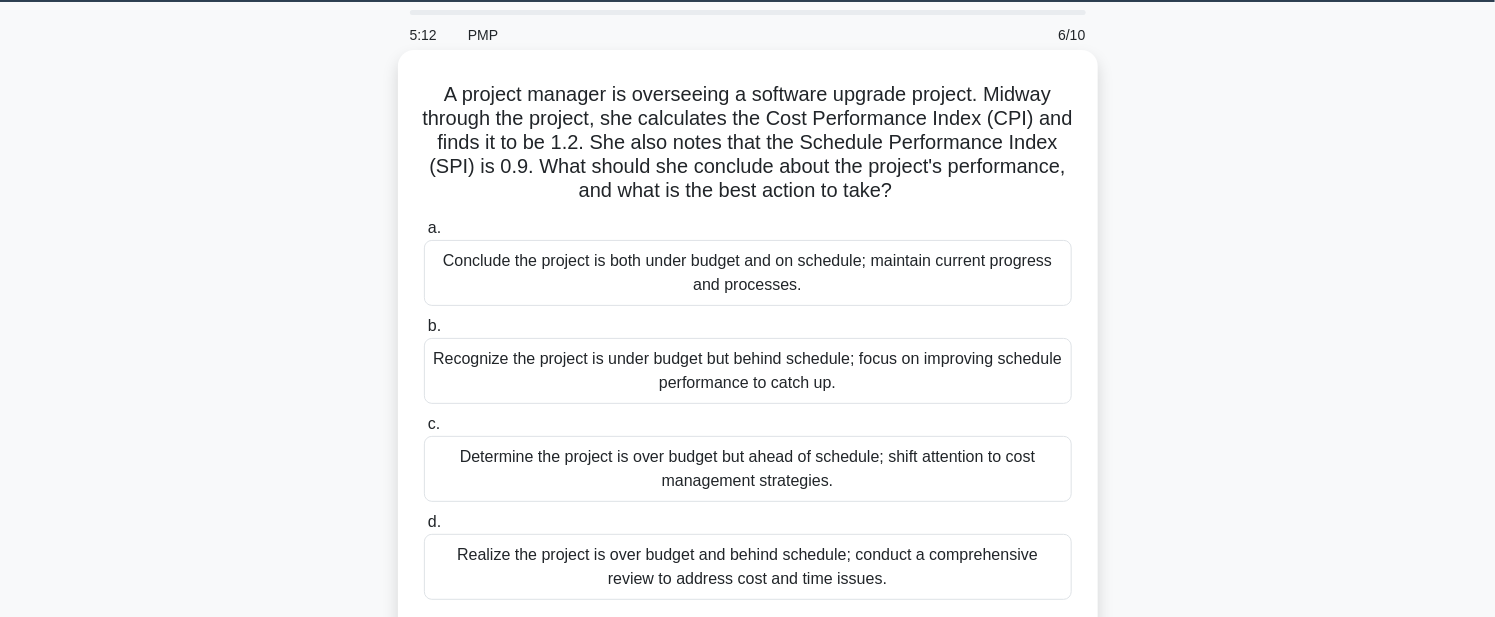 click on "Recognize the project is under budget but behind schedule; focus on improving schedule performance to catch up." at bounding box center [748, 371] 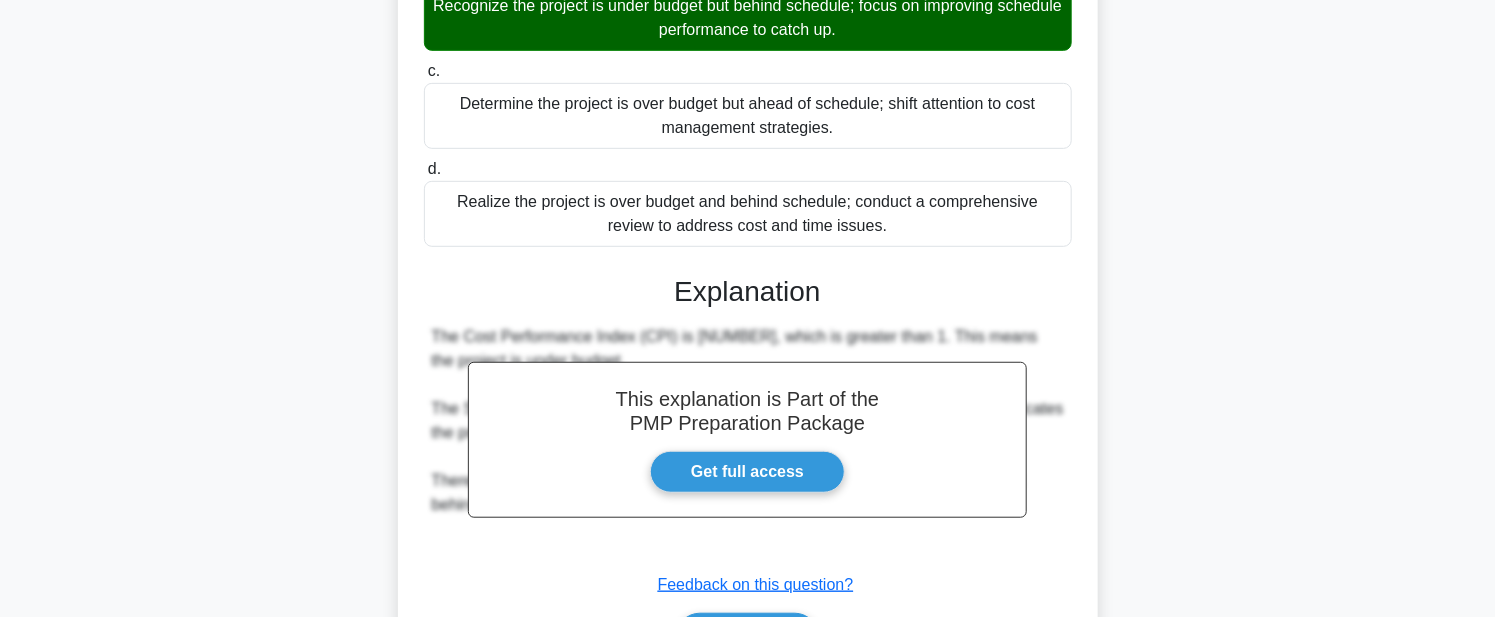 scroll, scrollTop: 543, scrollLeft: 0, axis: vertical 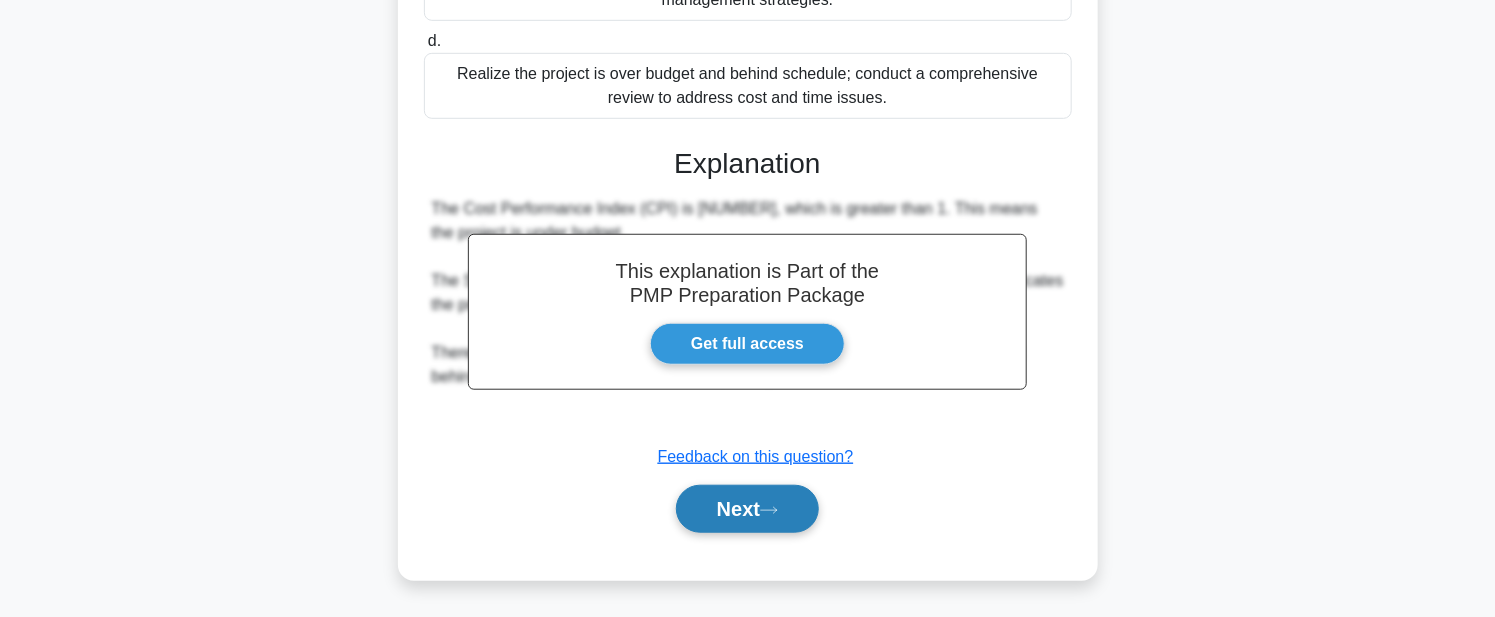 click on "Next" at bounding box center (747, 509) 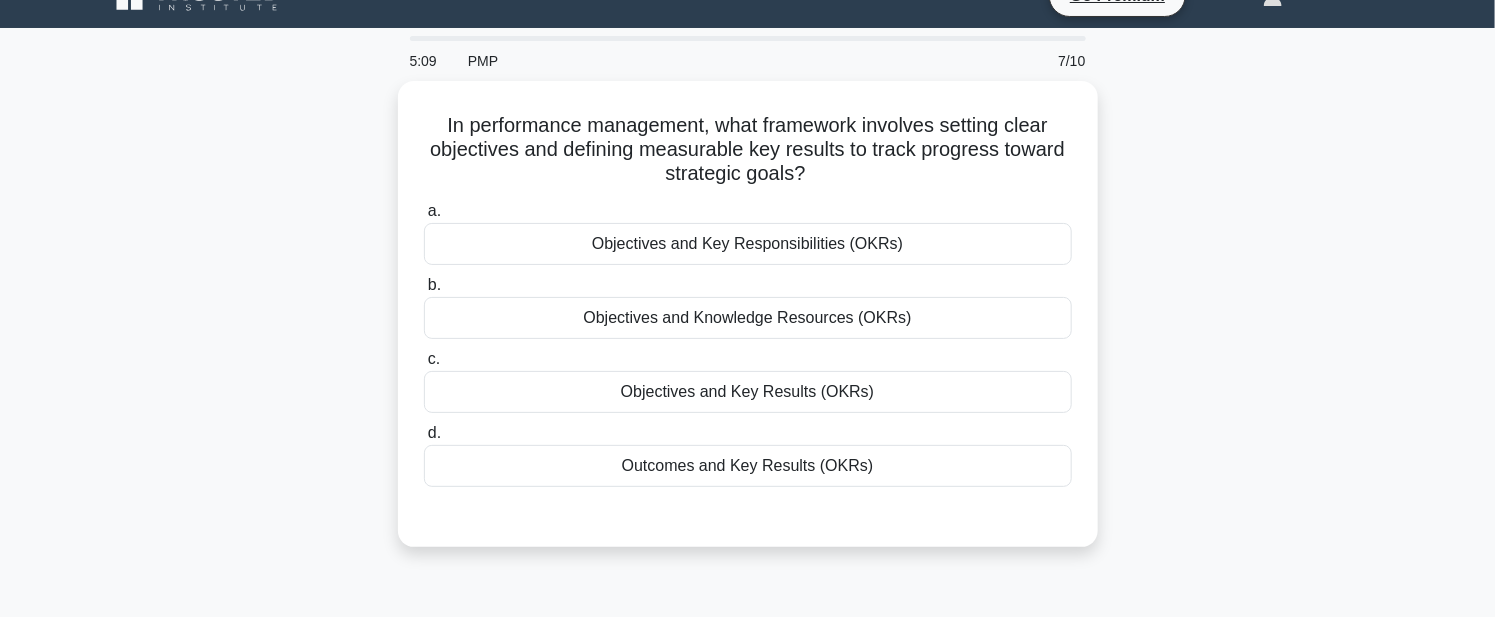 scroll, scrollTop: 5, scrollLeft: 0, axis: vertical 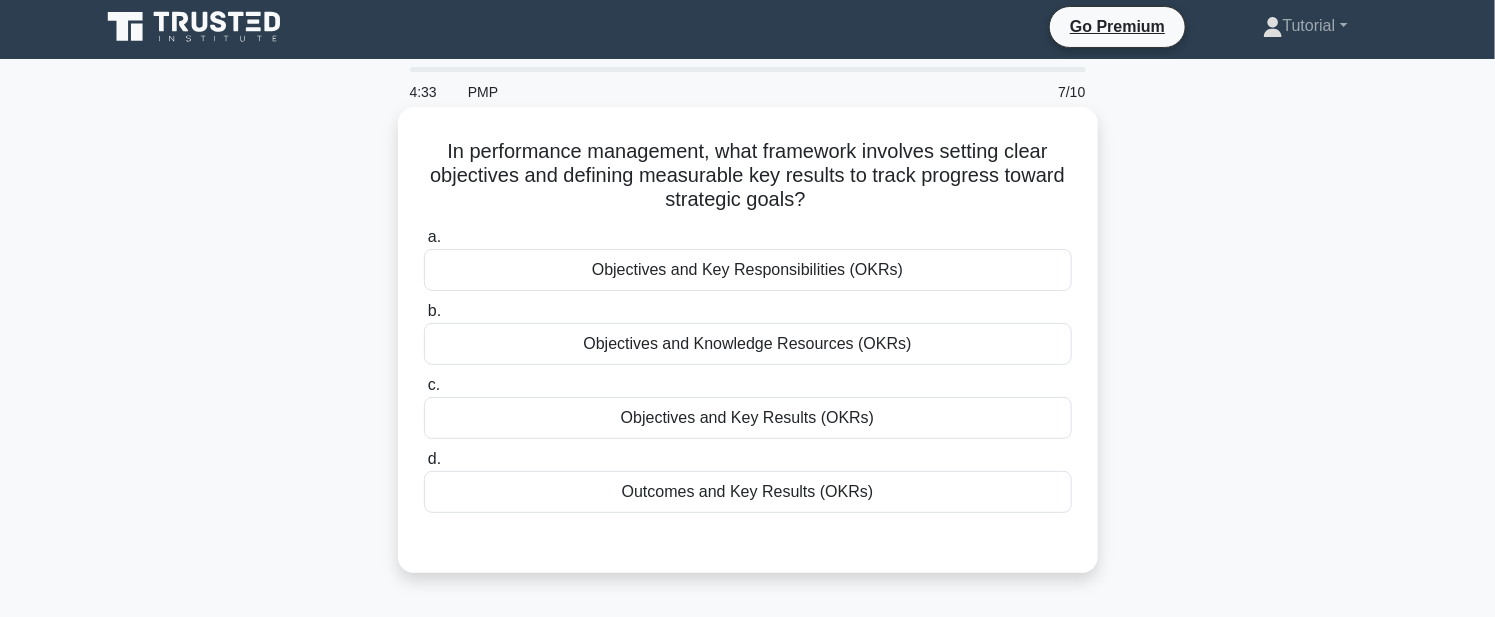 click on "Objectives and Key Results (OKRs)" at bounding box center (748, 418) 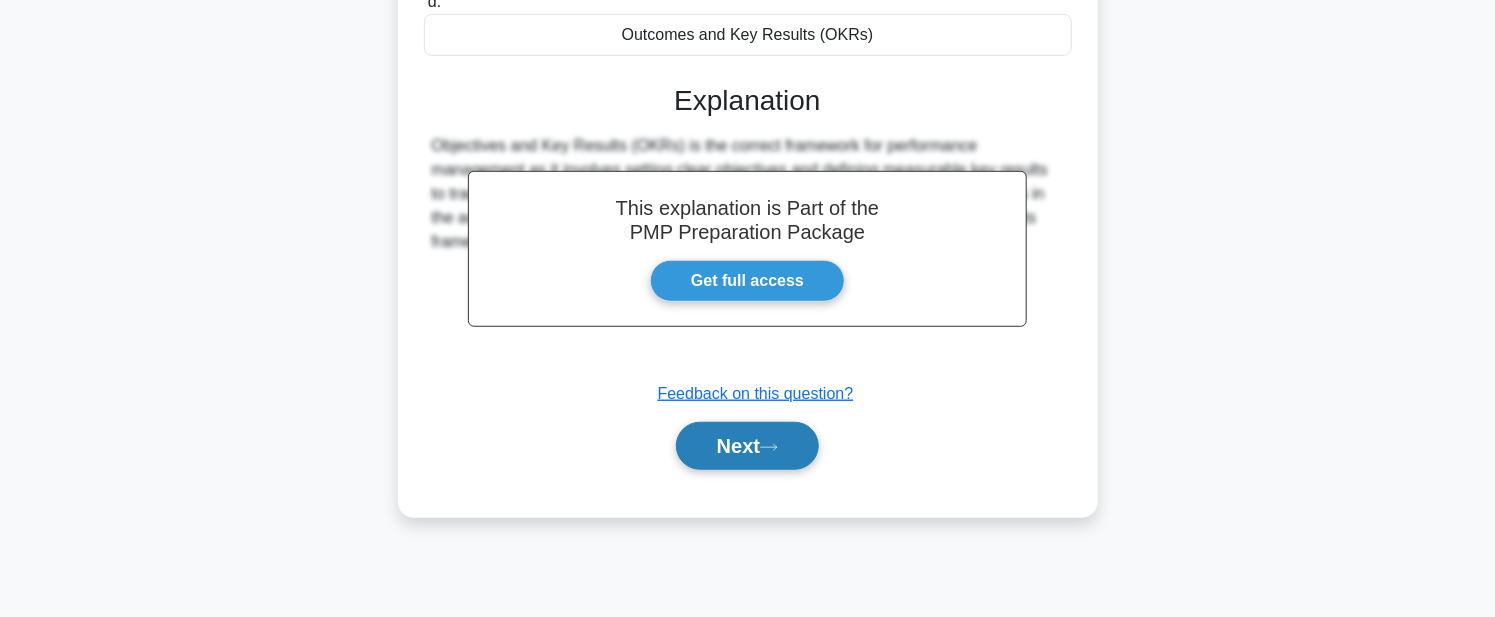 click on "Next" at bounding box center (747, 446) 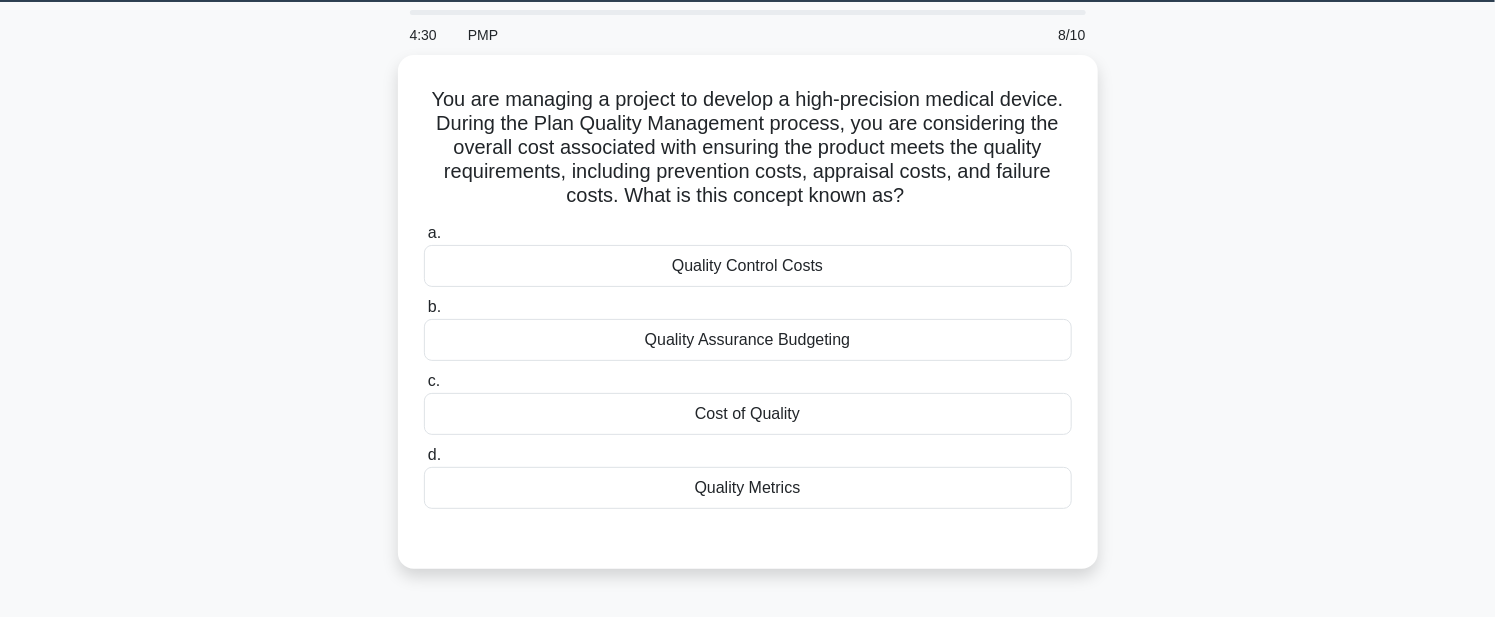 scroll, scrollTop: 62, scrollLeft: 0, axis: vertical 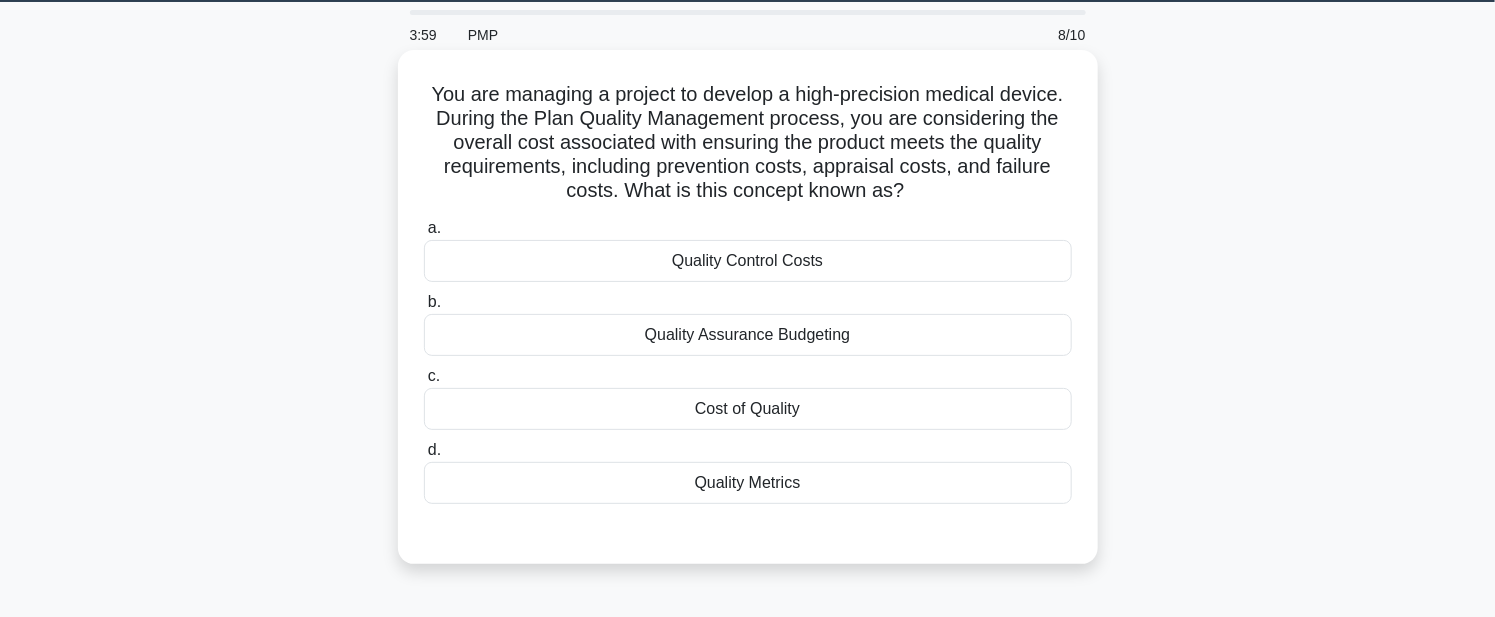 click on "Cost of Quality" at bounding box center [748, 409] 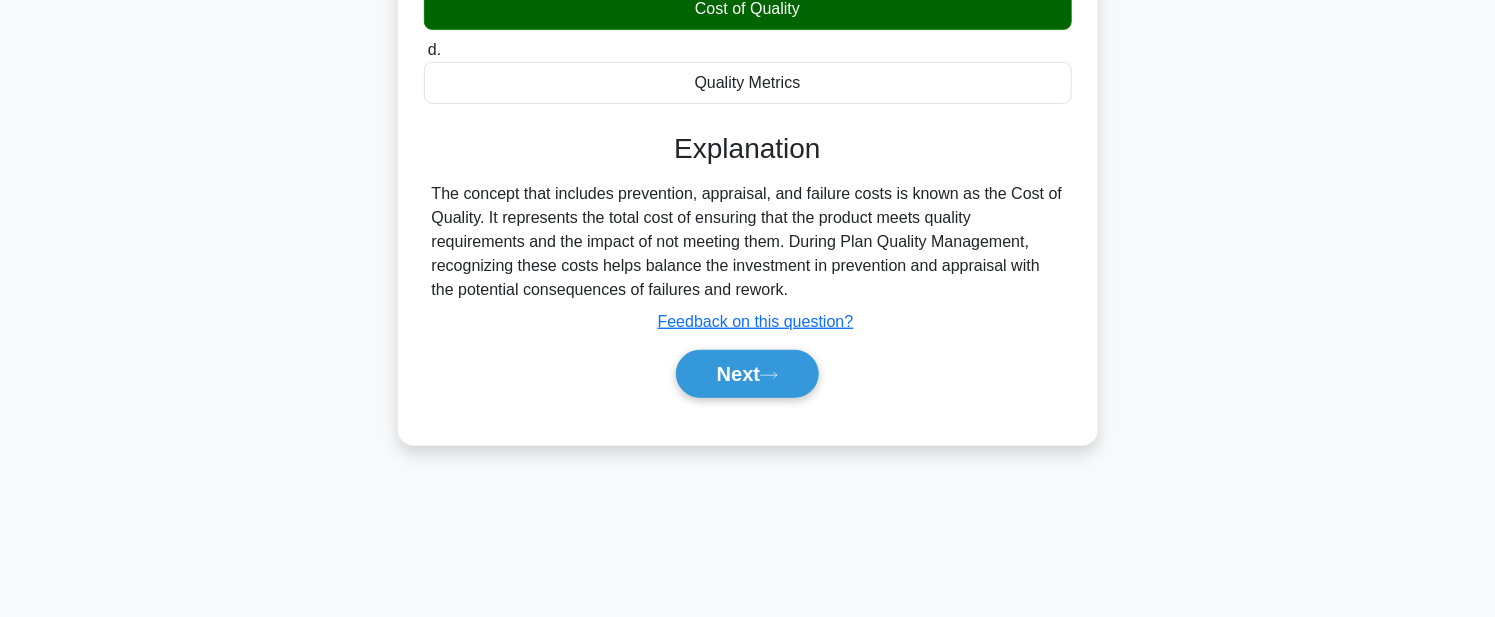 scroll, scrollTop: 462, scrollLeft: 0, axis: vertical 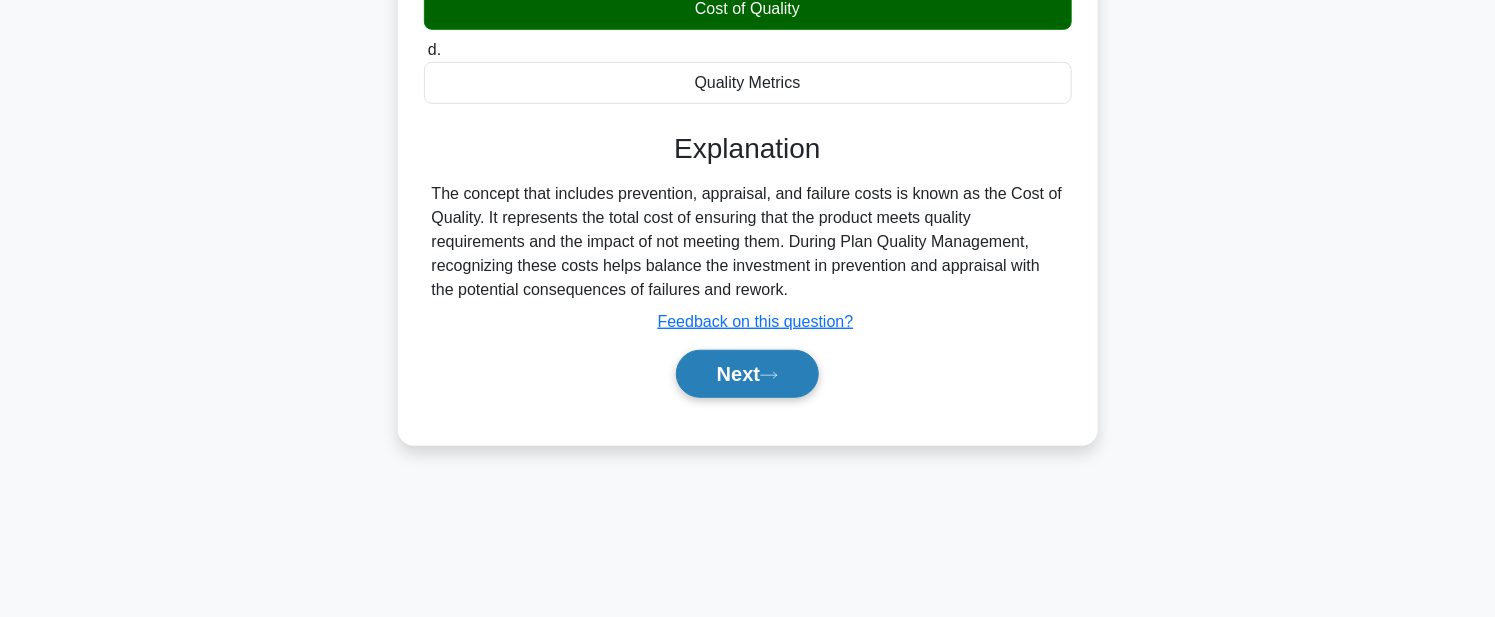 click on "Next" at bounding box center [747, 374] 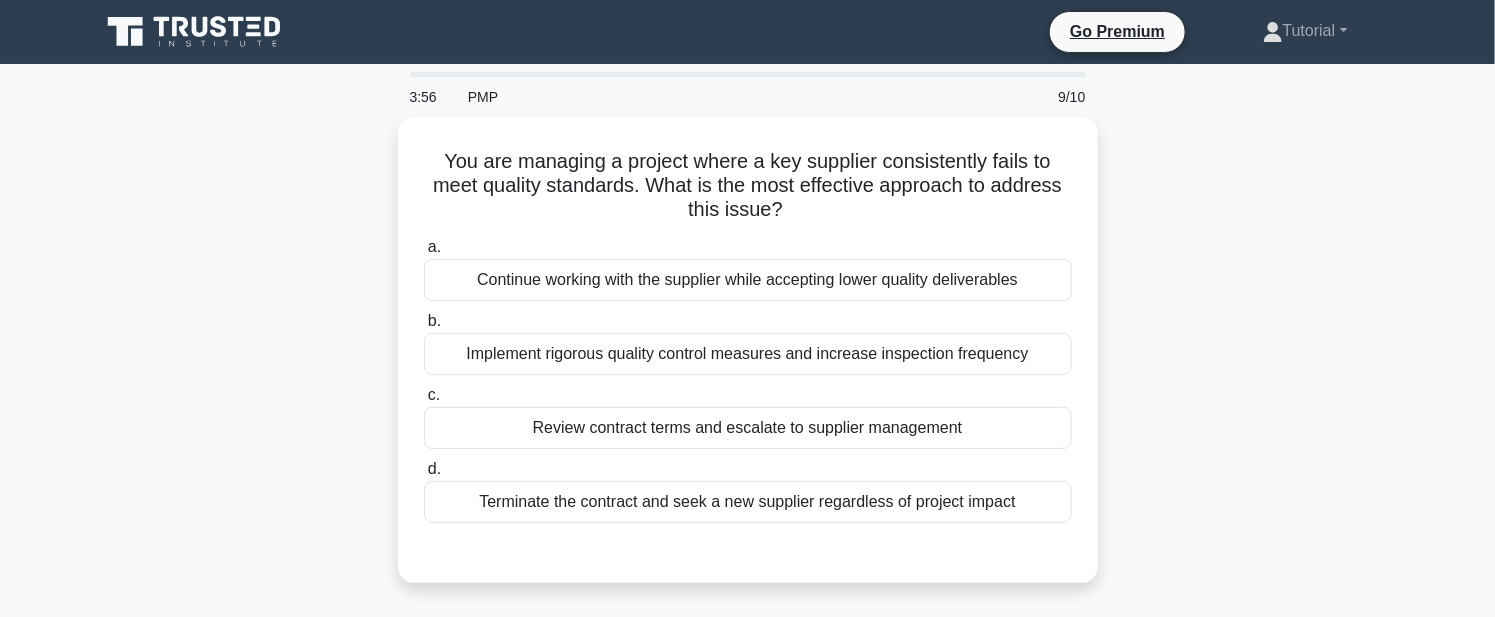 scroll, scrollTop: 0, scrollLeft: 0, axis: both 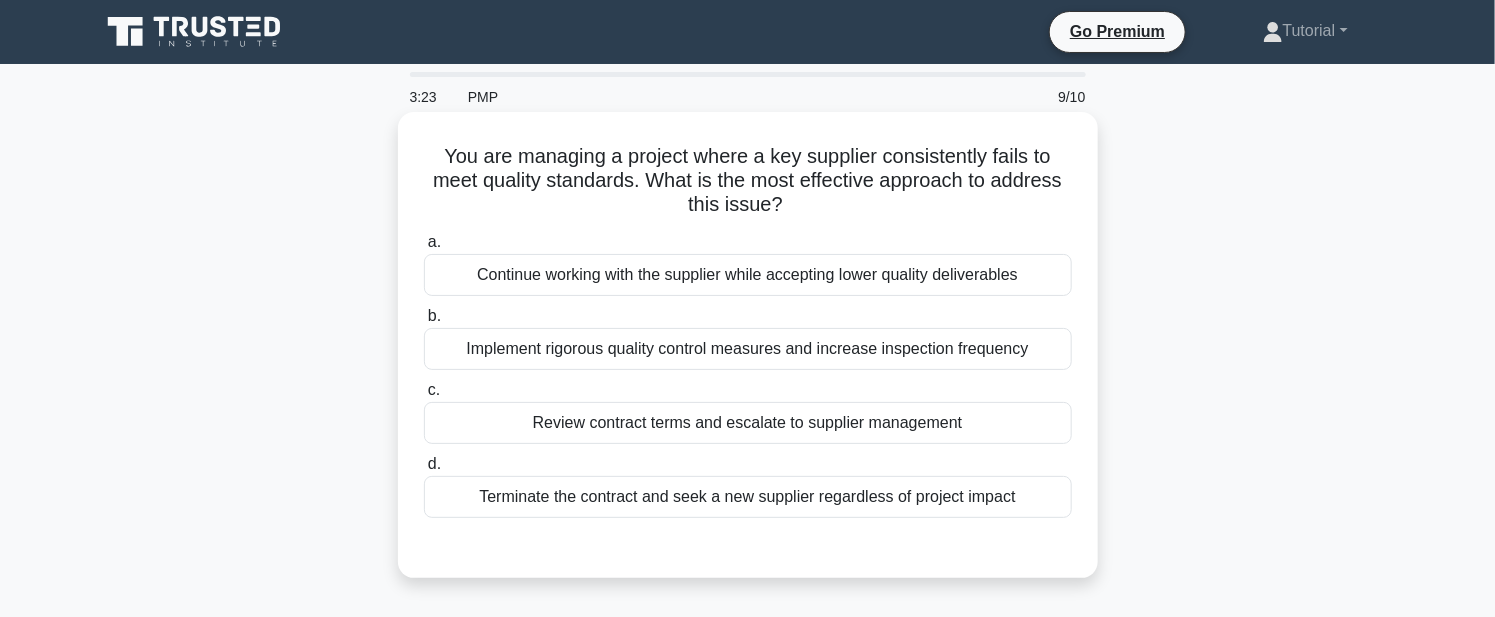 click on "Implement rigorous quality control measures and increase inspection frequency" at bounding box center (748, 349) 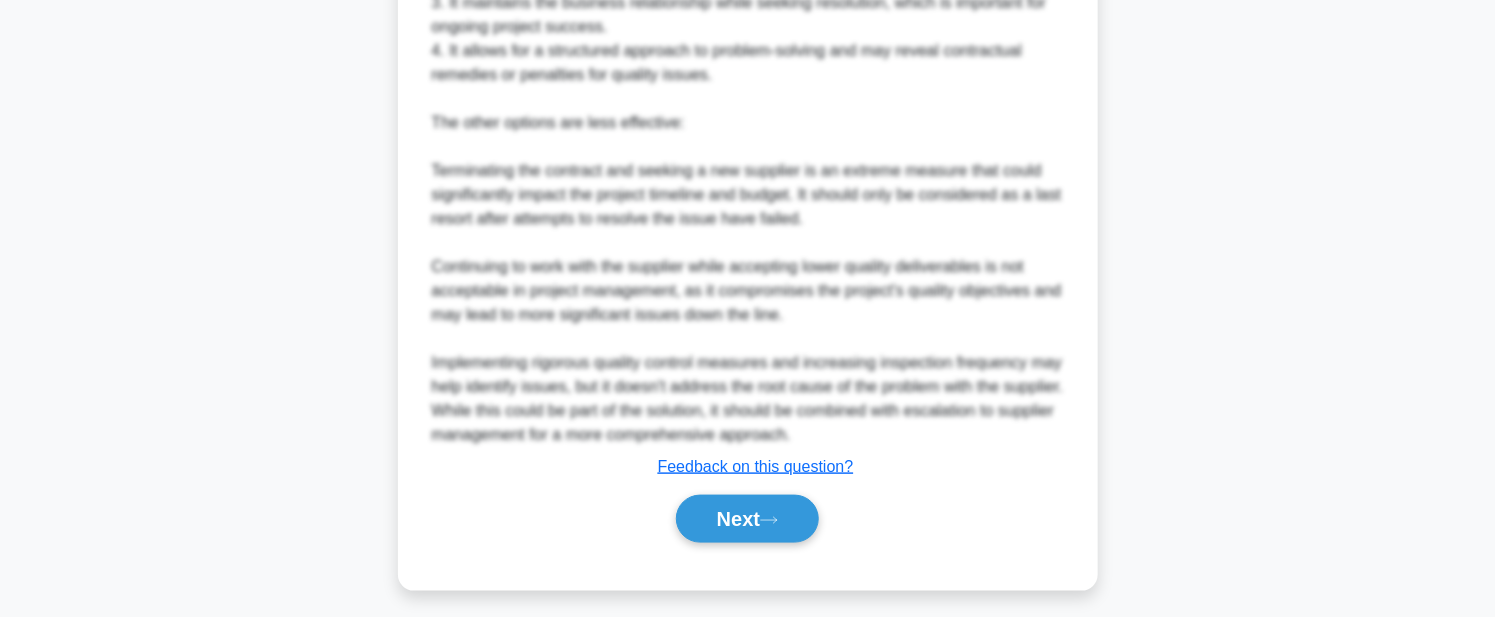 scroll, scrollTop: 809, scrollLeft: 0, axis: vertical 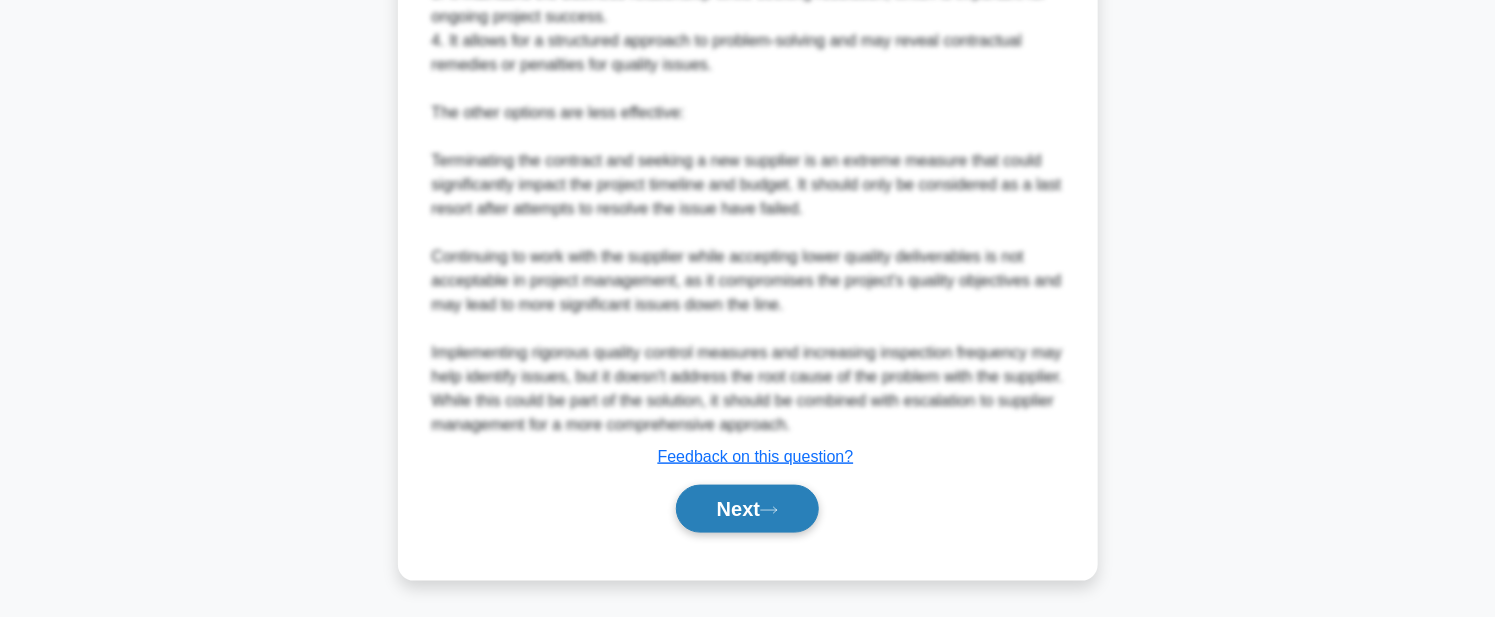 click on "Next" at bounding box center (747, 509) 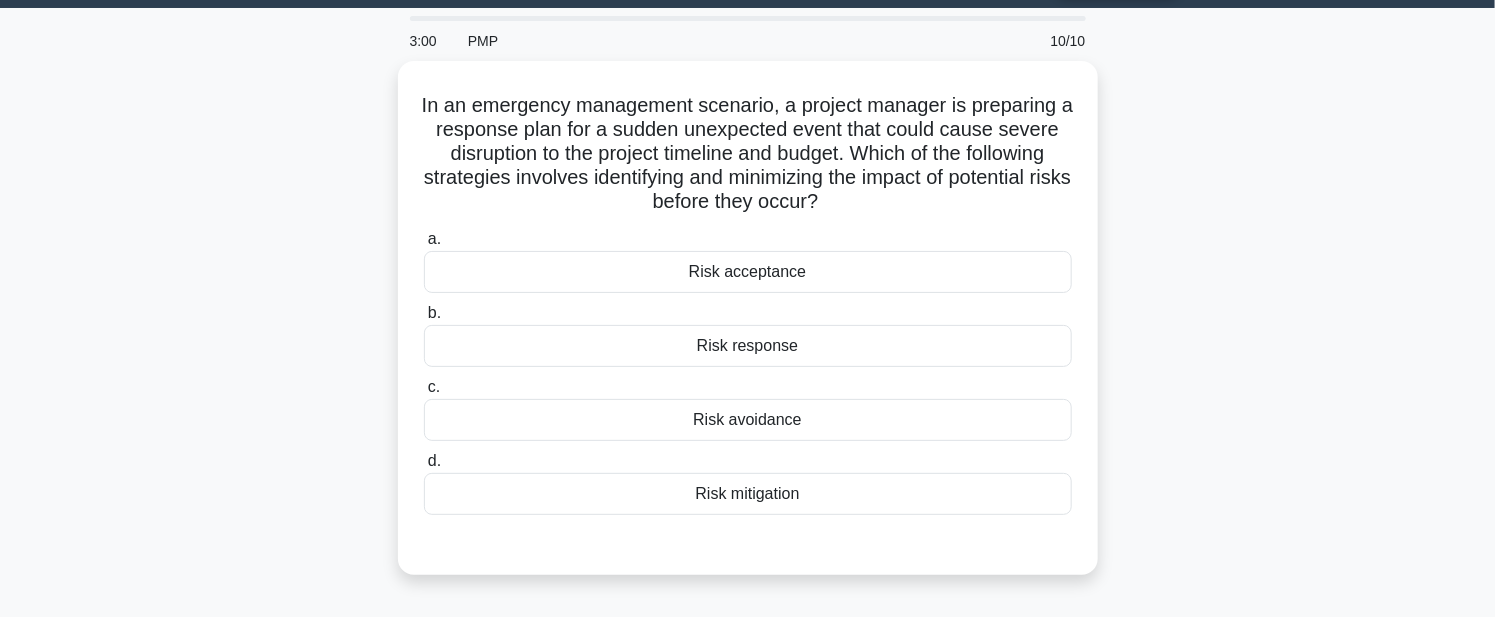 scroll, scrollTop: 57, scrollLeft: 0, axis: vertical 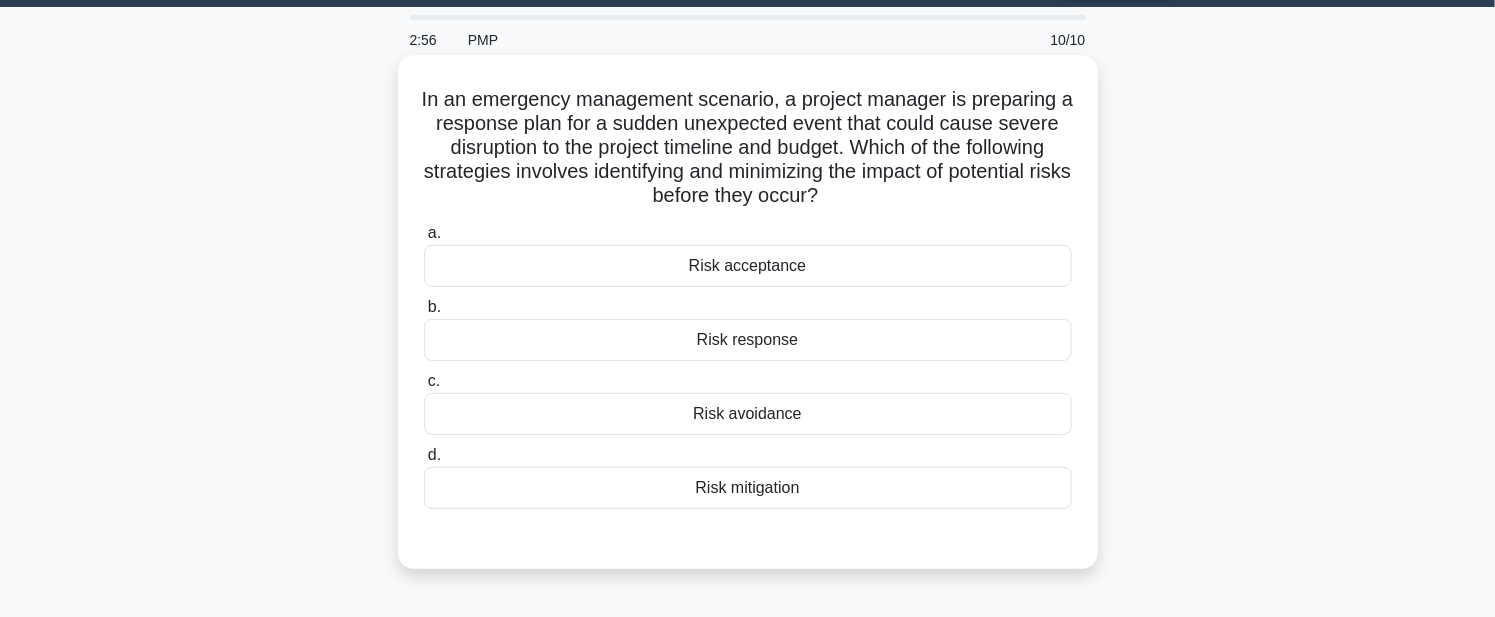 click on "Risk mitigation" at bounding box center (748, 488) 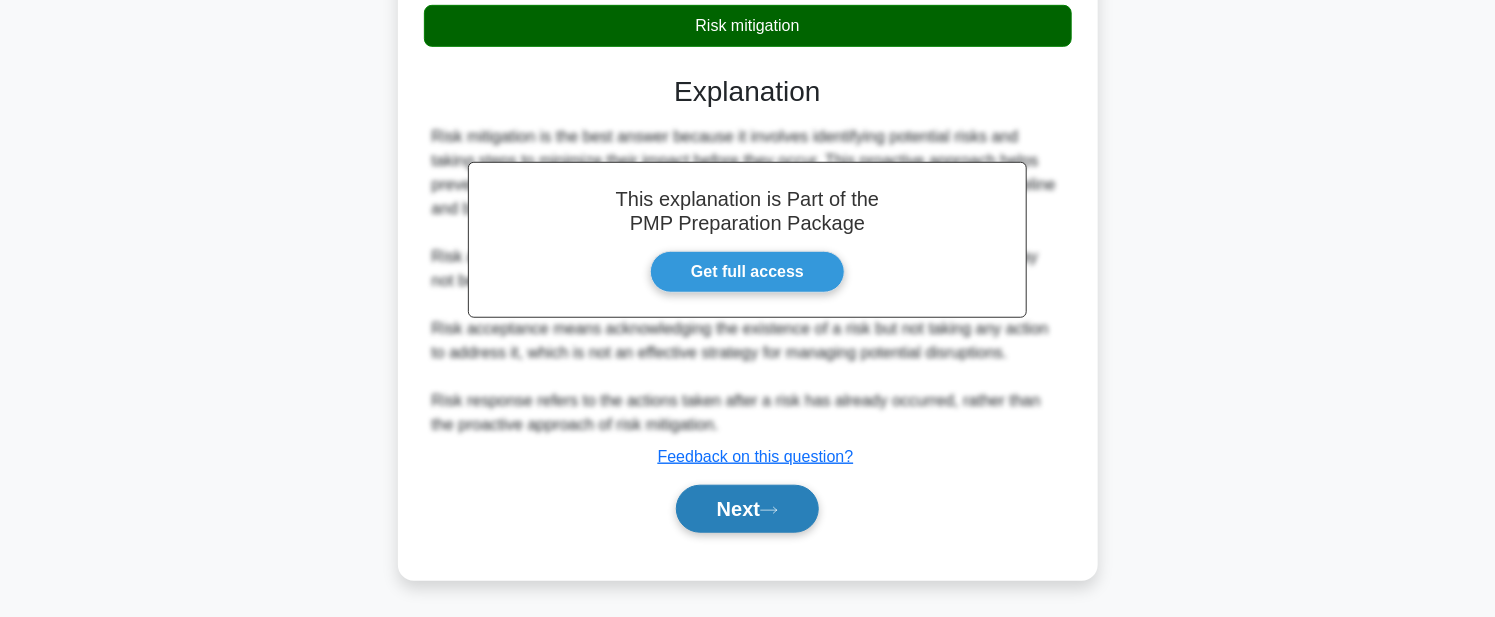 click on "Next" at bounding box center (747, 509) 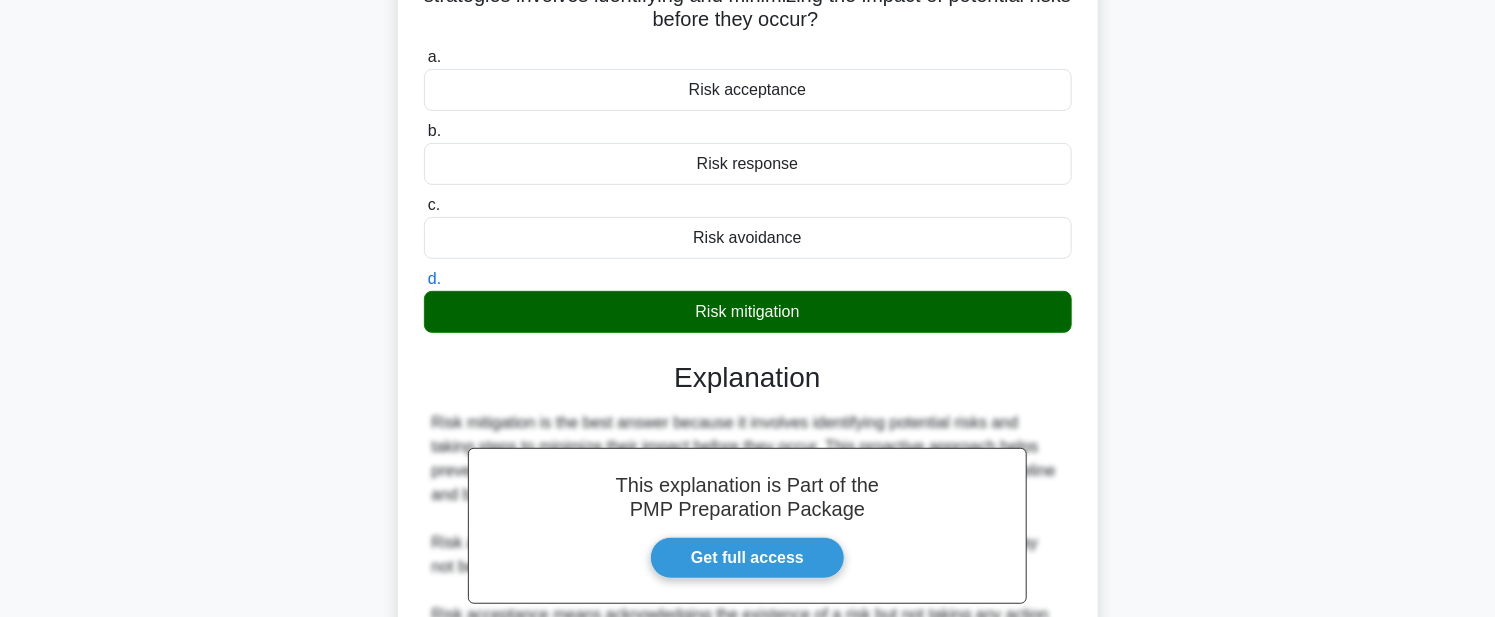 scroll, scrollTop: 519, scrollLeft: 0, axis: vertical 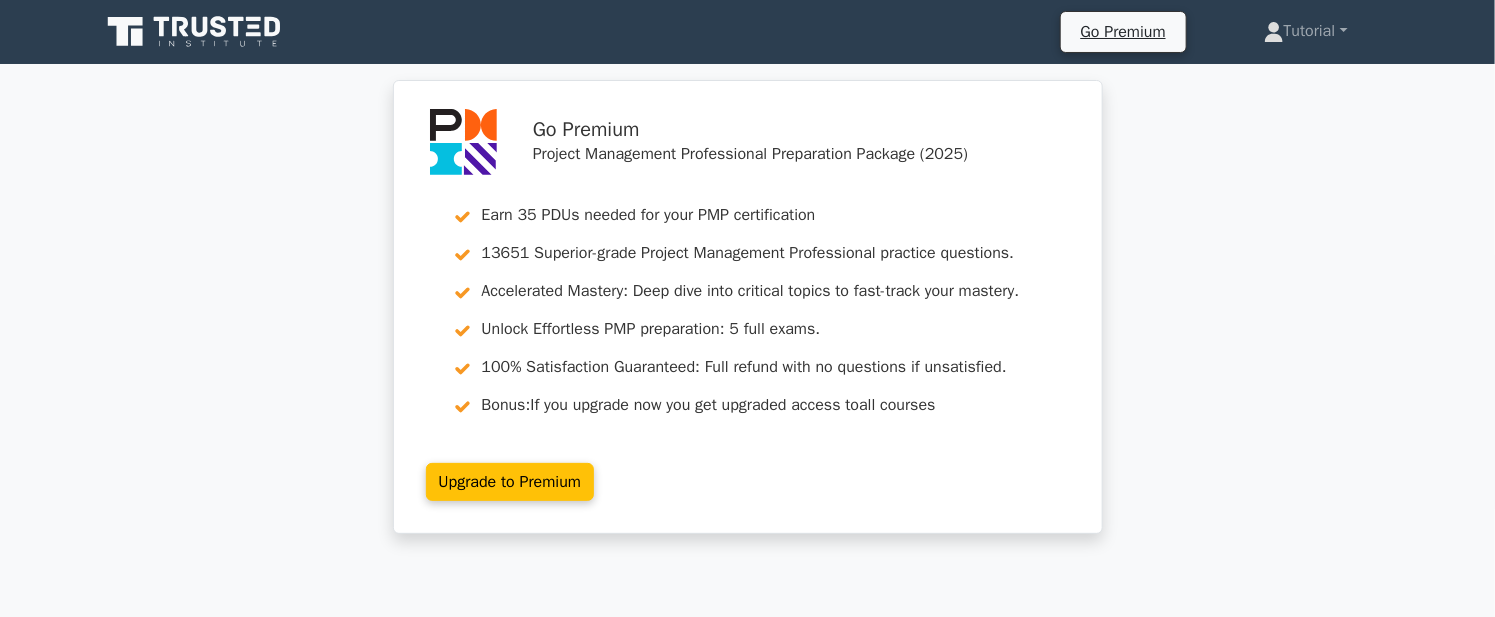 click 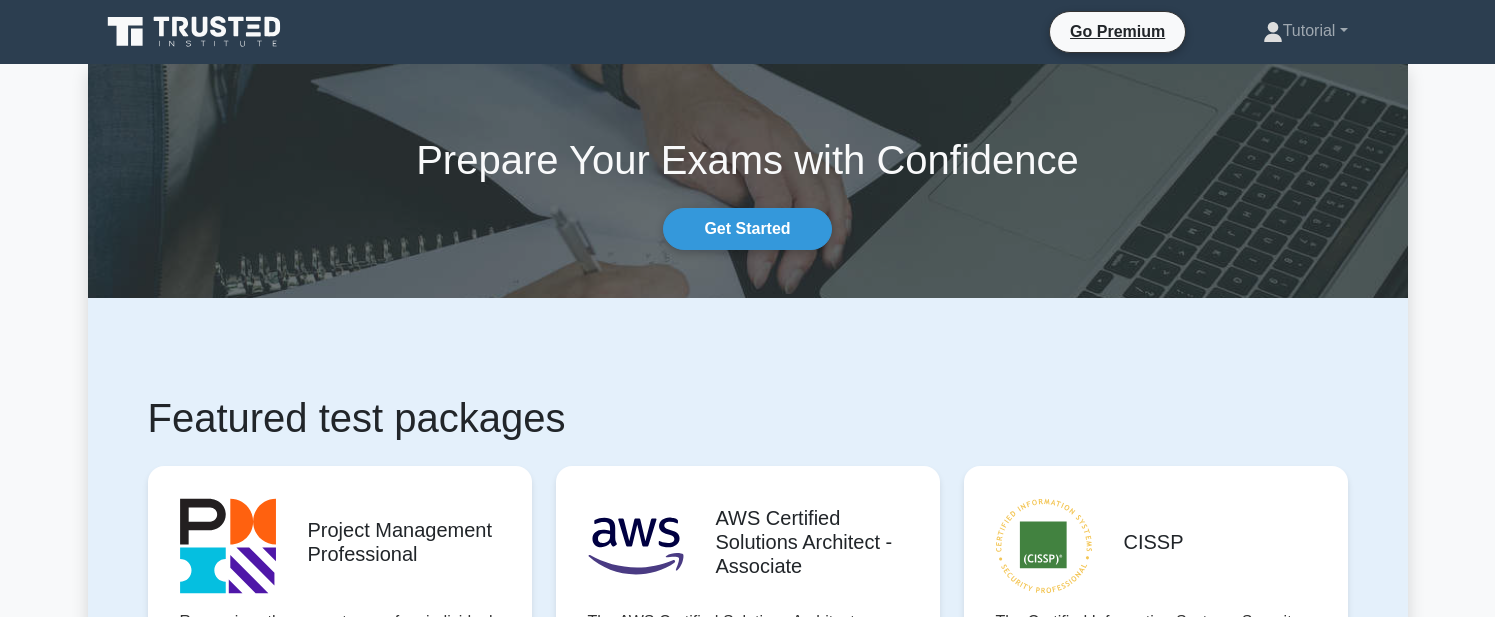 scroll, scrollTop: 0, scrollLeft: 0, axis: both 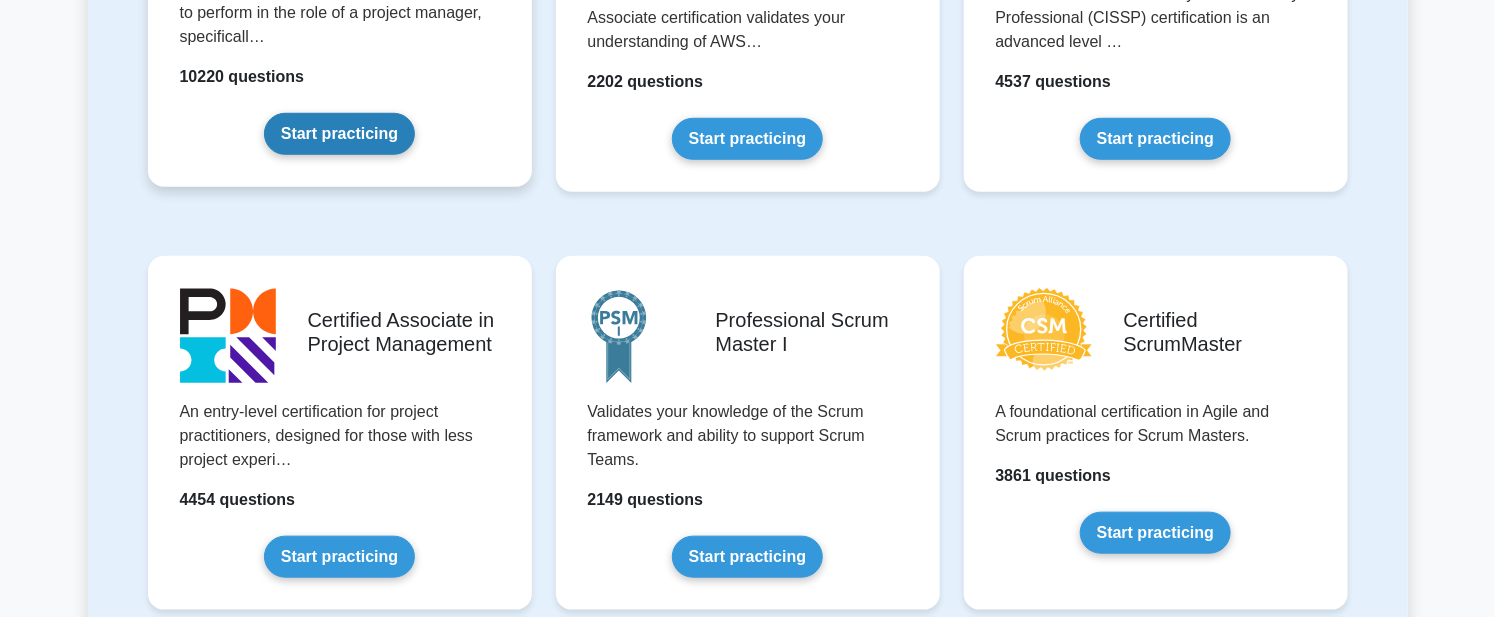 click on "Start practicing" at bounding box center (339, 134) 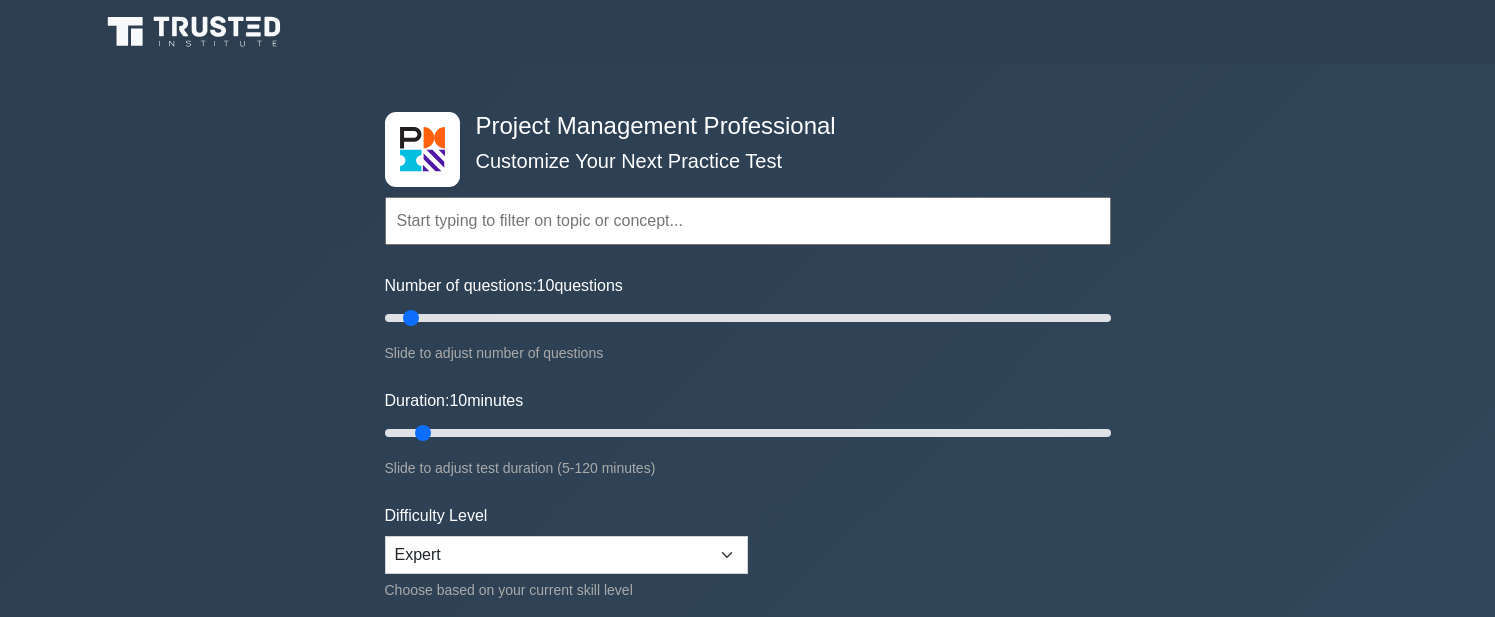 scroll, scrollTop: 0, scrollLeft: 0, axis: both 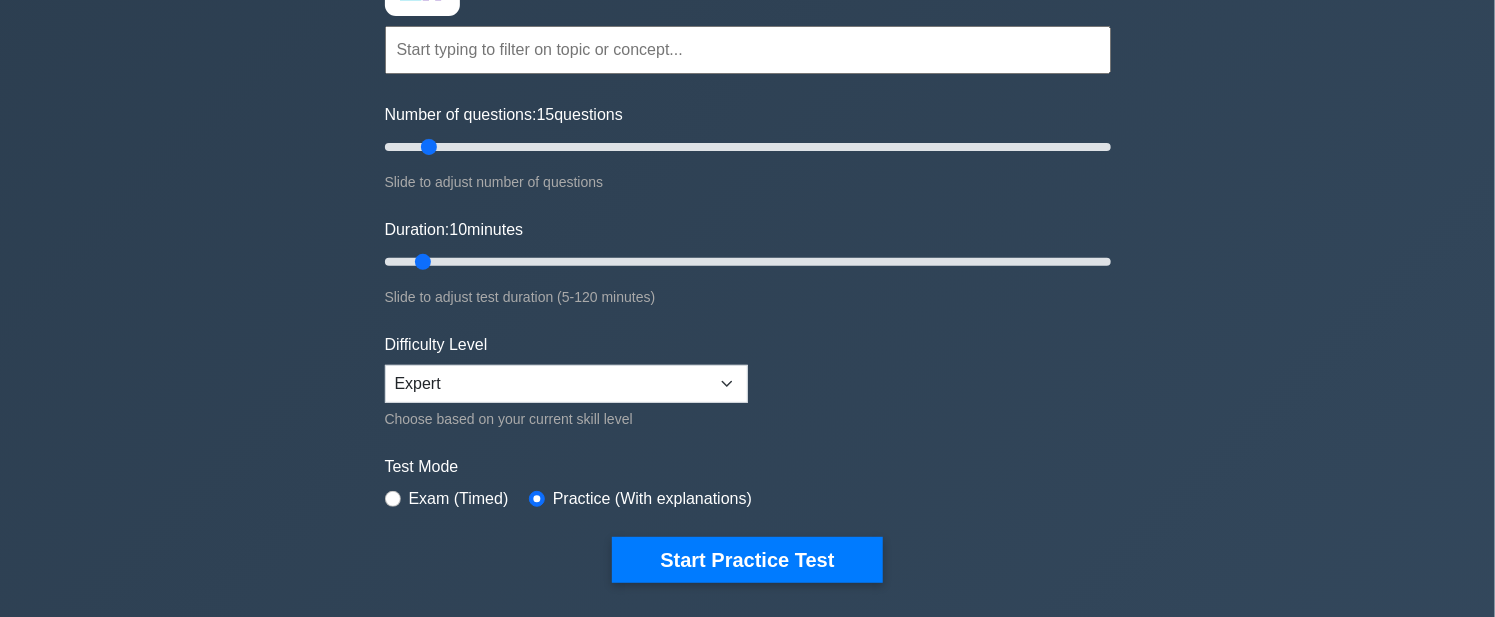 drag, startPoint x: 415, startPoint y: 146, endPoint x: 432, endPoint y: 144, distance: 17.117243 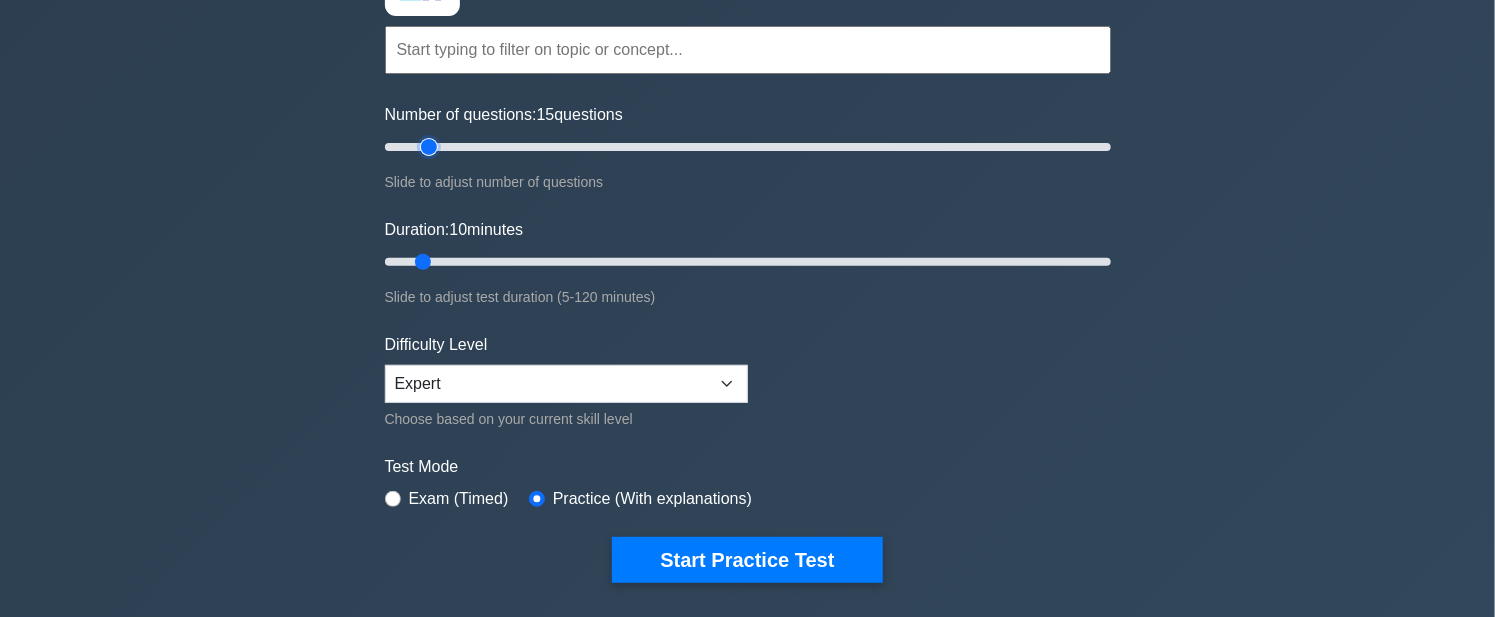 type on "15" 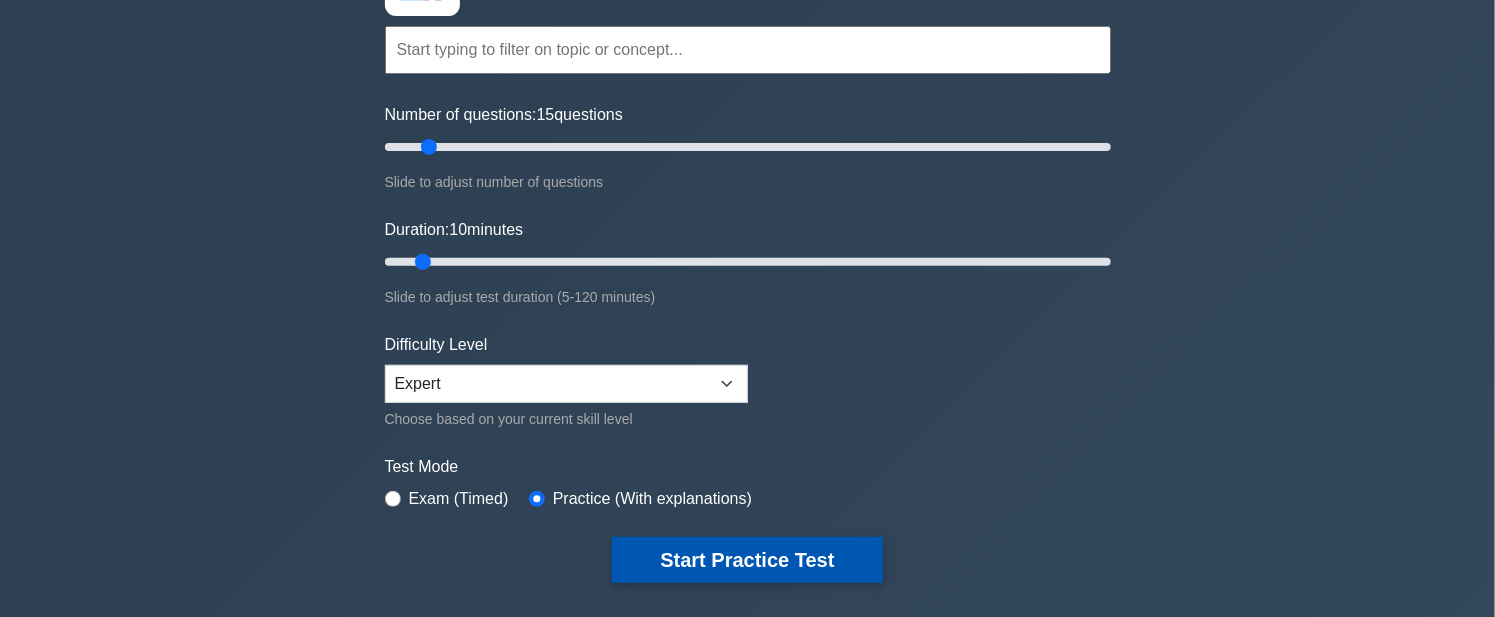 click on "Start Practice Test" at bounding box center (747, 560) 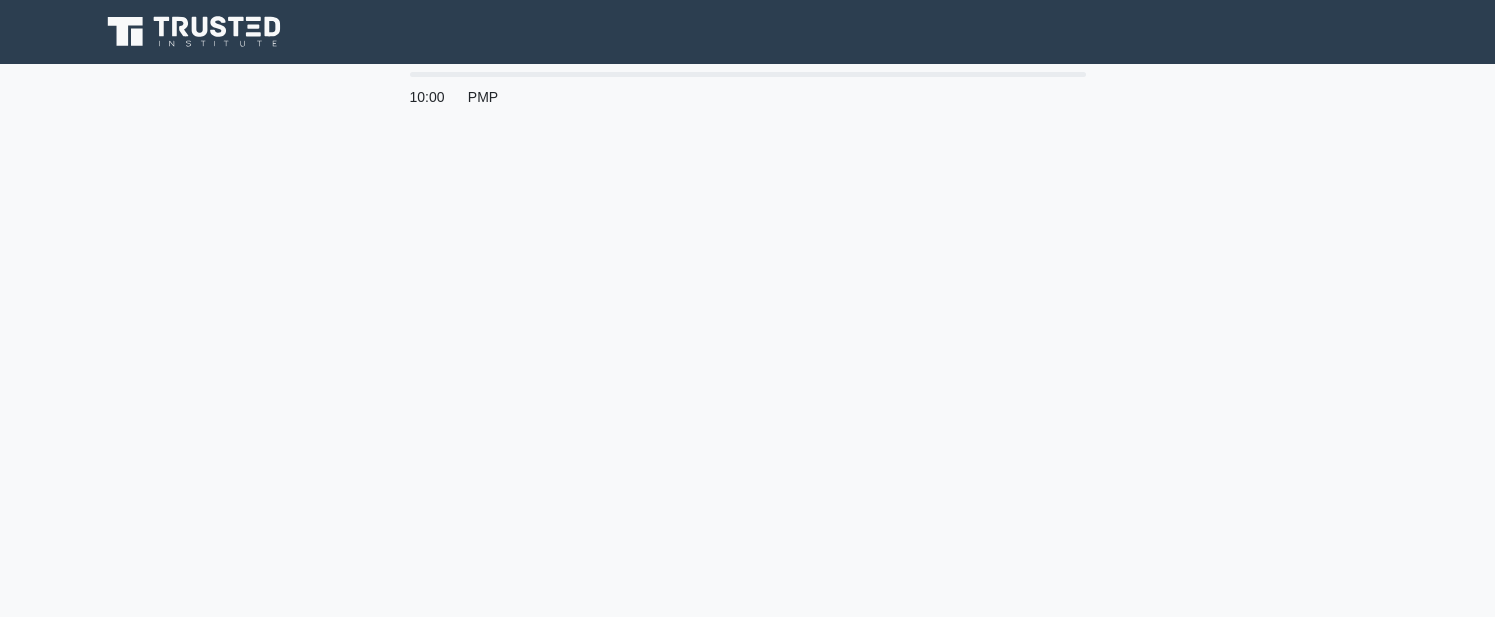 scroll, scrollTop: 0, scrollLeft: 0, axis: both 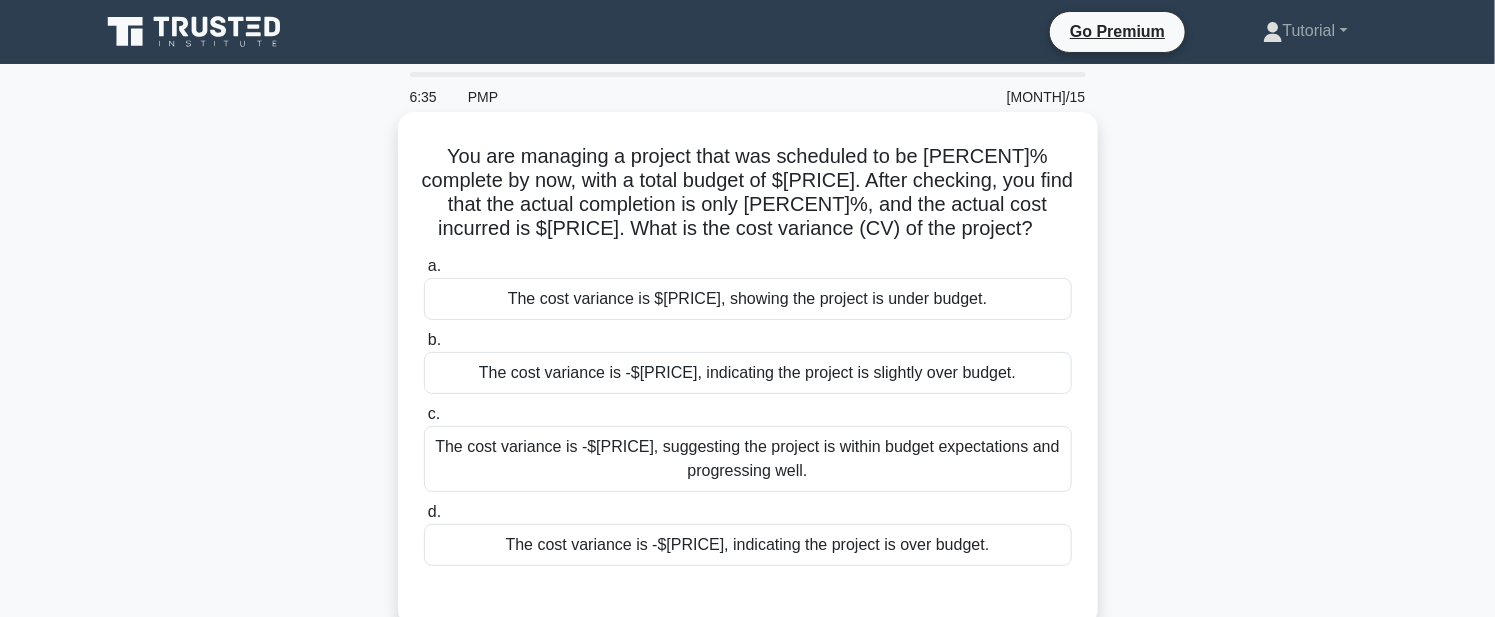 click on "The cost variance is -$[PRICE], indicating the project is over budget." at bounding box center [748, 545] 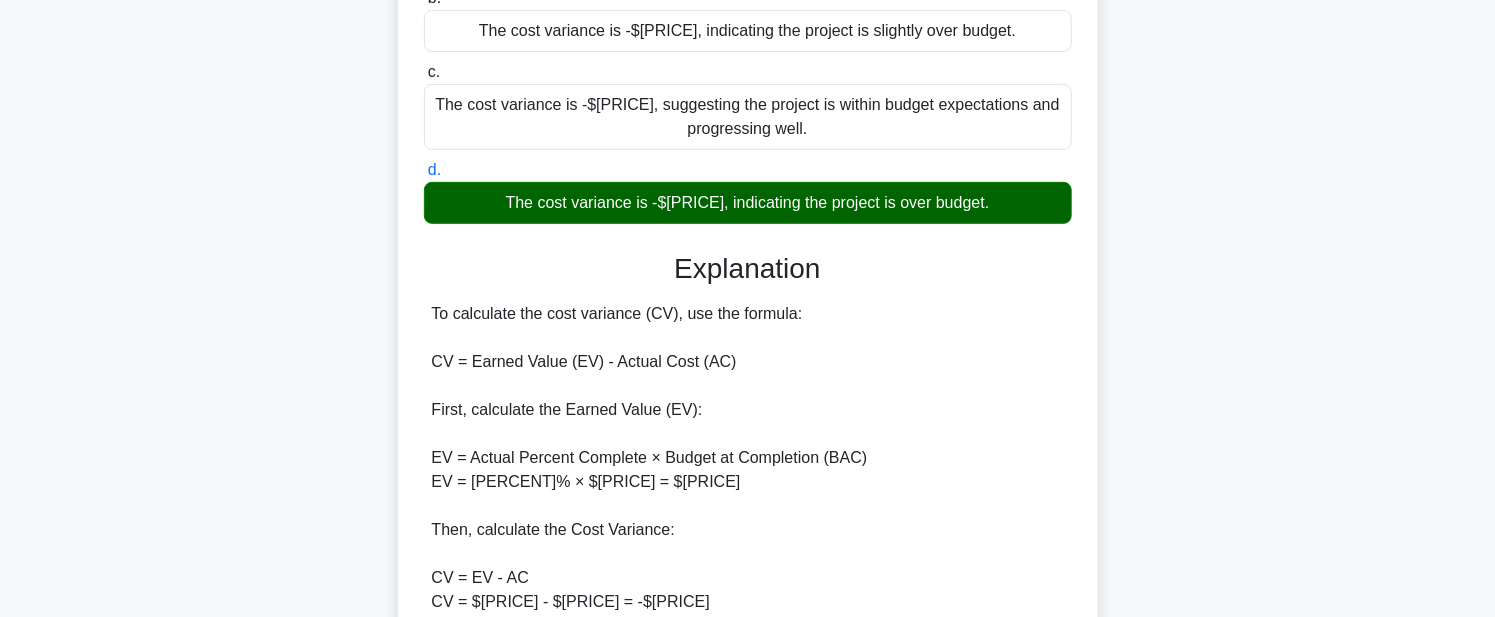 scroll, scrollTop: 567, scrollLeft: 0, axis: vertical 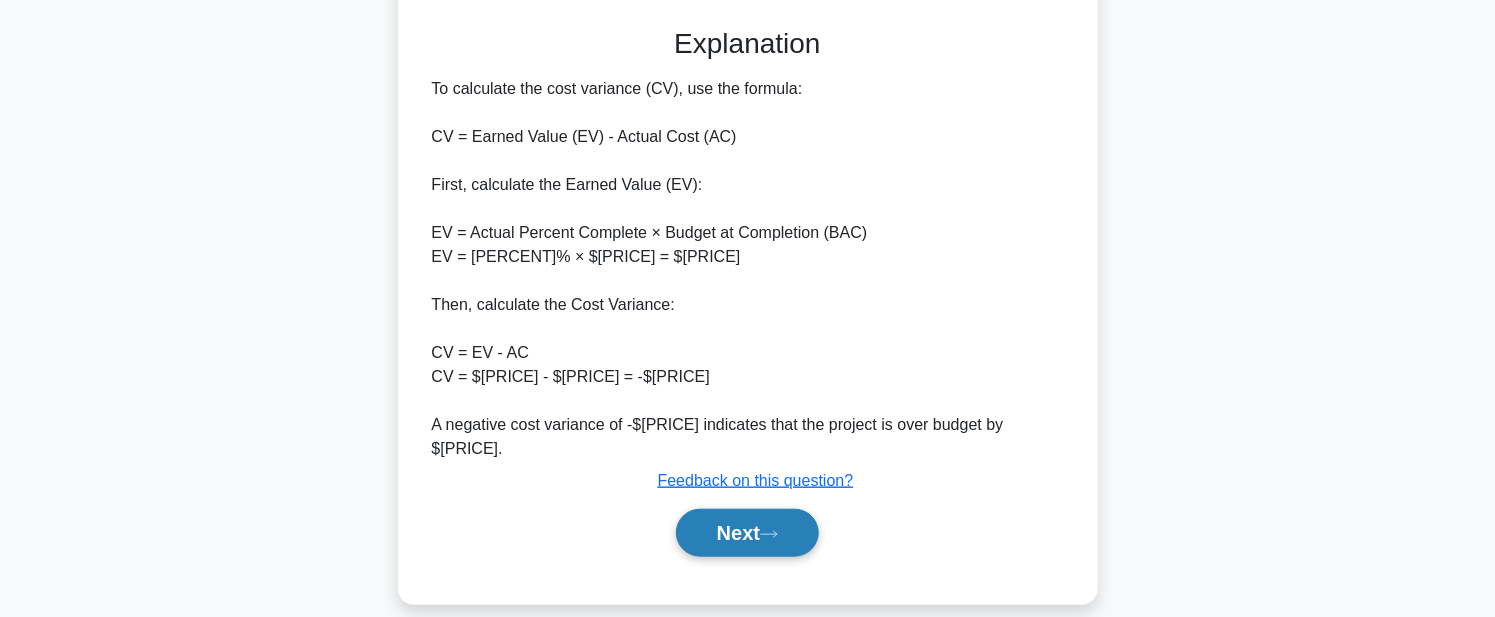 click on "Next" at bounding box center [747, 533] 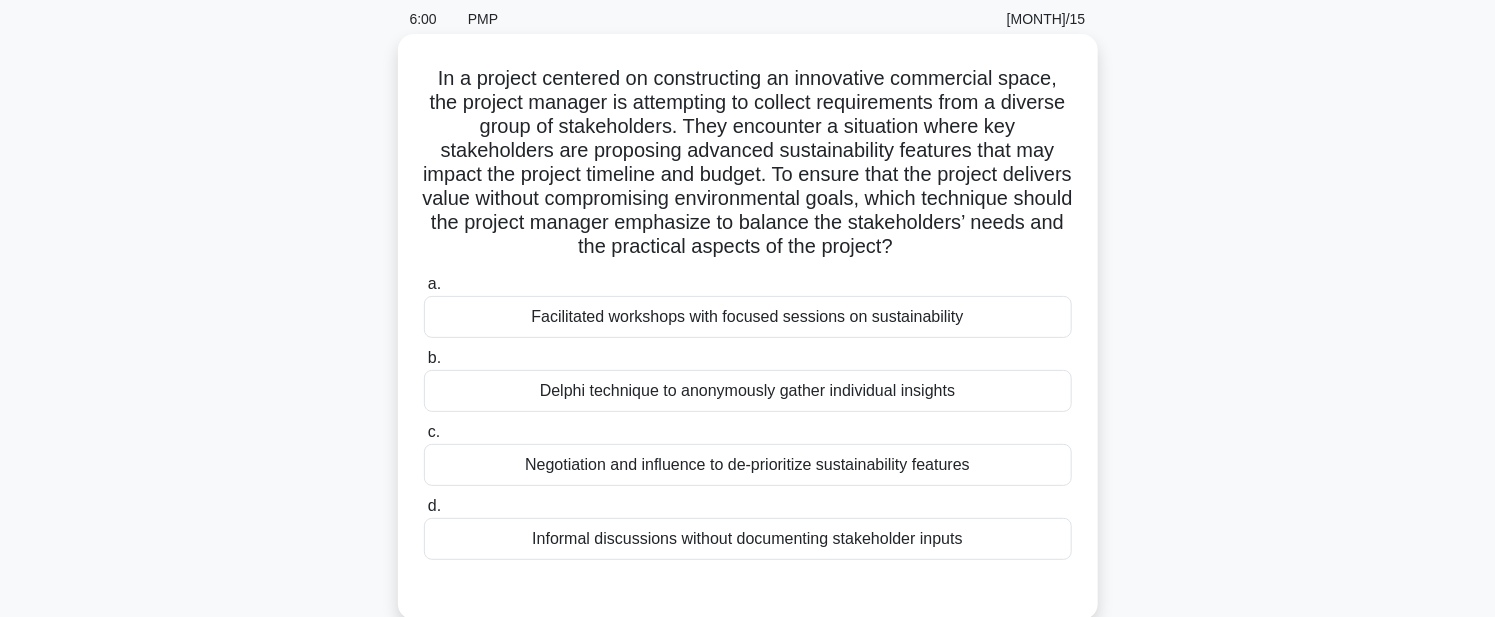 scroll, scrollTop: 114, scrollLeft: 0, axis: vertical 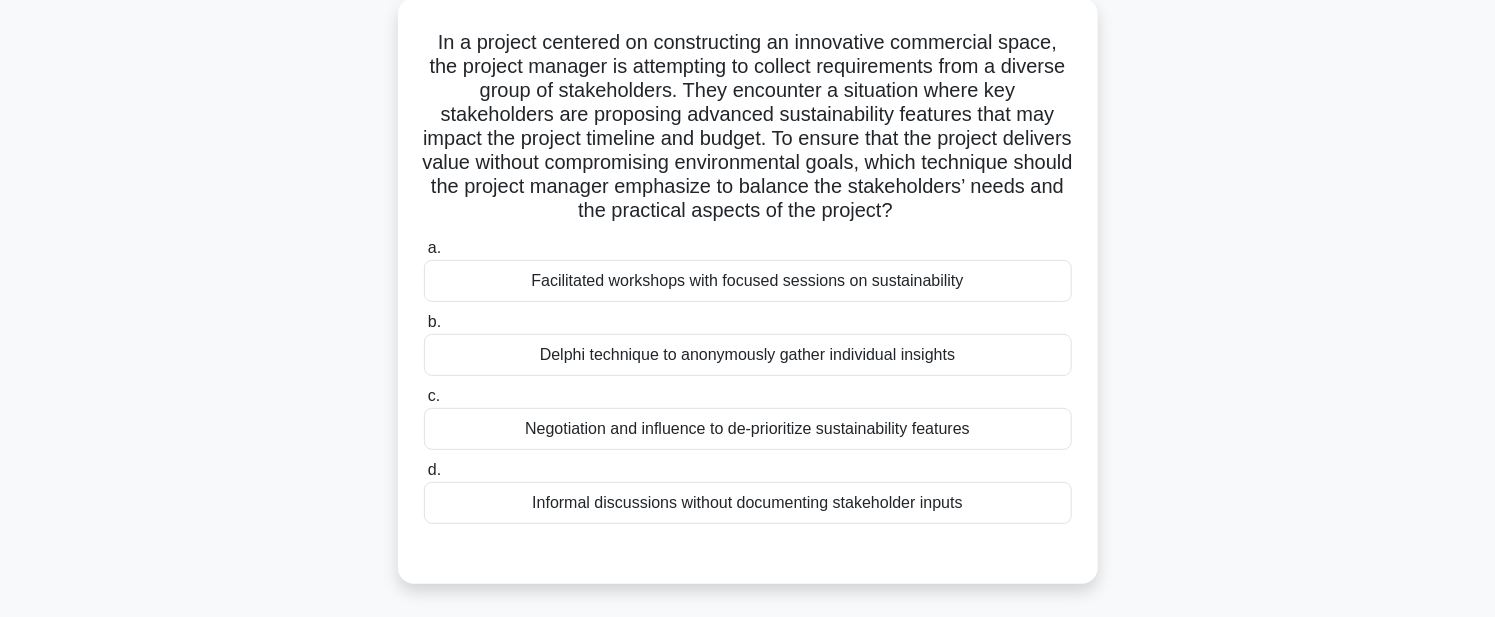 click on "Facilitated workshops with focused sessions on sustainability" at bounding box center [748, 281] 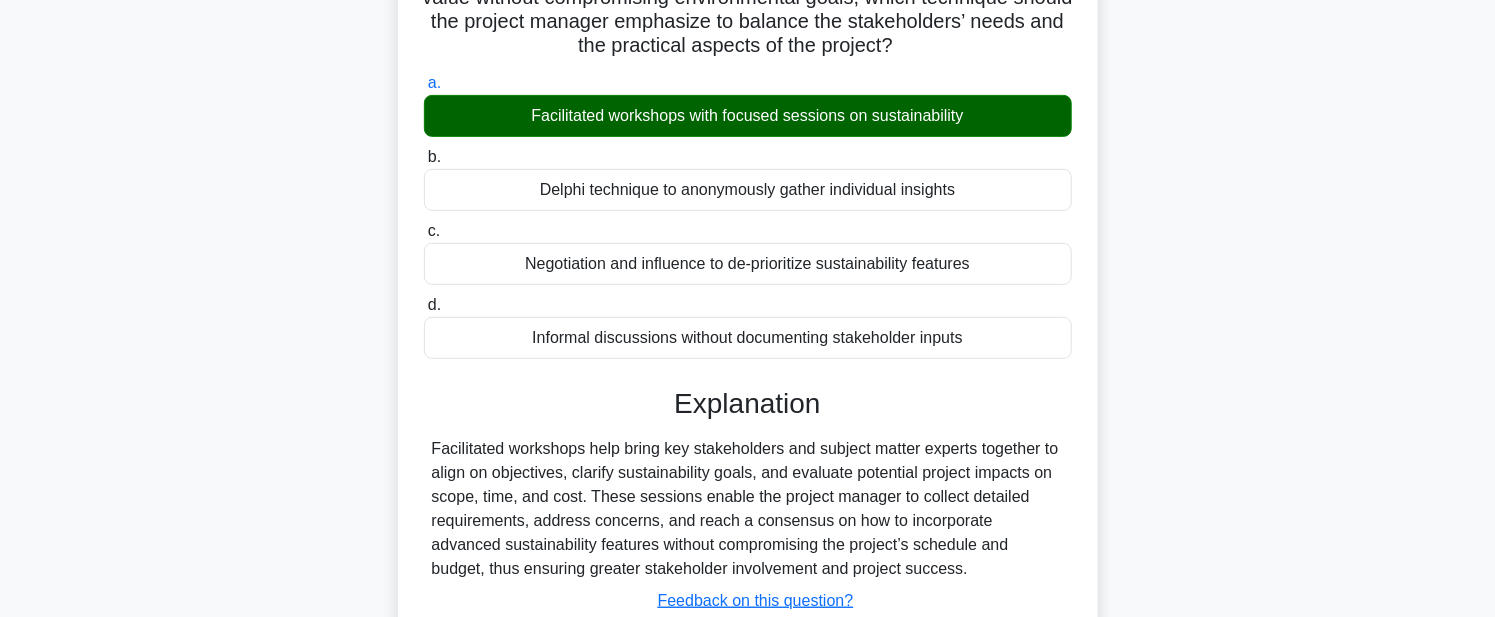 scroll, scrollTop: 462, scrollLeft: 0, axis: vertical 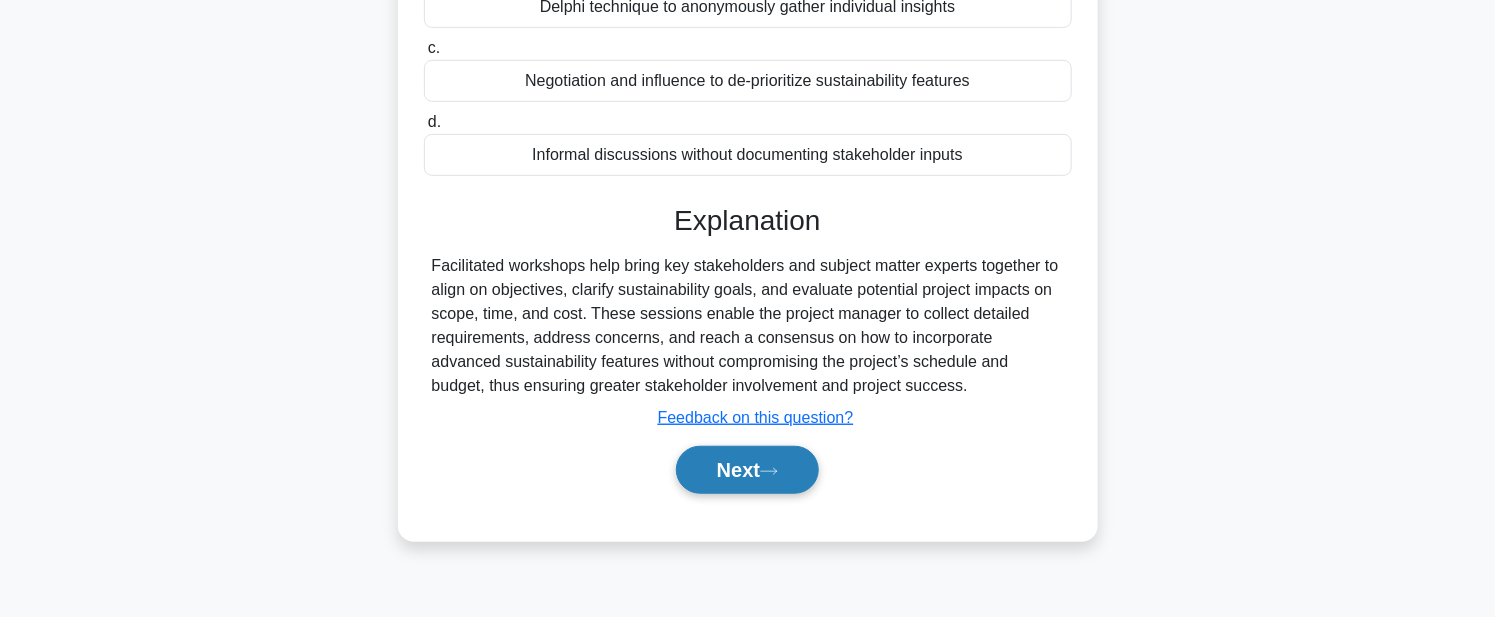 click on "Next" at bounding box center (747, 470) 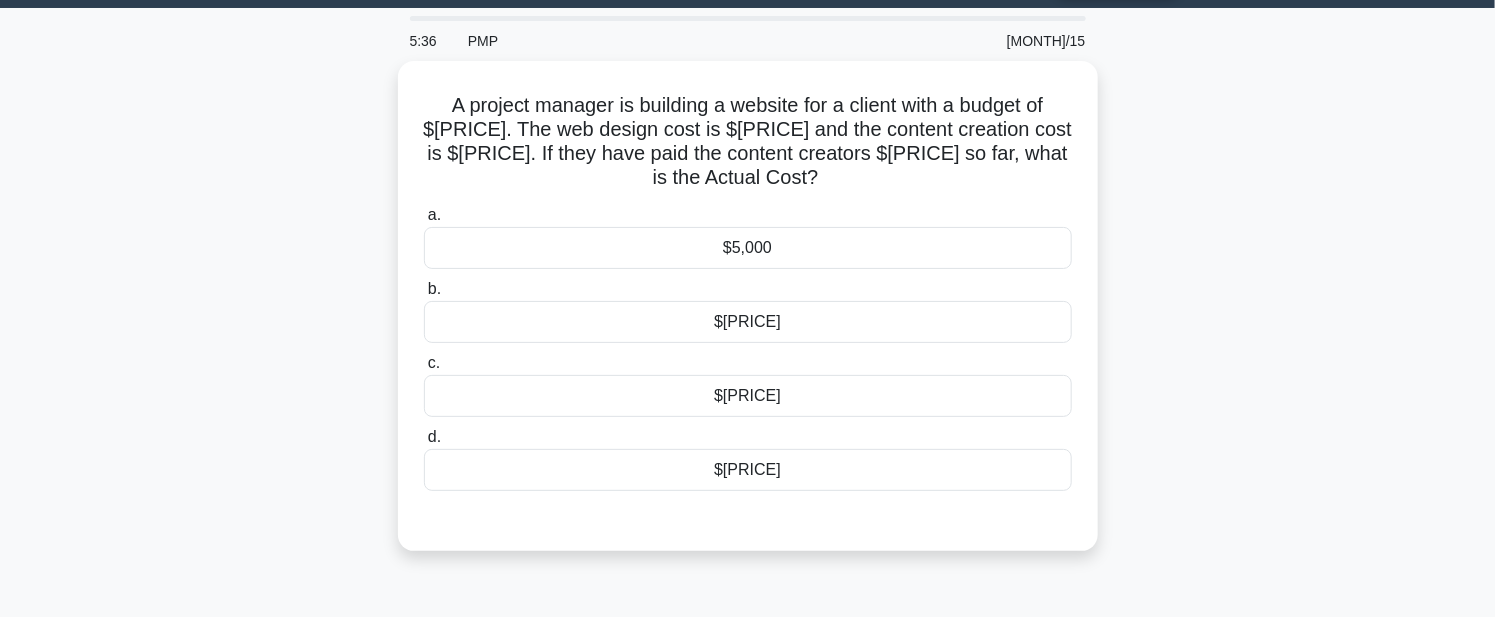 scroll, scrollTop: 57, scrollLeft: 0, axis: vertical 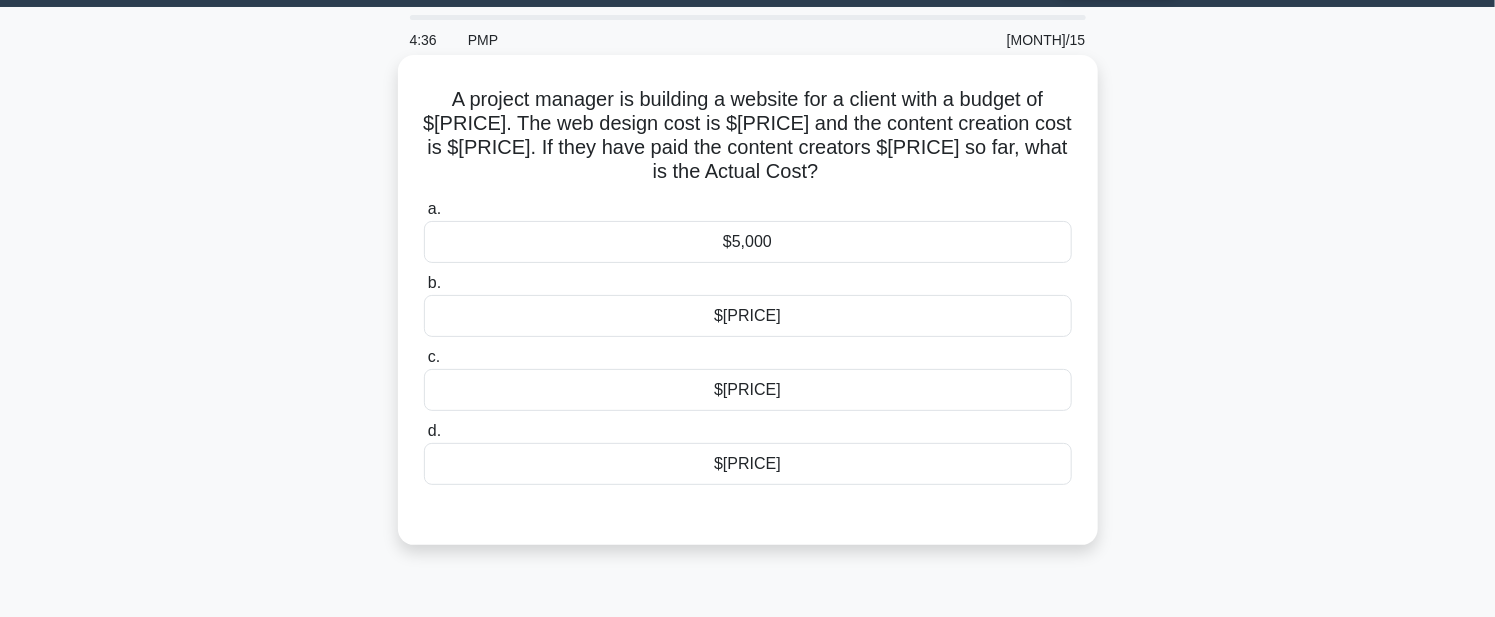 click on "$5,000" at bounding box center (748, 242) 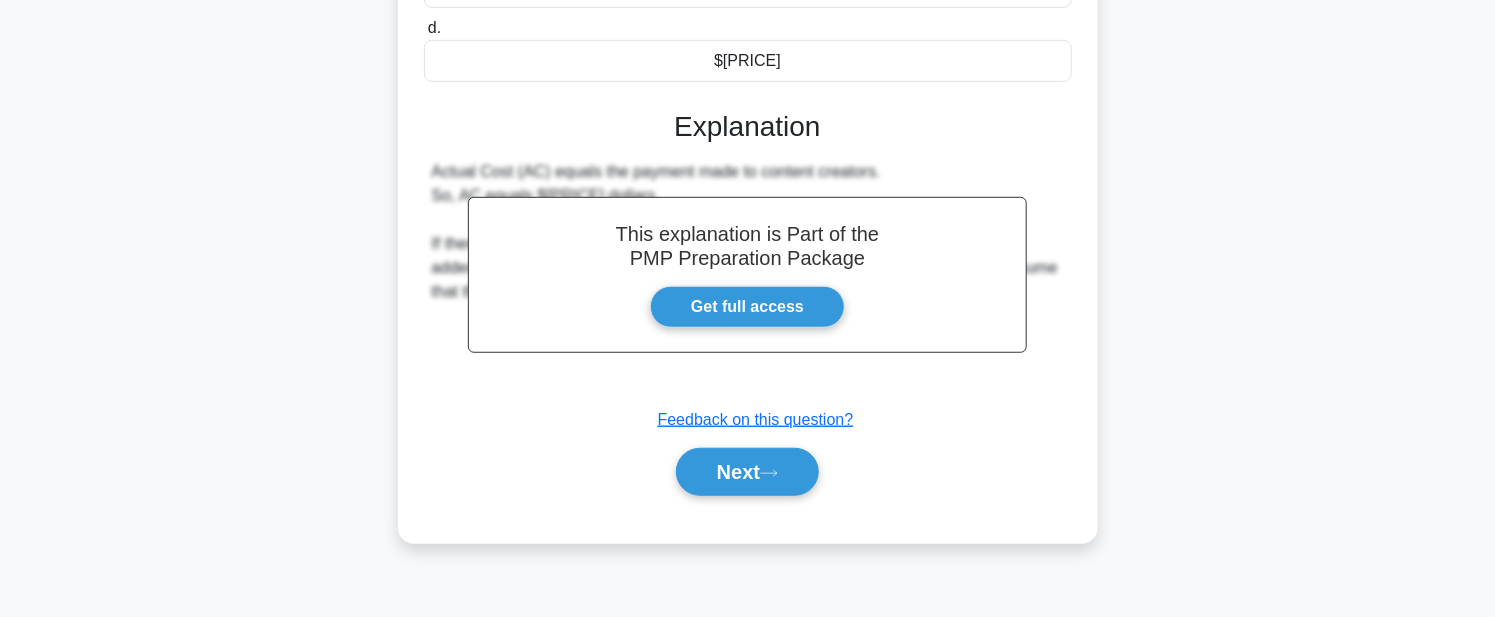 scroll, scrollTop: 462, scrollLeft: 0, axis: vertical 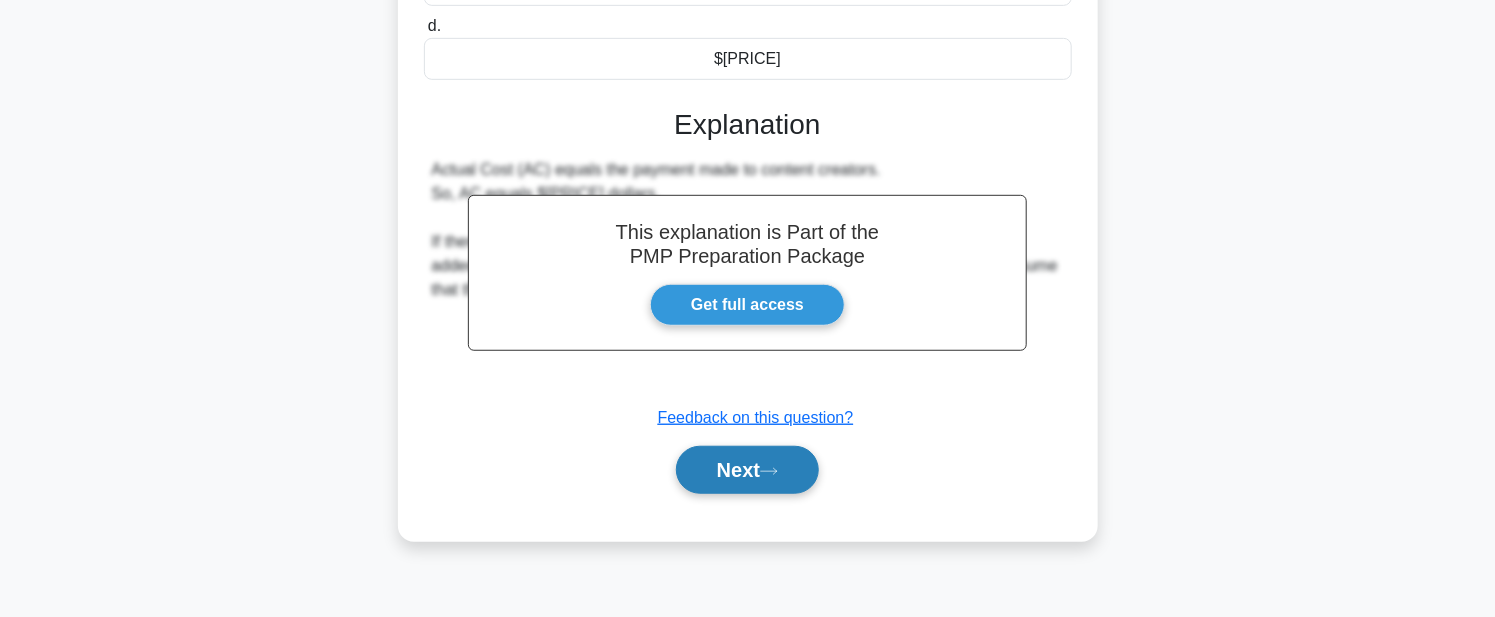 click on "Next" at bounding box center (747, 470) 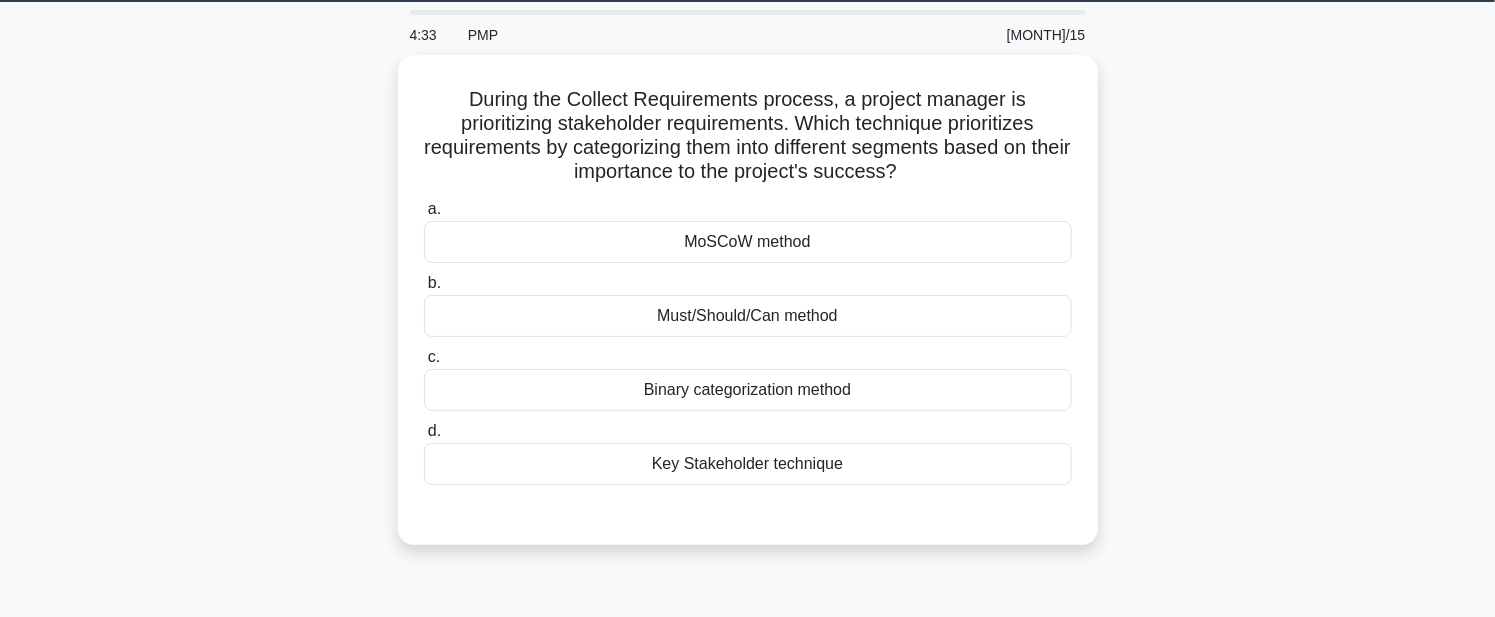 scroll, scrollTop: 62, scrollLeft: 0, axis: vertical 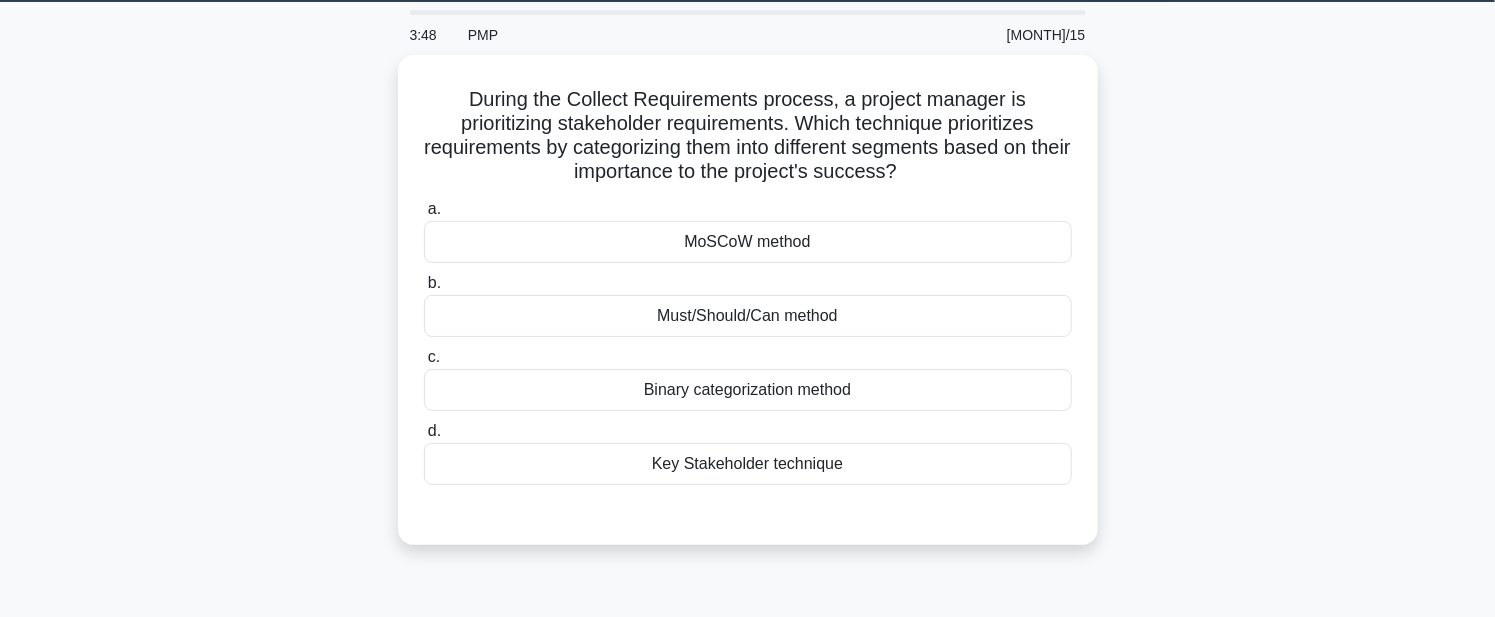 click on "Must/Should/Can method" at bounding box center [748, 316] 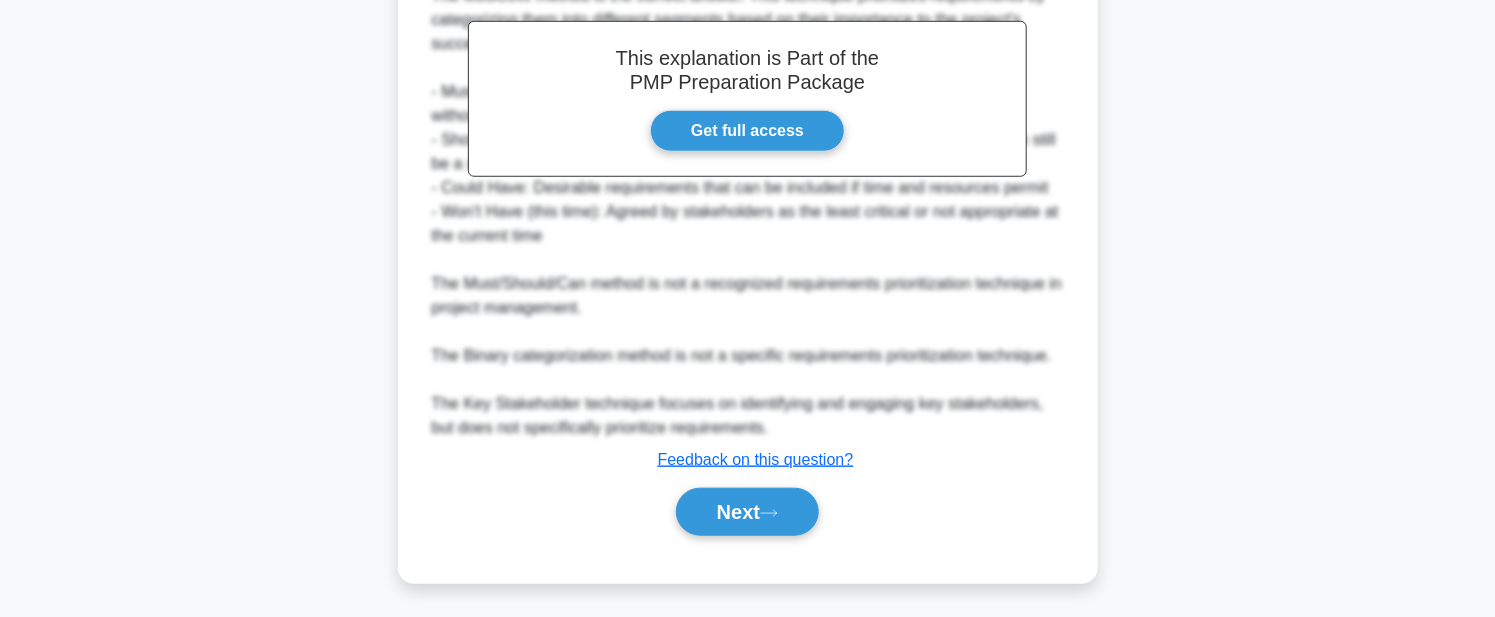 scroll, scrollTop: 641, scrollLeft: 0, axis: vertical 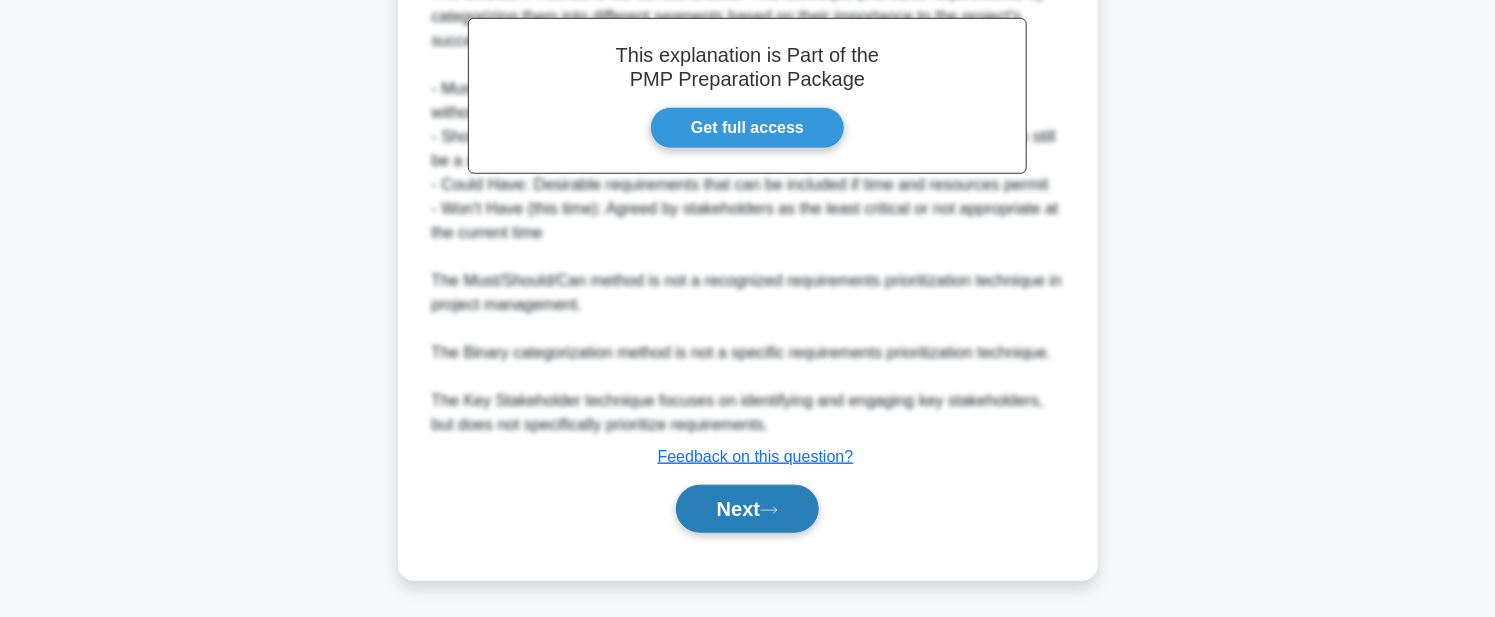 click on "Next" at bounding box center (747, 509) 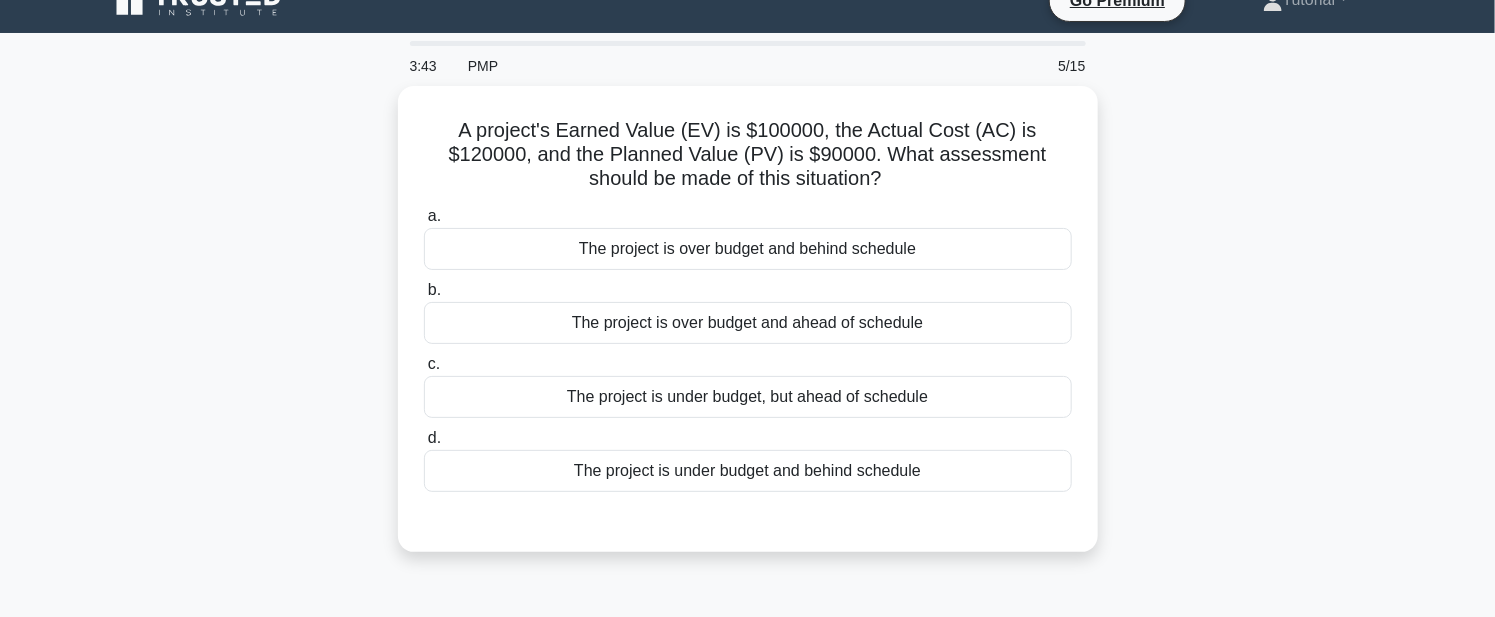 scroll, scrollTop: 0, scrollLeft: 0, axis: both 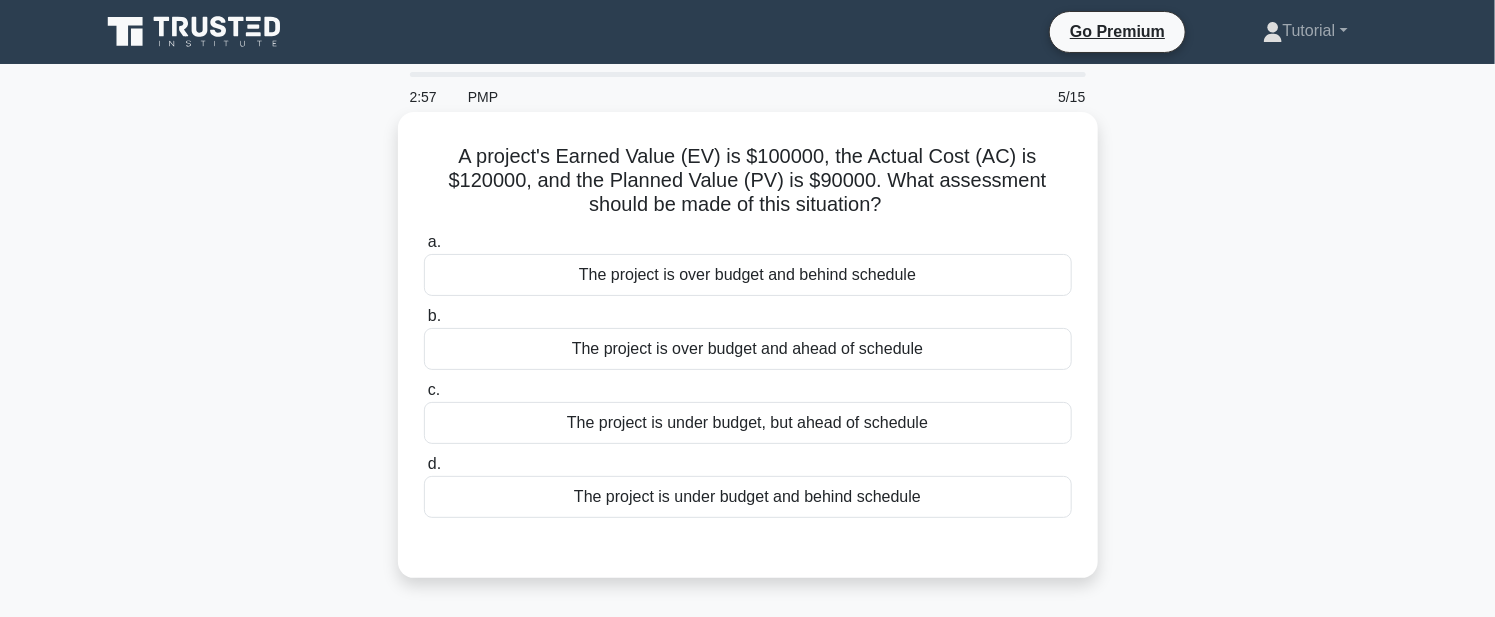click on "The project is over budget and ahead of schedule" at bounding box center (748, 349) 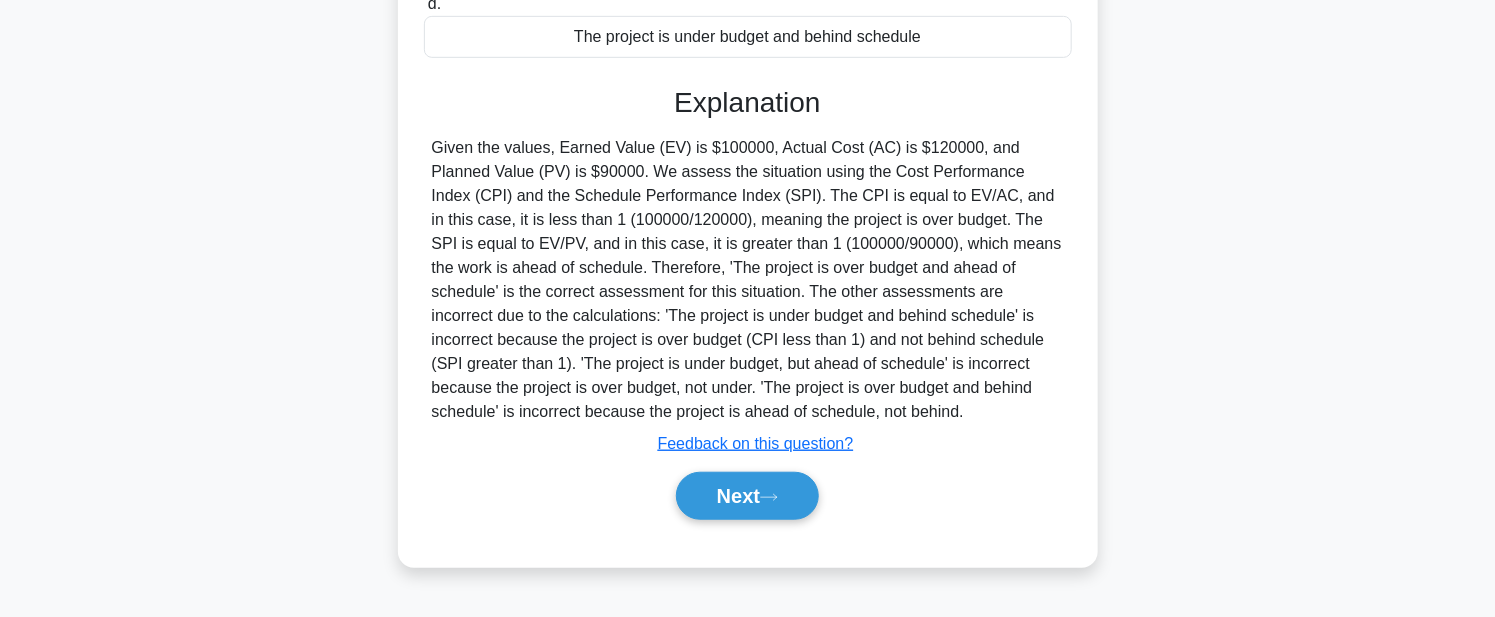 scroll, scrollTop: 462, scrollLeft: 0, axis: vertical 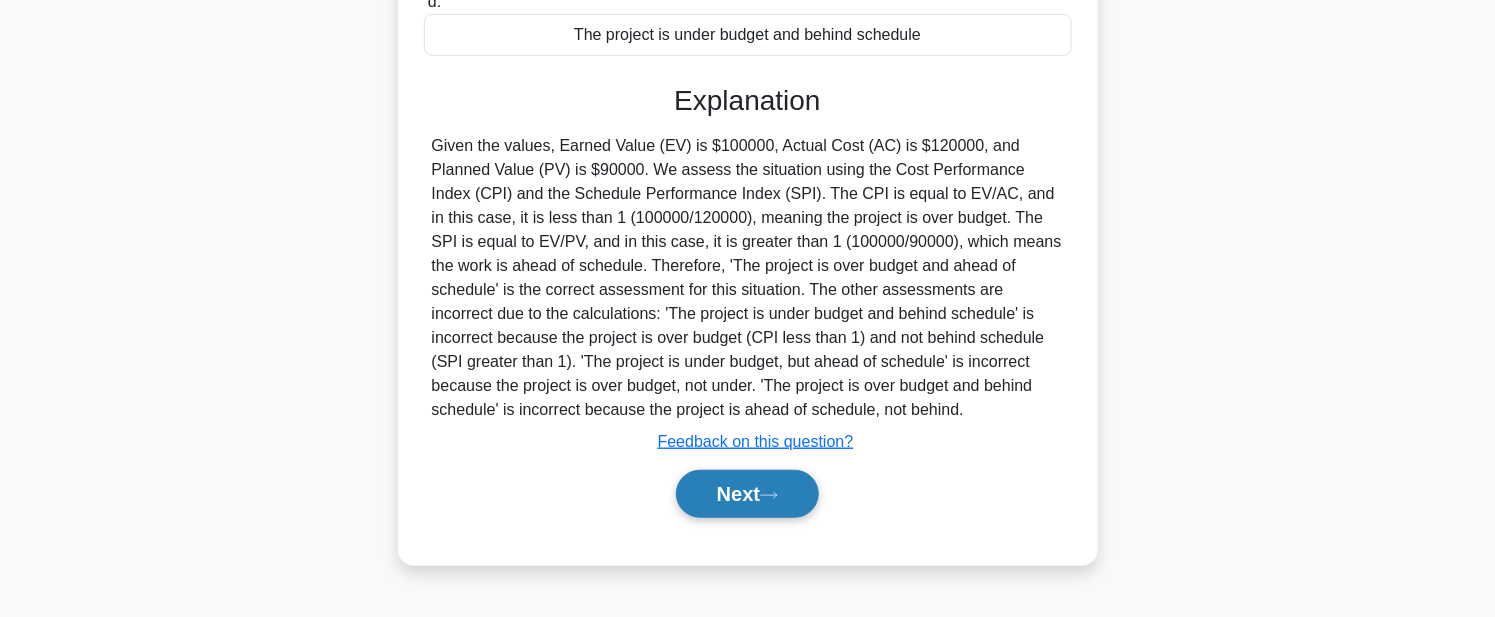click on "Next" at bounding box center (747, 494) 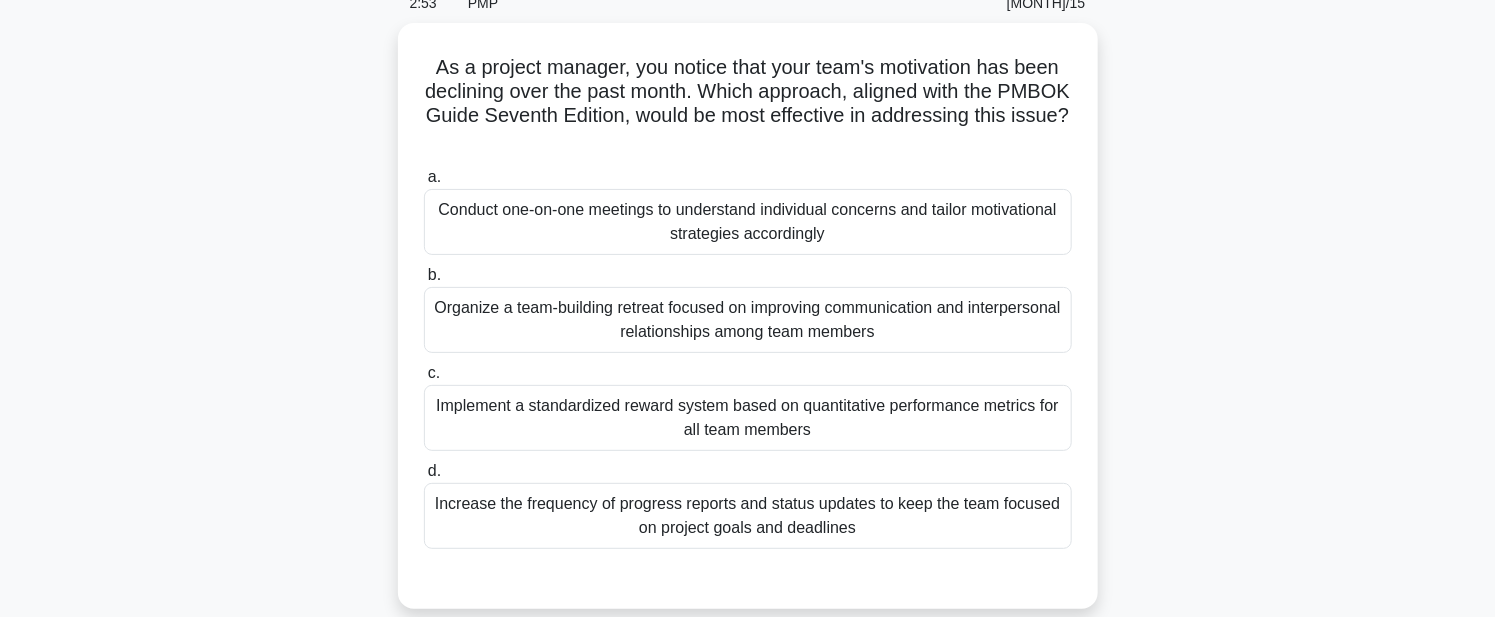scroll, scrollTop: 62, scrollLeft: 0, axis: vertical 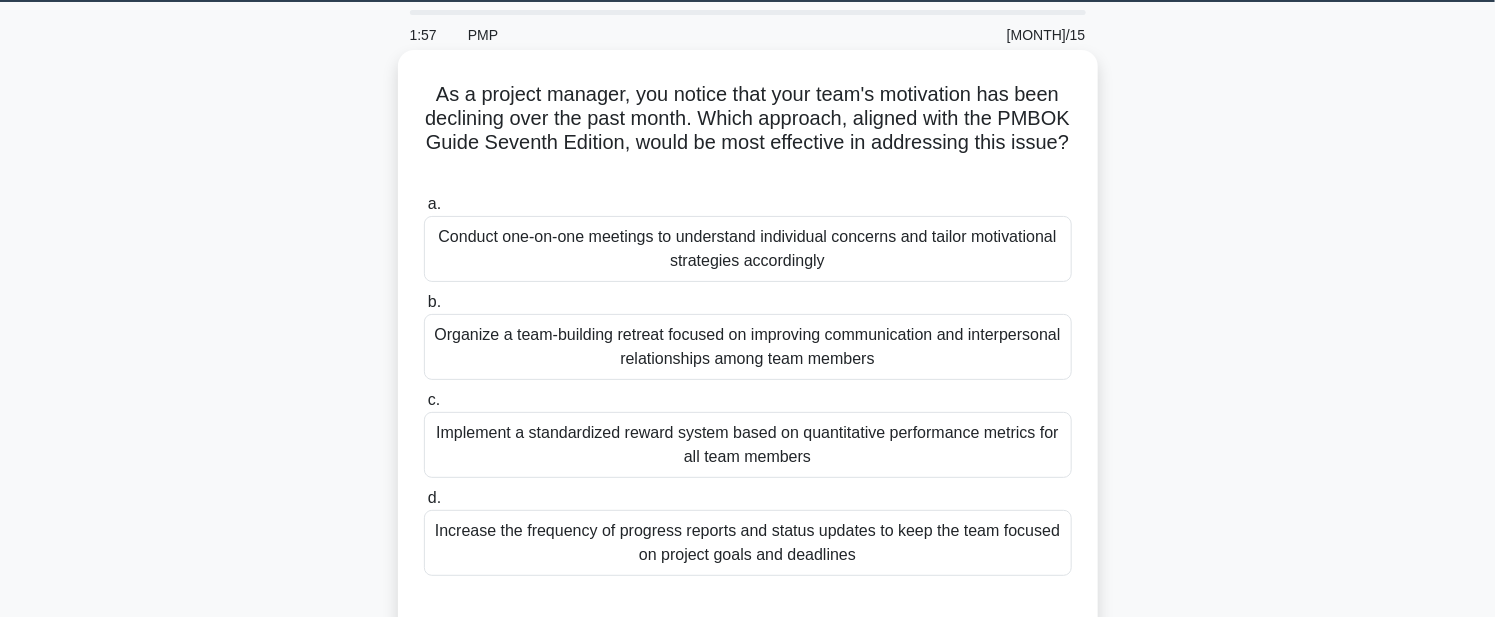 click on "Conduct one-on-one meetings to understand individual concerns and tailor motivational strategies accordingly" at bounding box center [748, 249] 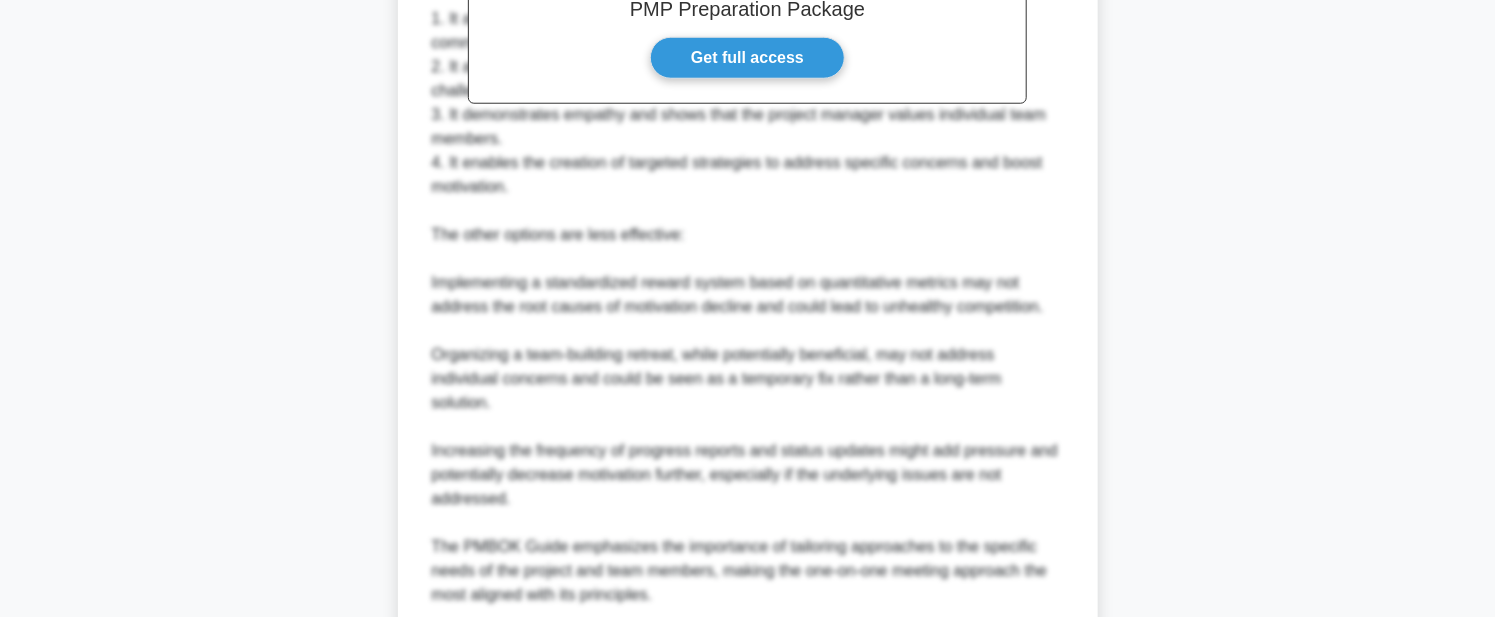 scroll, scrollTop: 975, scrollLeft: 0, axis: vertical 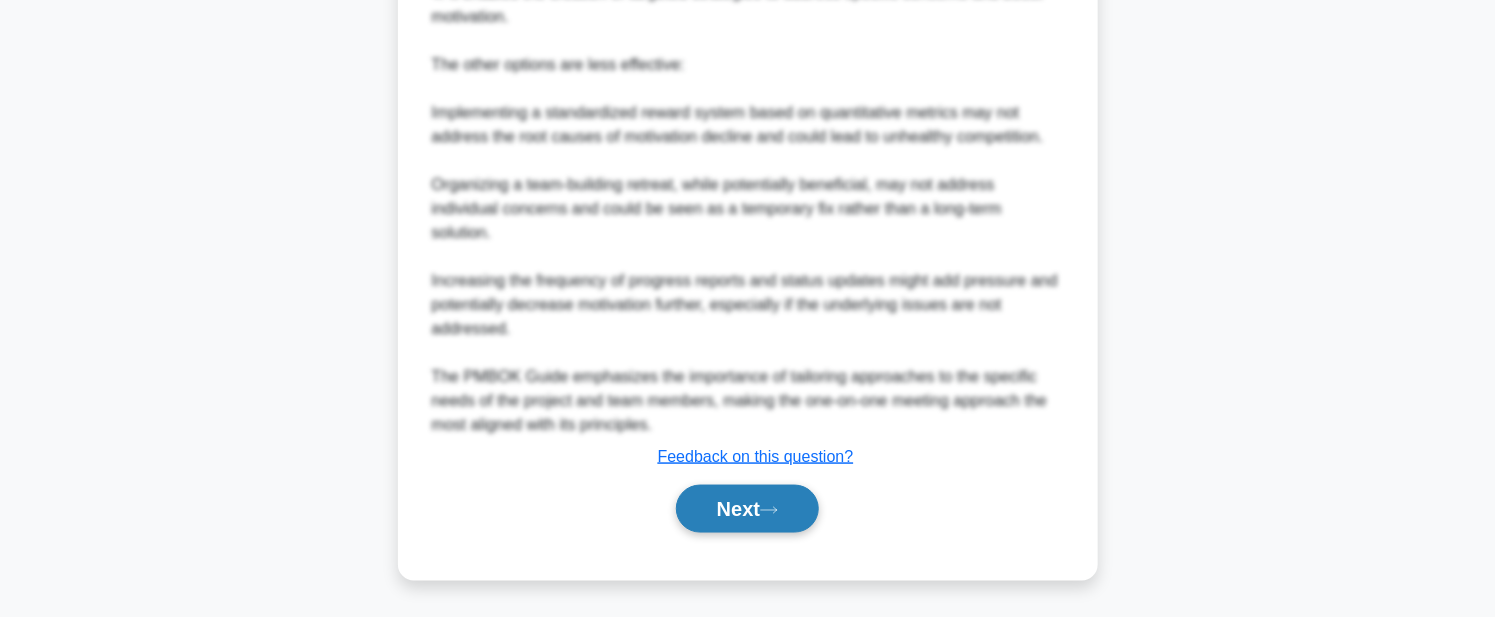 click on "Next" at bounding box center [747, 509] 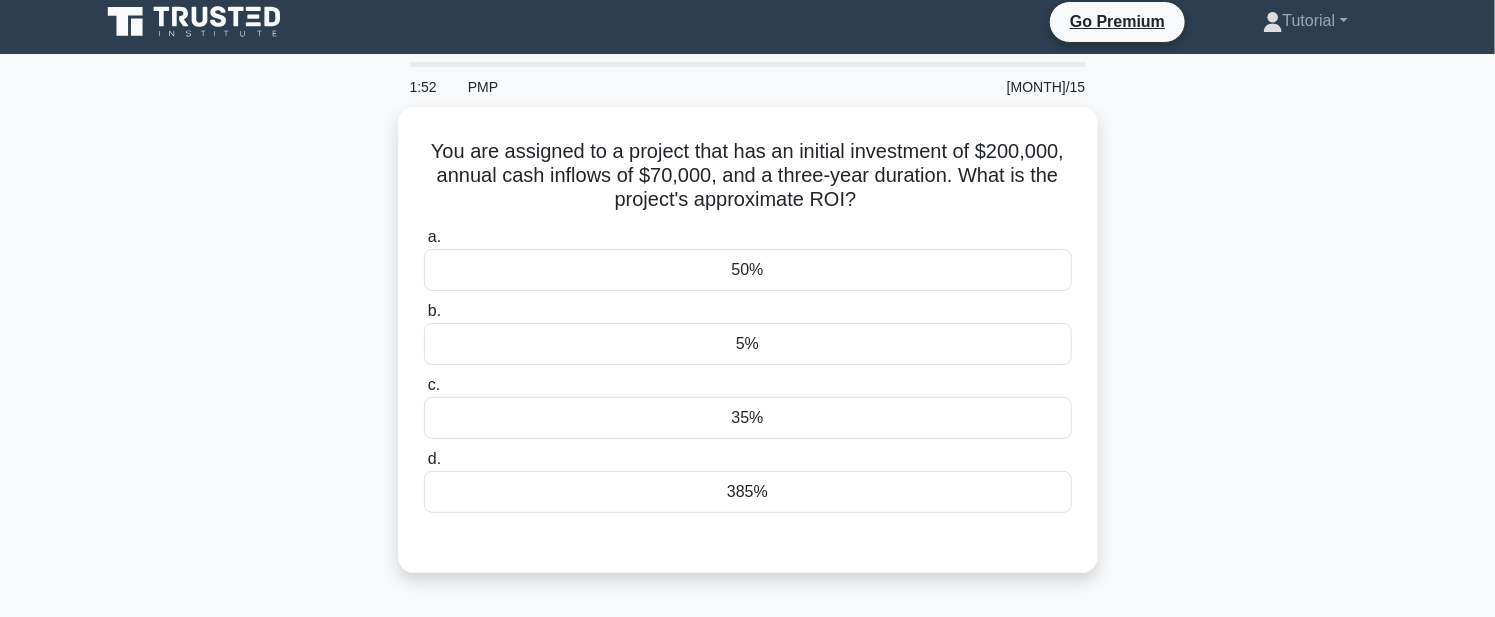 scroll, scrollTop: 5, scrollLeft: 0, axis: vertical 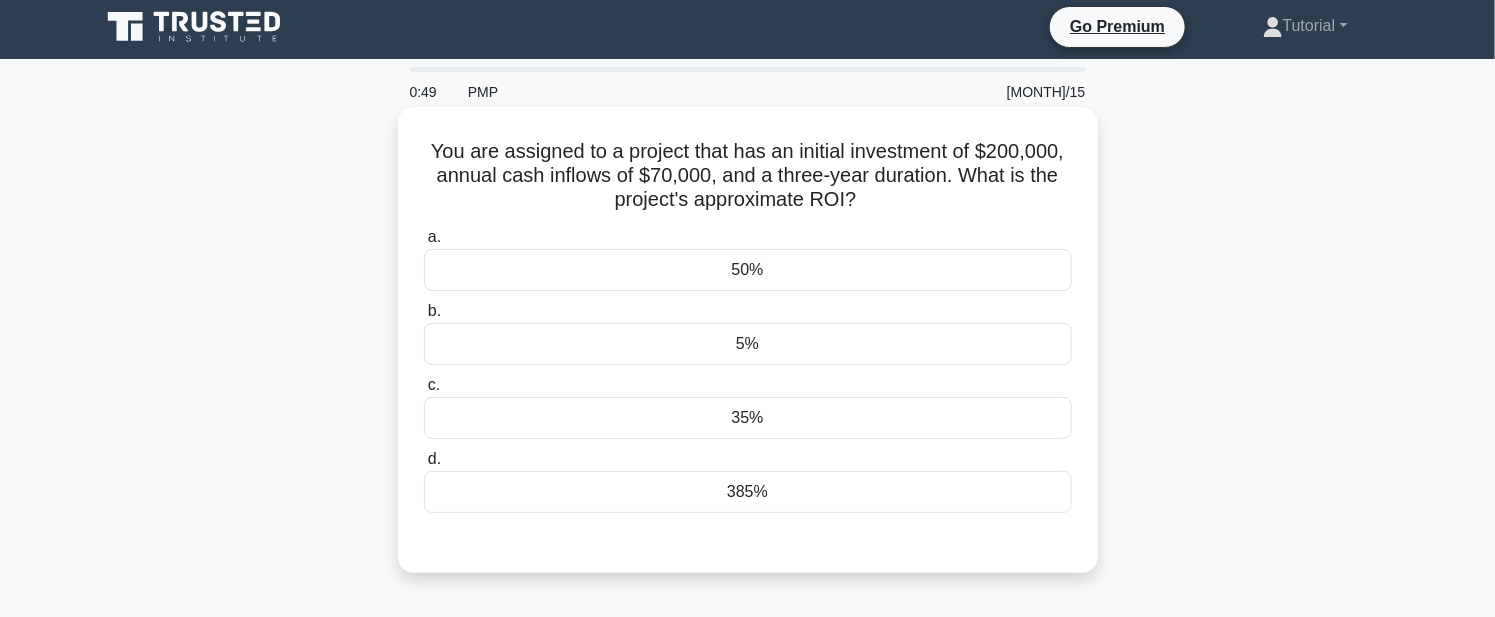 click on "5%" at bounding box center (748, 344) 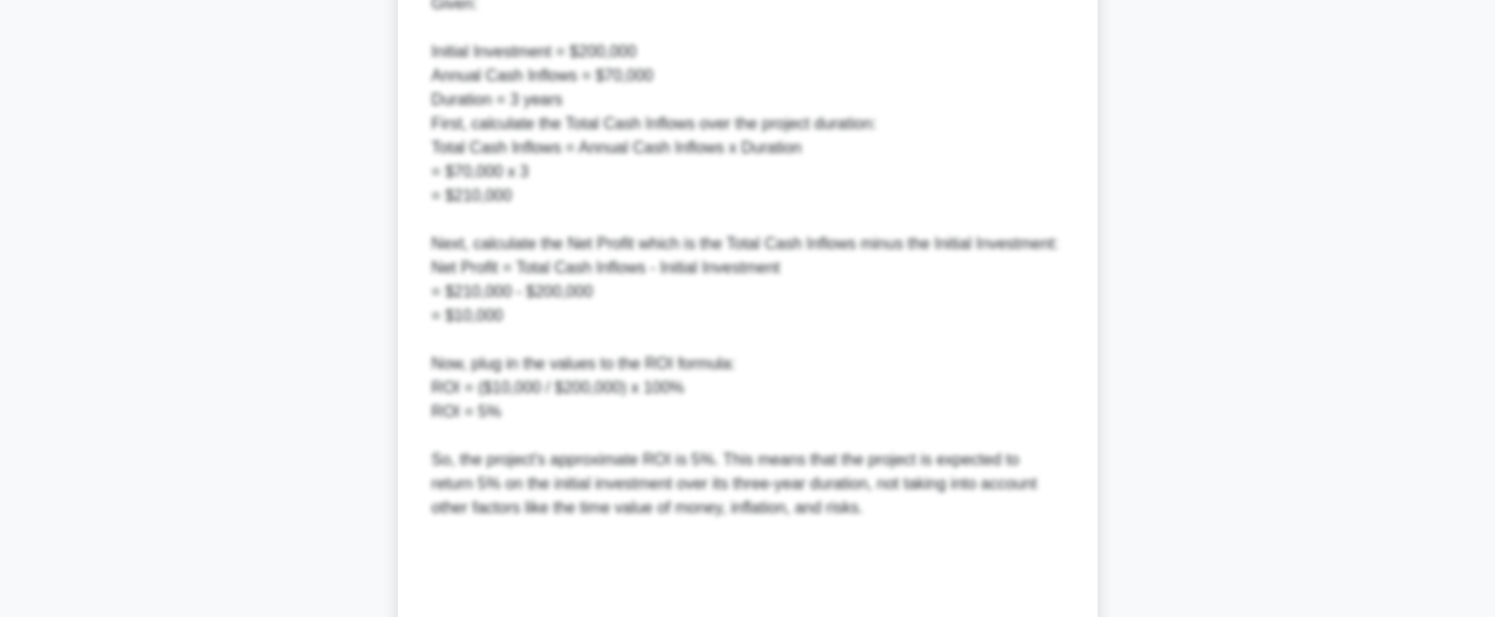 scroll, scrollTop: 999, scrollLeft: 0, axis: vertical 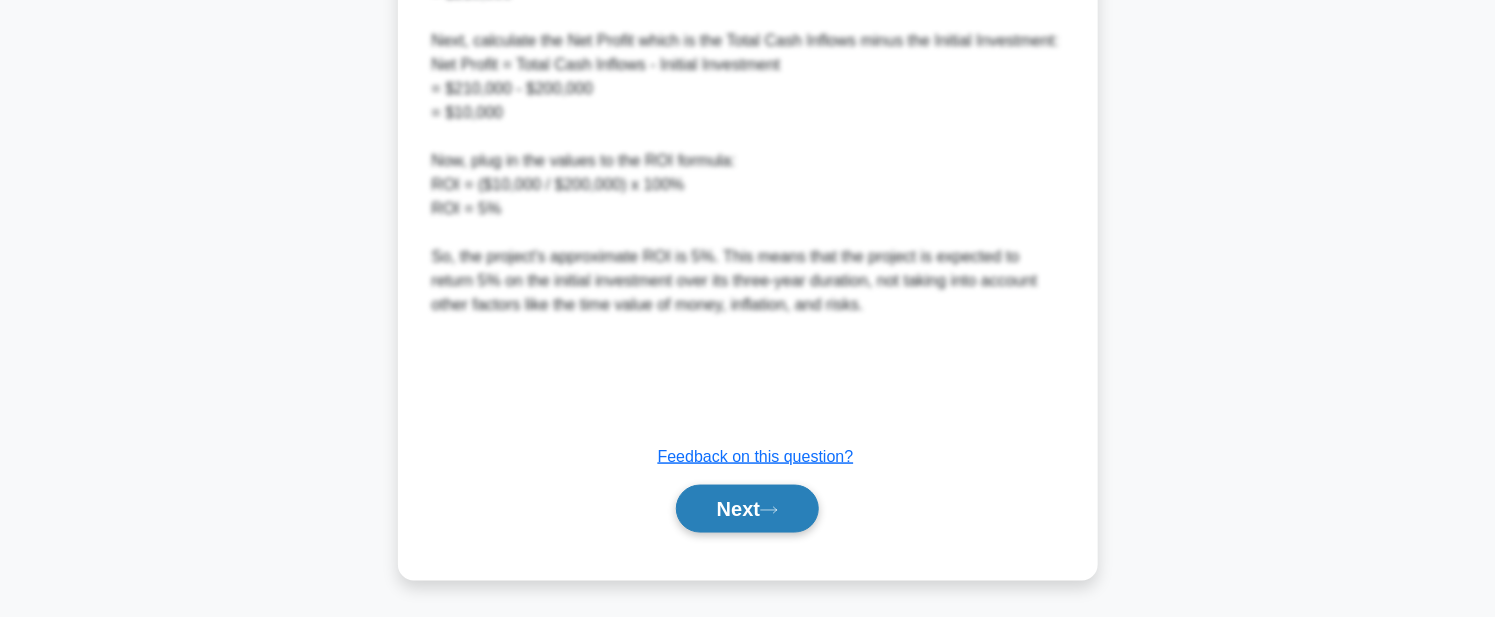 click on "Next" at bounding box center [747, 509] 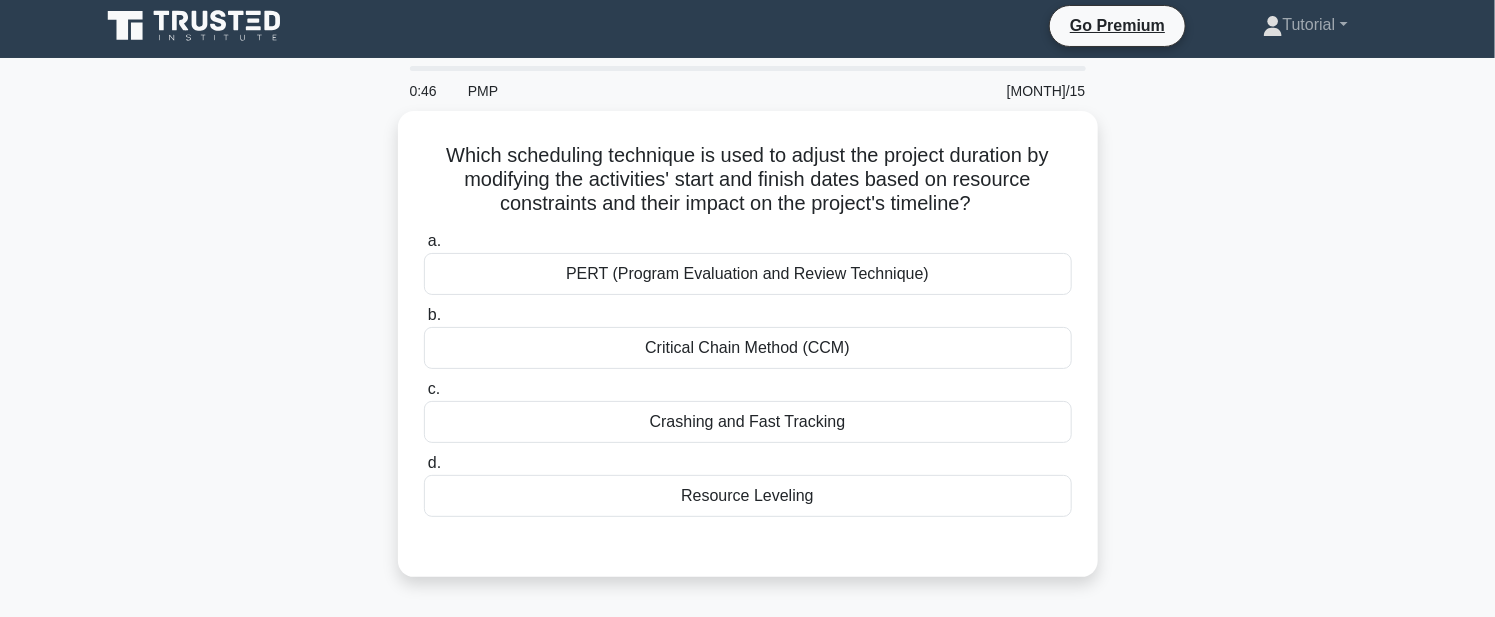 scroll, scrollTop: 0, scrollLeft: 0, axis: both 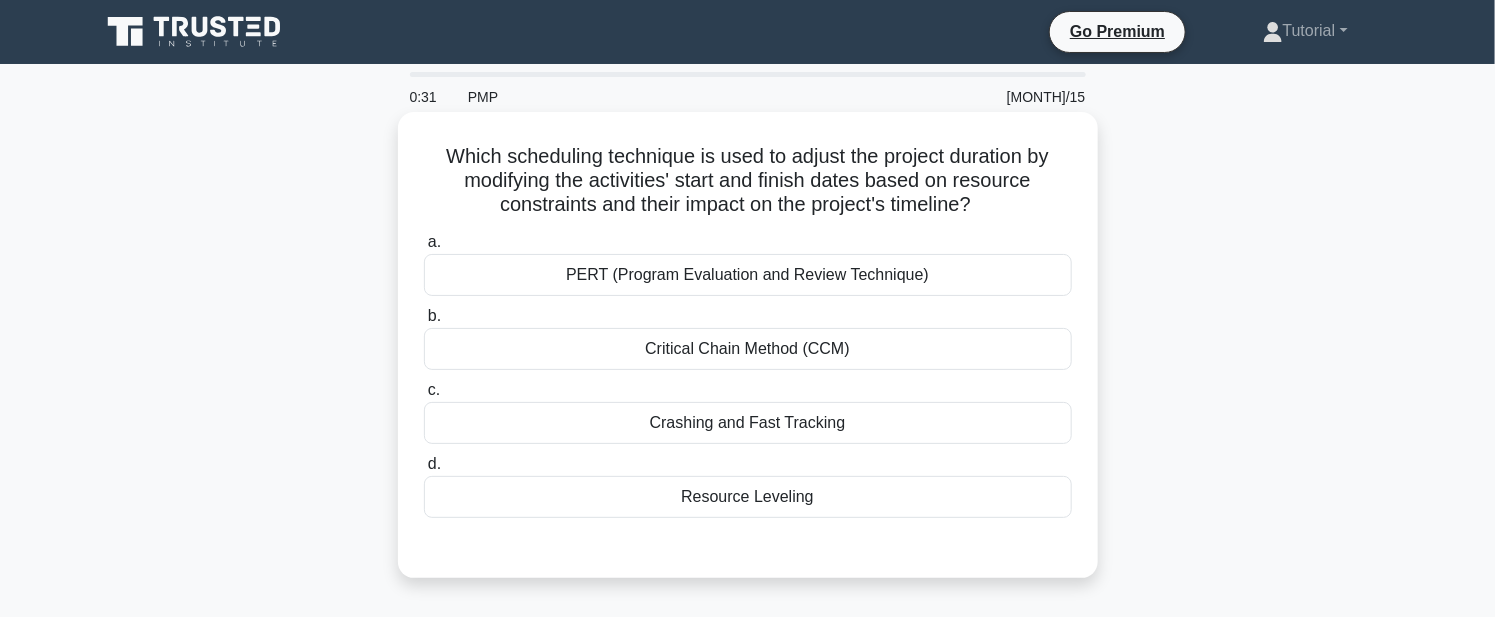 click on "Resource Leveling" at bounding box center (748, 497) 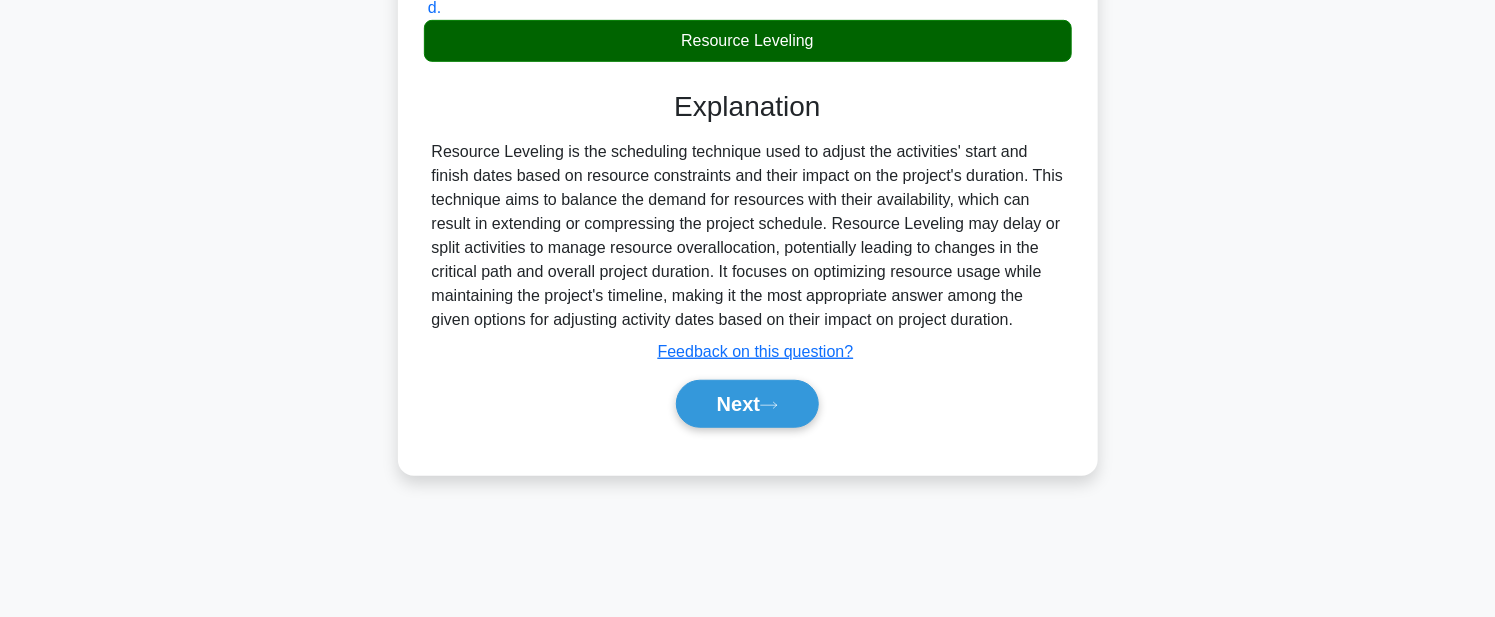 scroll, scrollTop: 462, scrollLeft: 0, axis: vertical 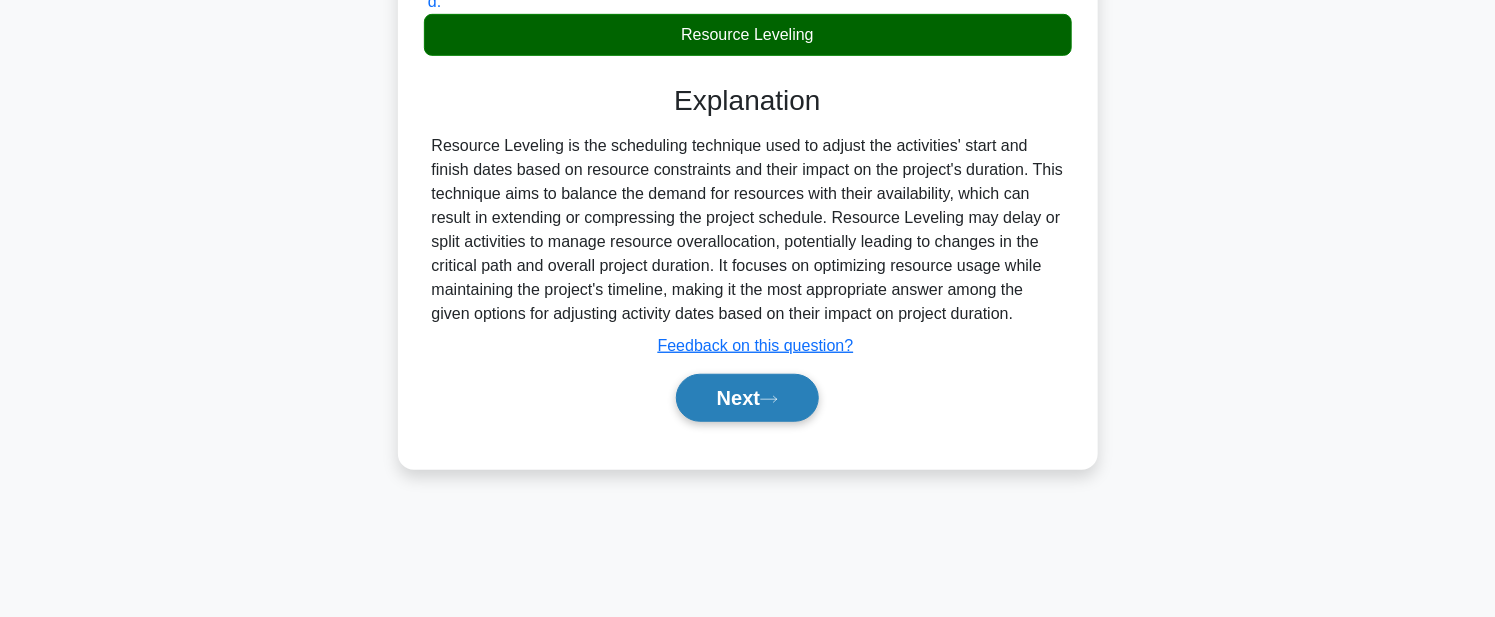 click on "Next" at bounding box center (747, 398) 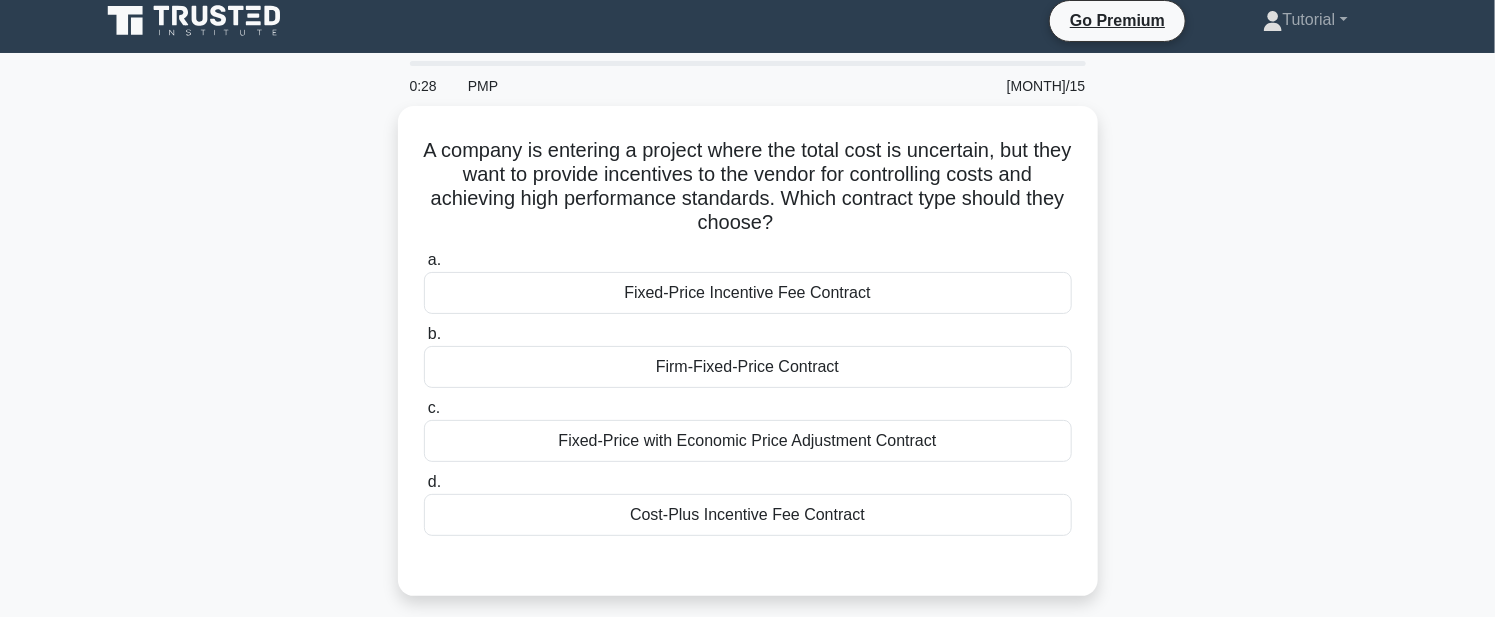 scroll, scrollTop: 0, scrollLeft: 0, axis: both 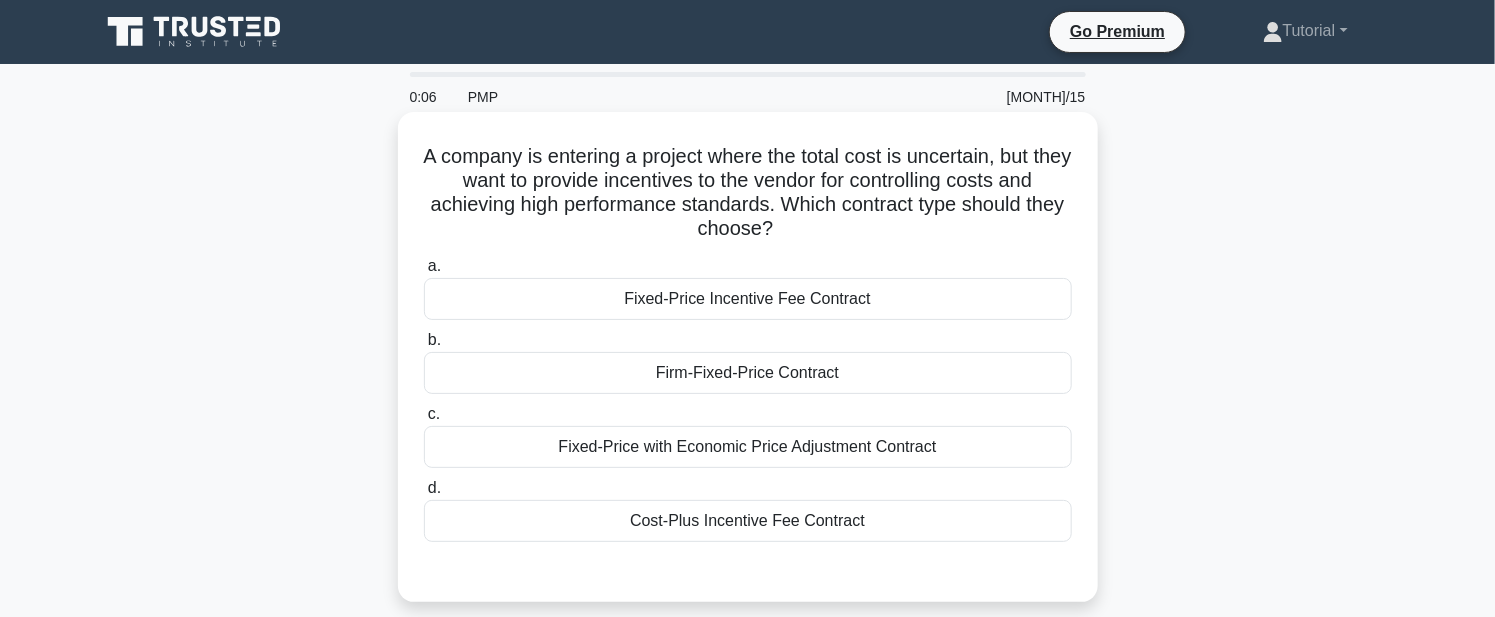 click on "Fixed-Price with Economic Price Adjustment Contract" at bounding box center (748, 447) 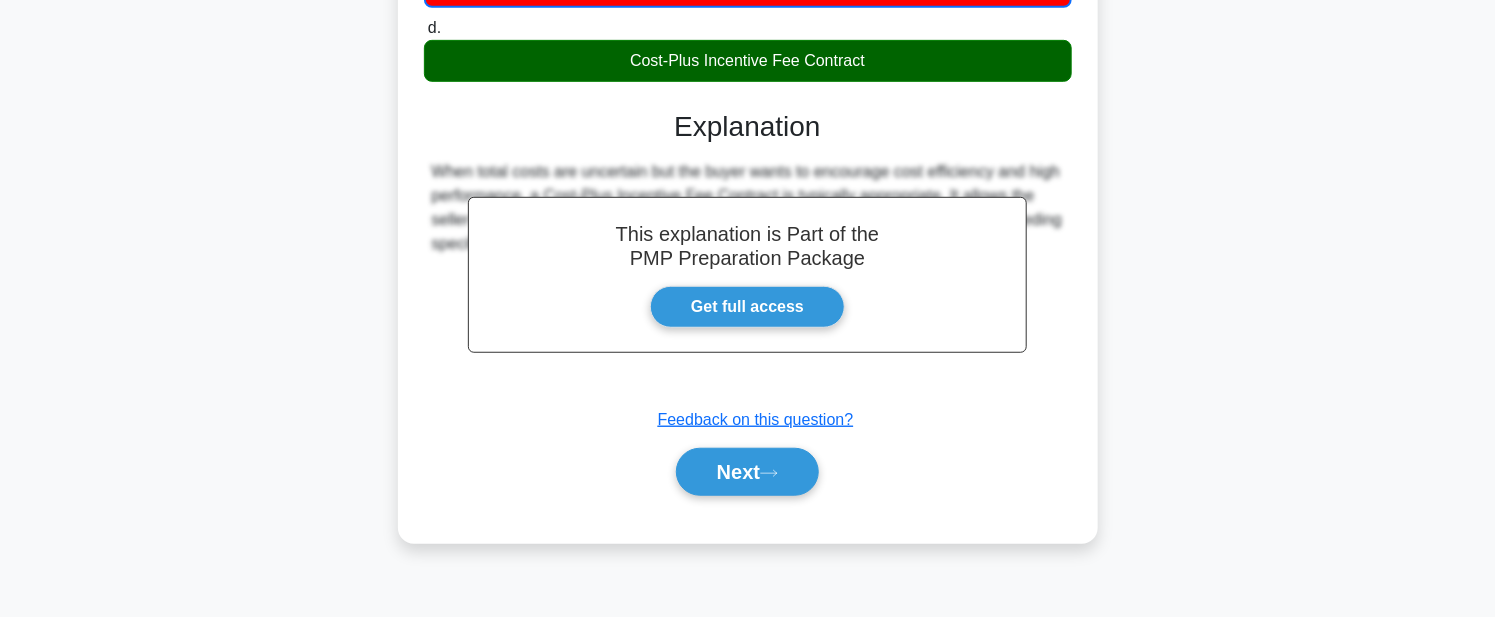 scroll, scrollTop: 462, scrollLeft: 0, axis: vertical 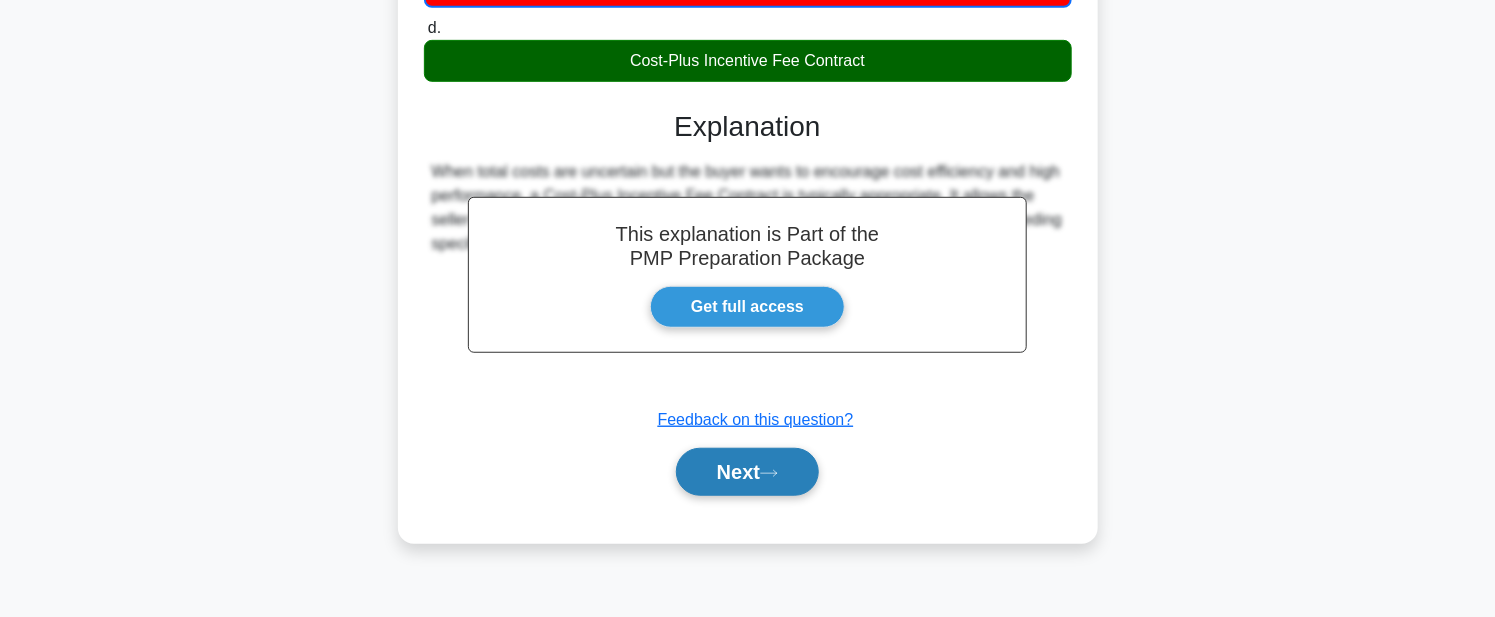 click on "Next" at bounding box center (747, 472) 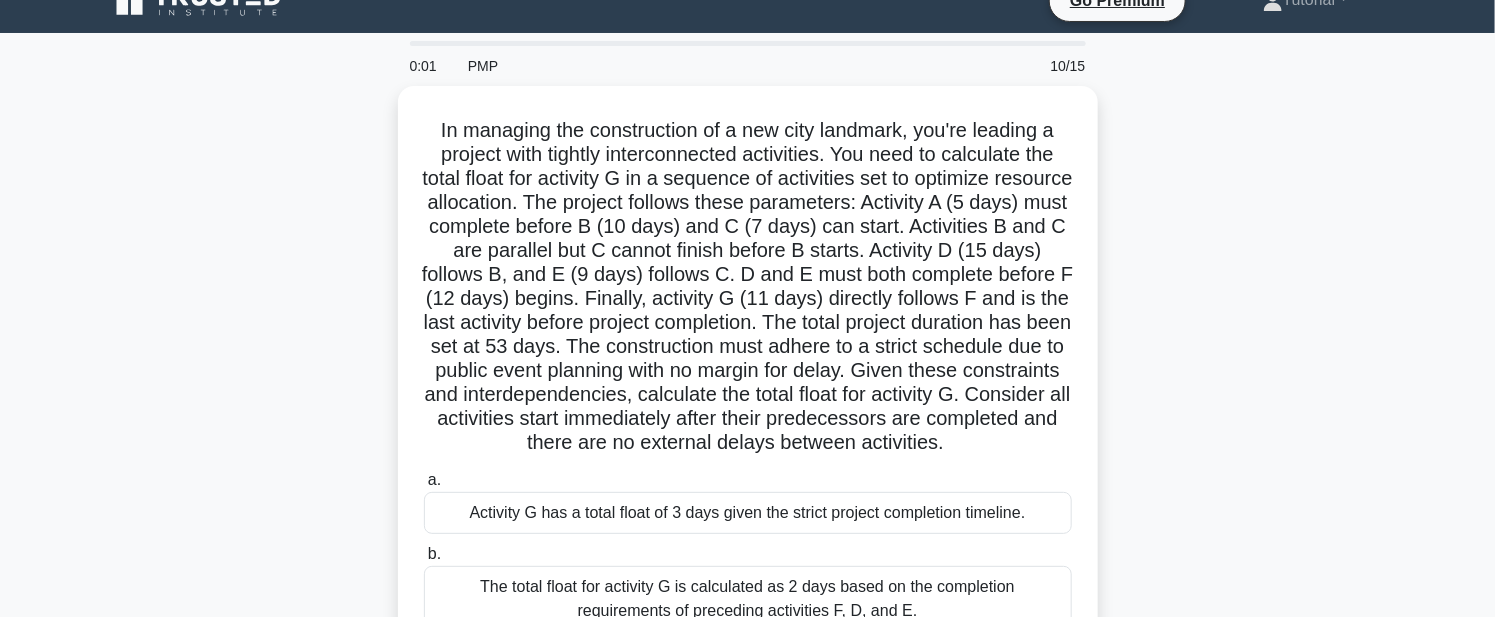 scroll, scrollTop: 0, scrollLeft: 0, axis: both 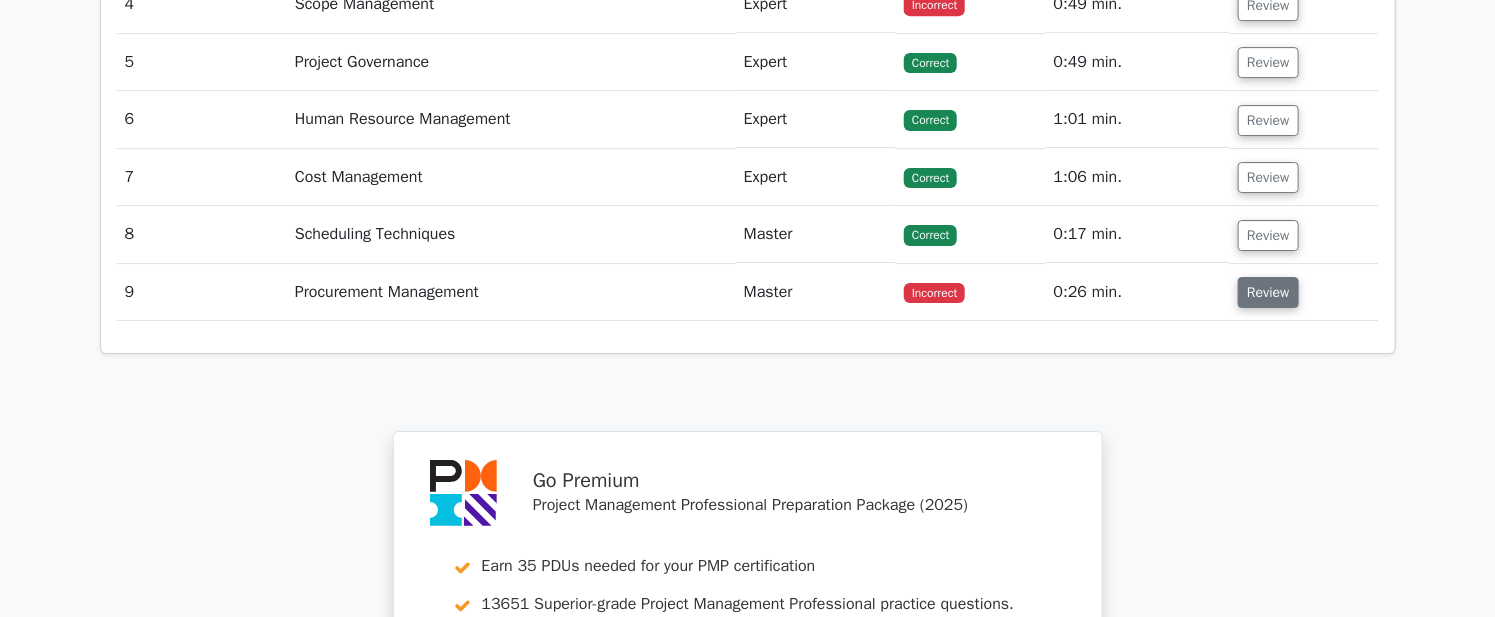 click on "Review" at bounding box center [1268, 292] 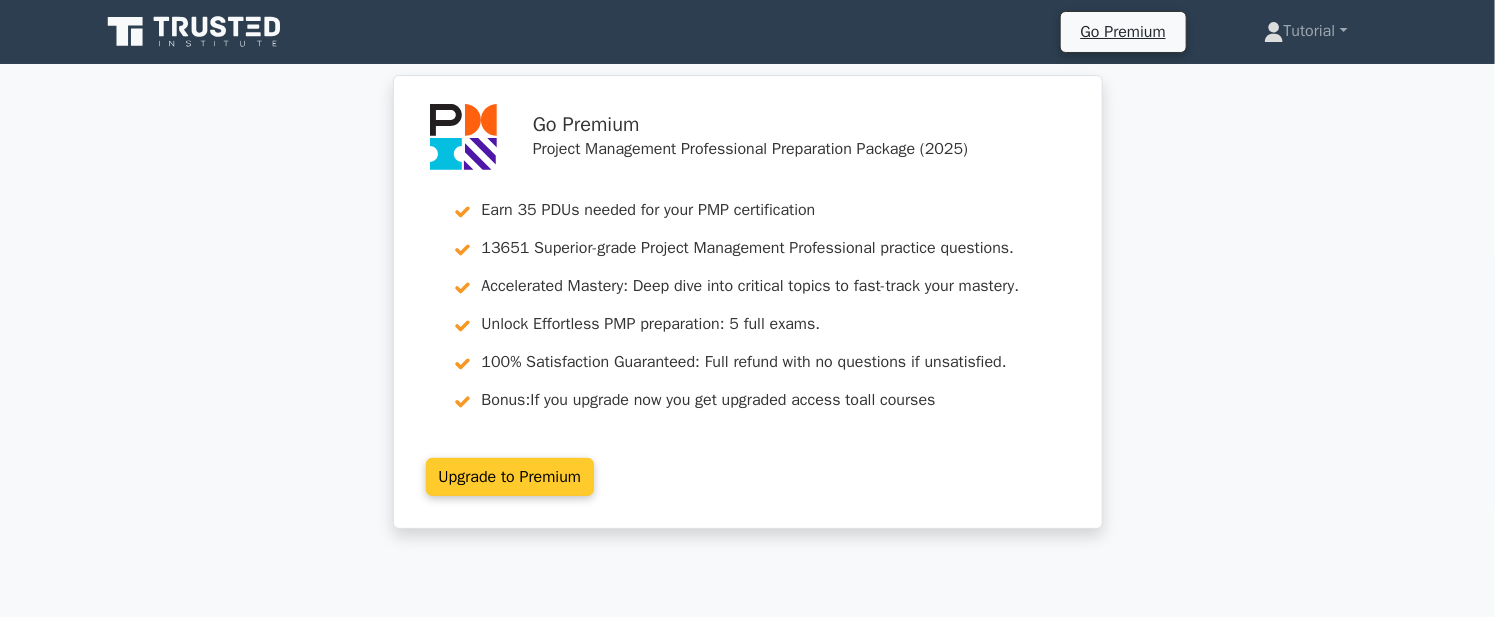 scroll, scrollTop: 0, scrollLeft: 0, axis: both 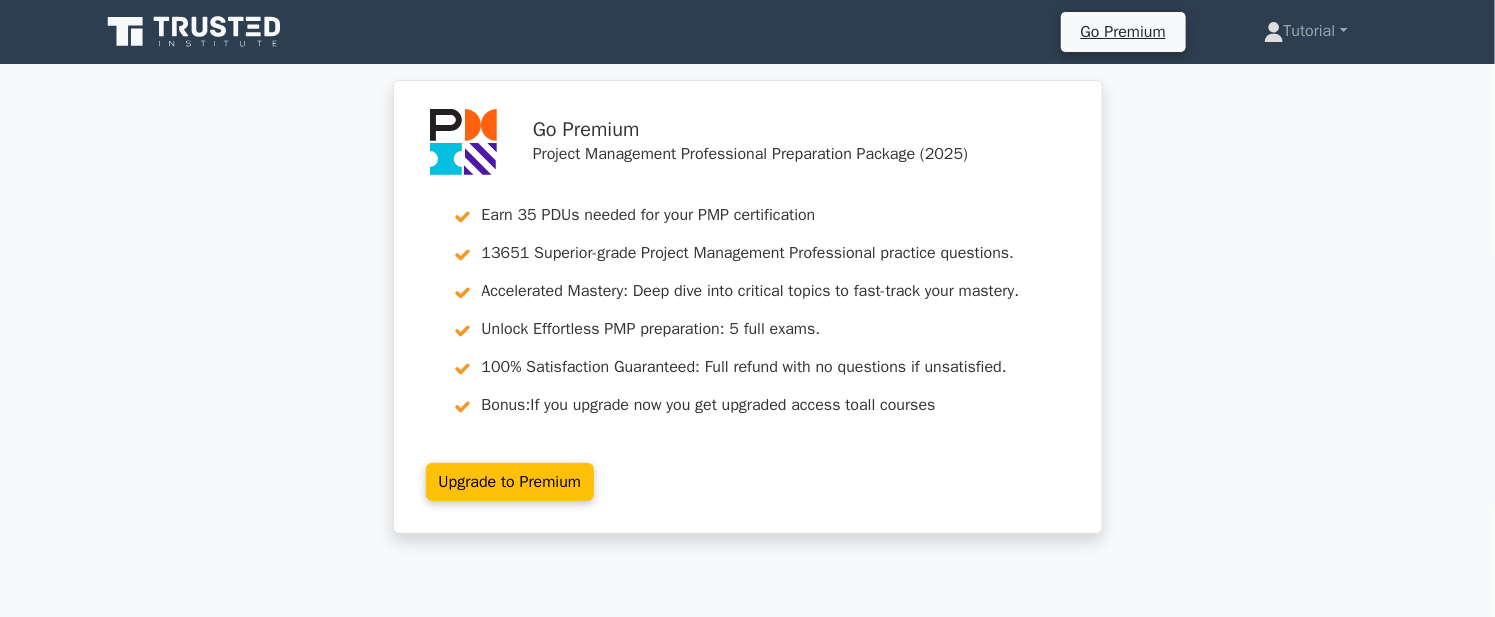 click 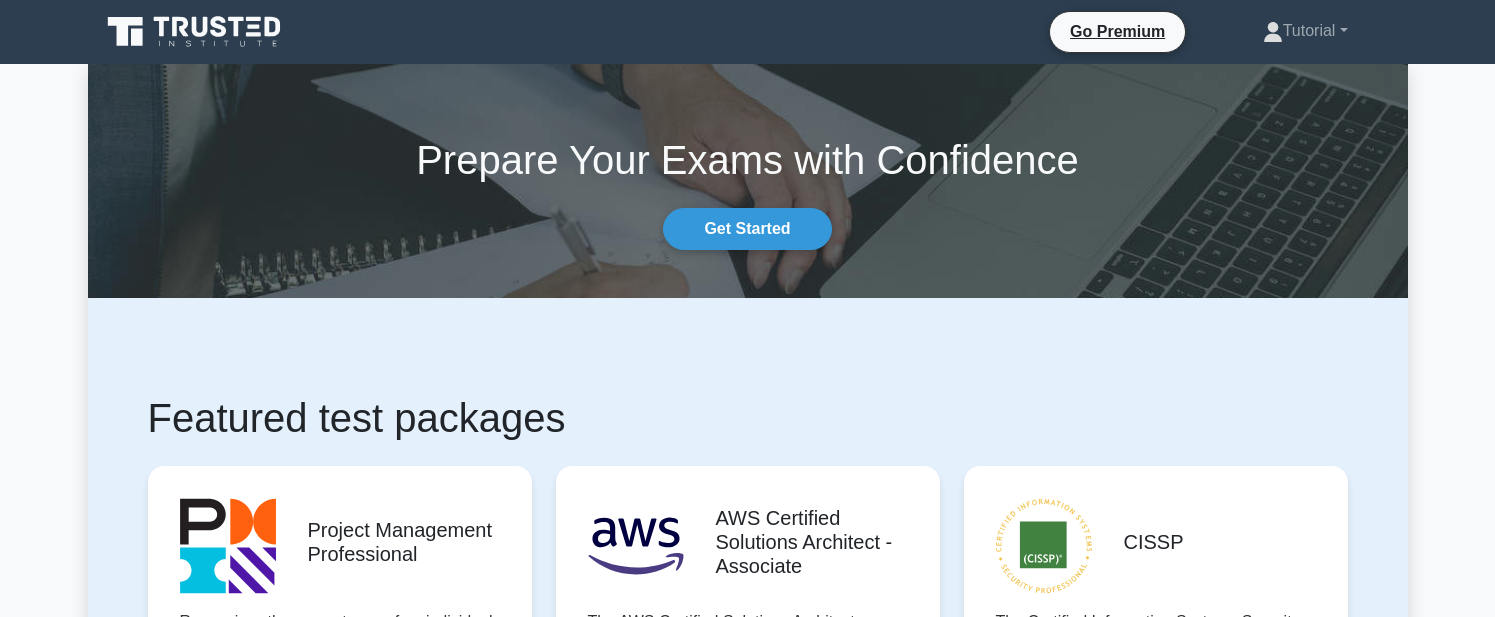 scroll, scrollTop: 0, scrollLeft: 0, axis: both 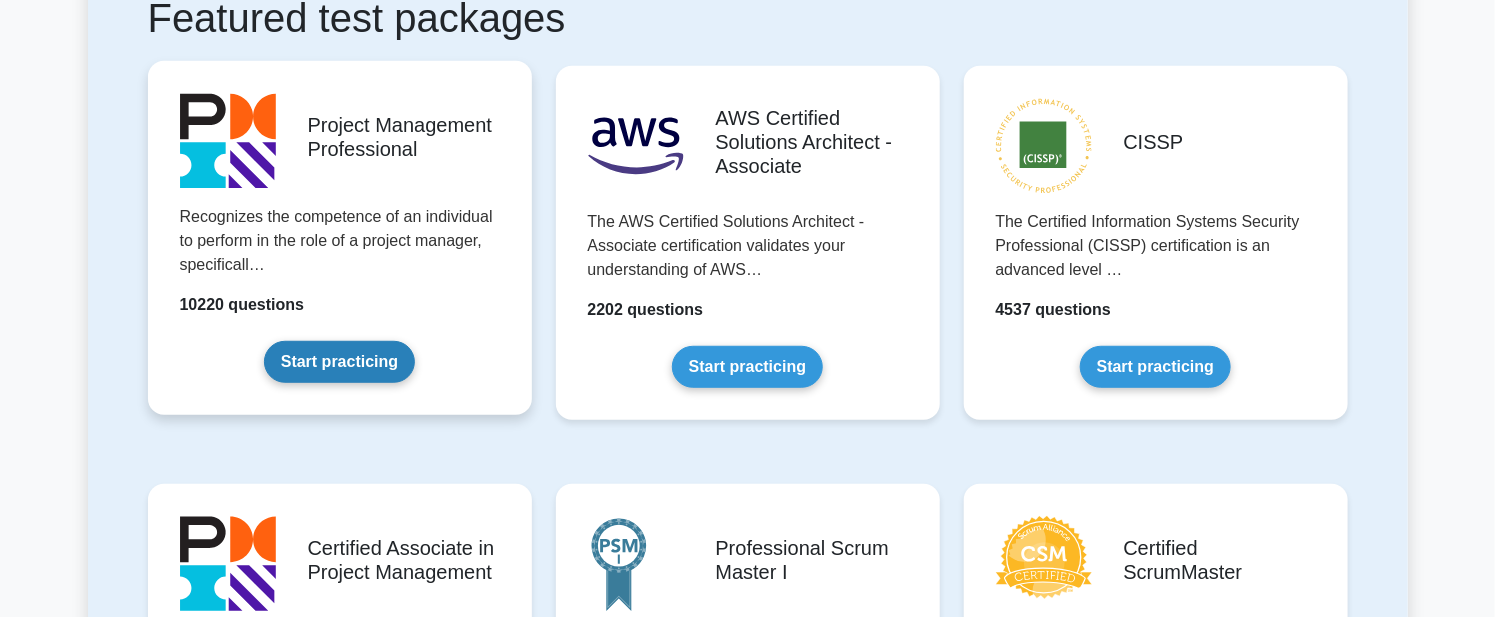click on "Start practicing" at bounding box center (339, 362) 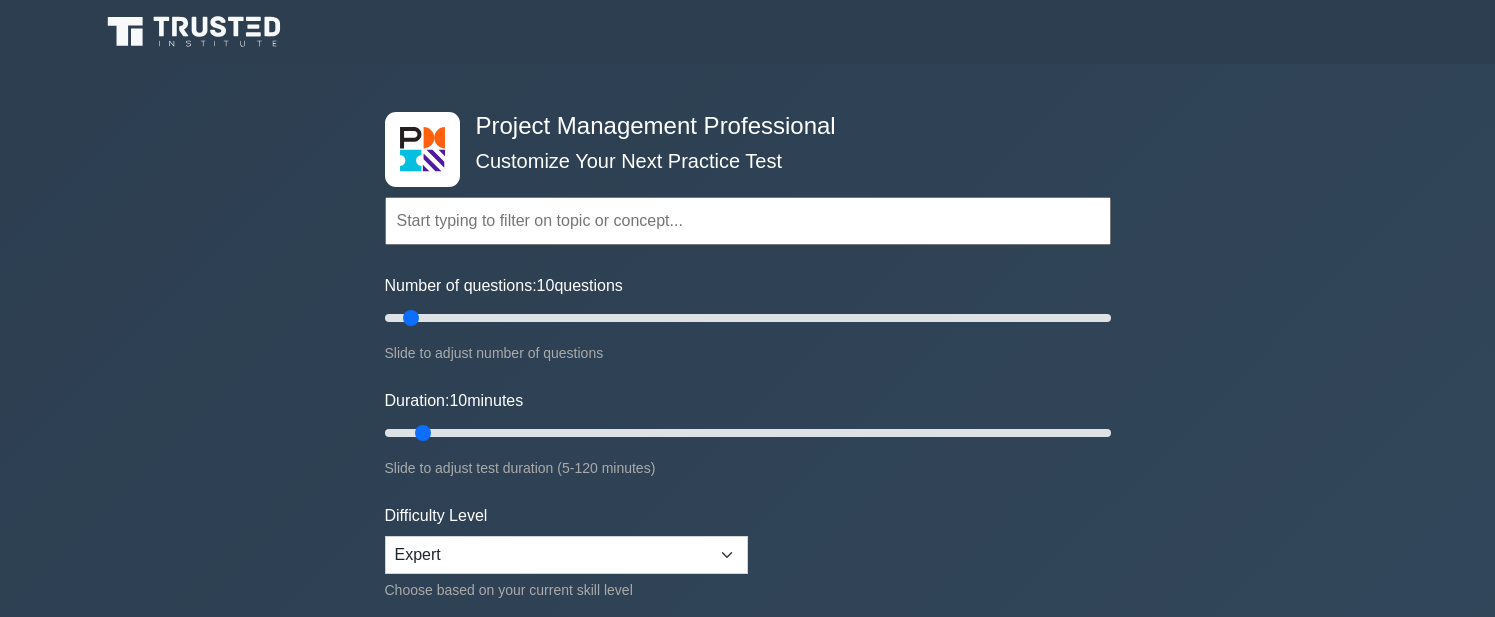 scroll, scrollTop: 0, scrollLeft: 0, axis: both 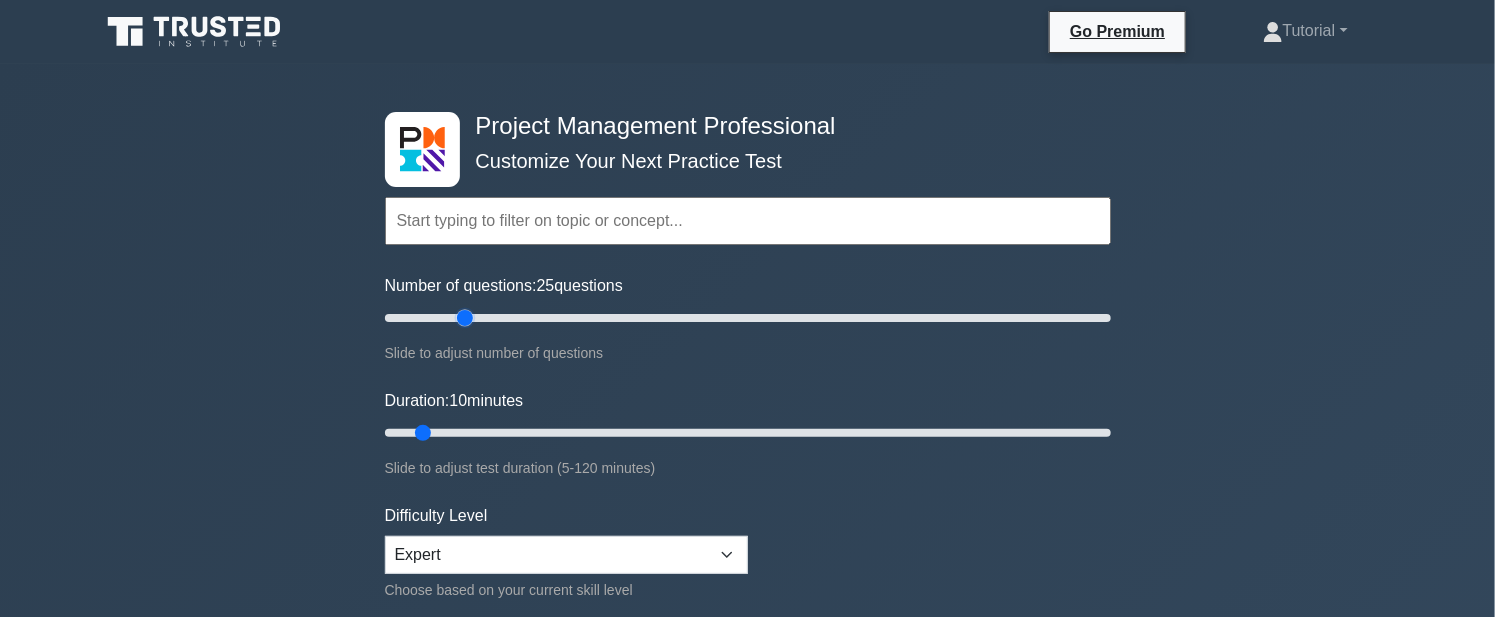 drag, startPoint x: 413, startPoint y: 316, endPoint x: 463, endPoint y: 316, distance: 50 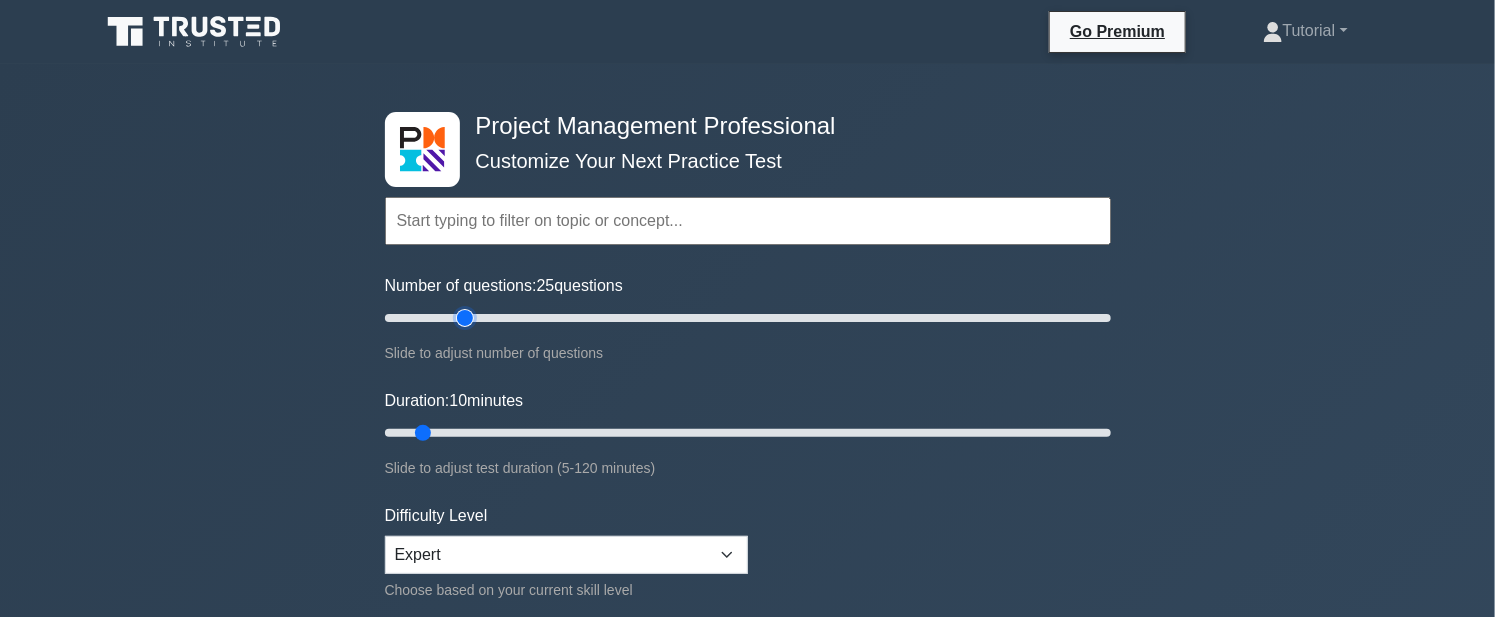 type on "25" 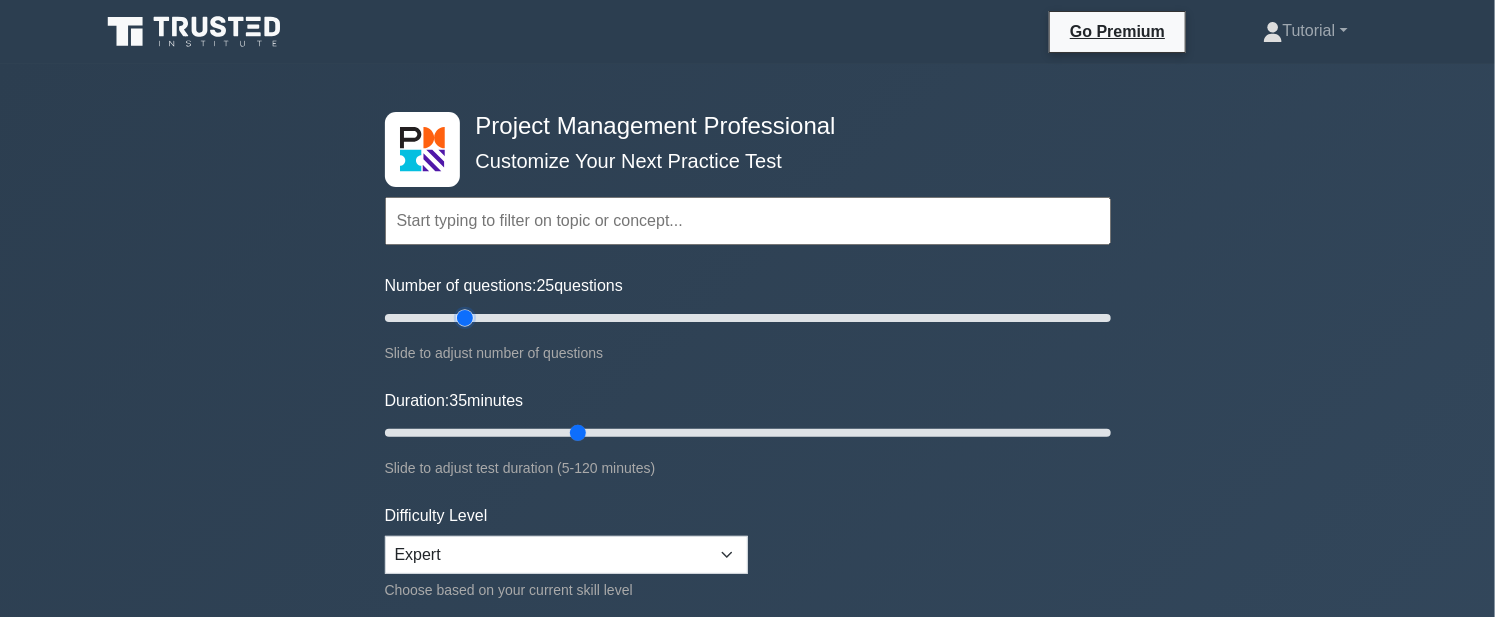drag, startPoint x: 425, startPoint y: 428, endPoint x: 570, endPoint y: 426, distance: 145.0138 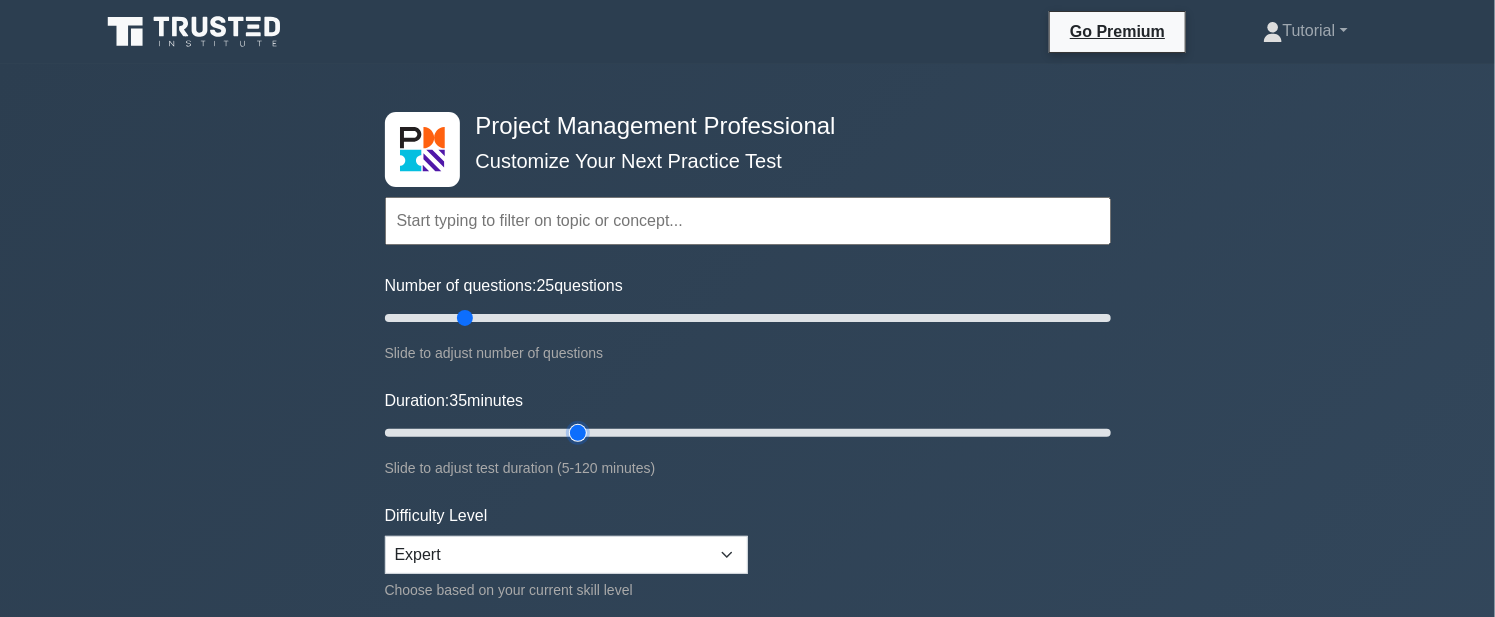 type on "35" 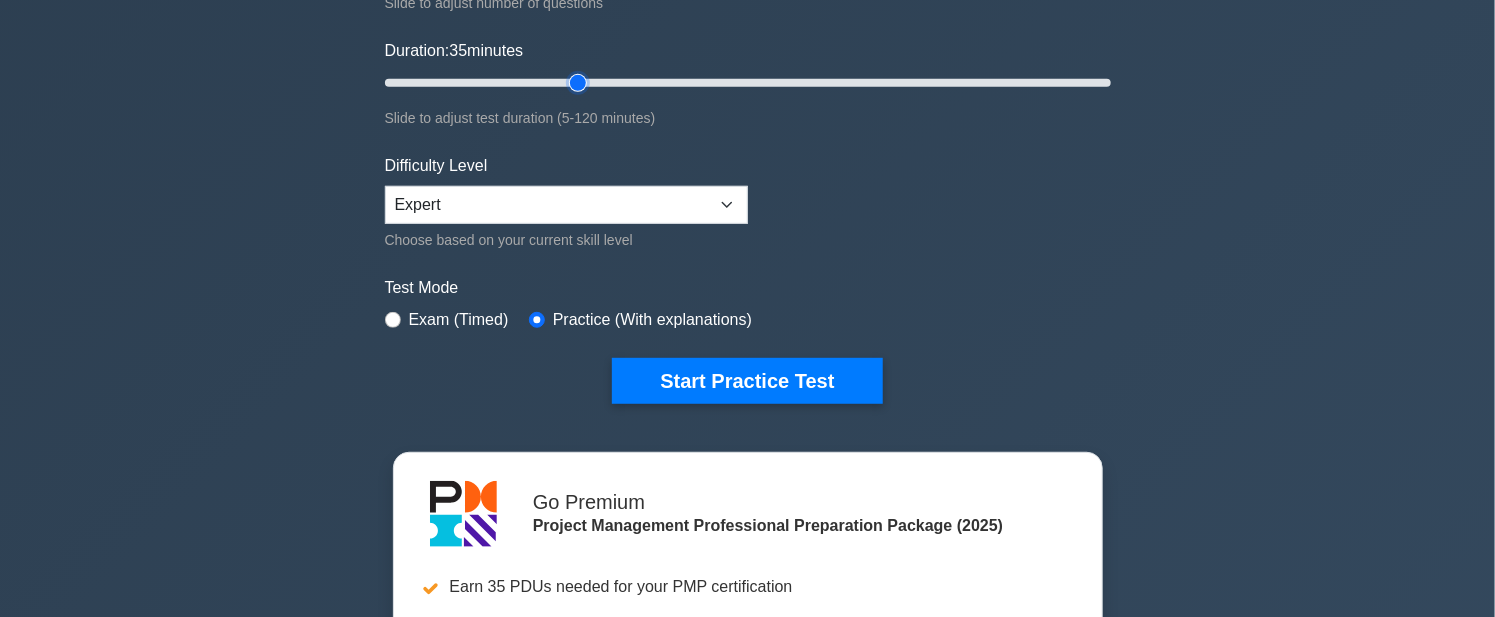 scroll, scrollTop: 342, scrollLeft: 0, axis: vertical 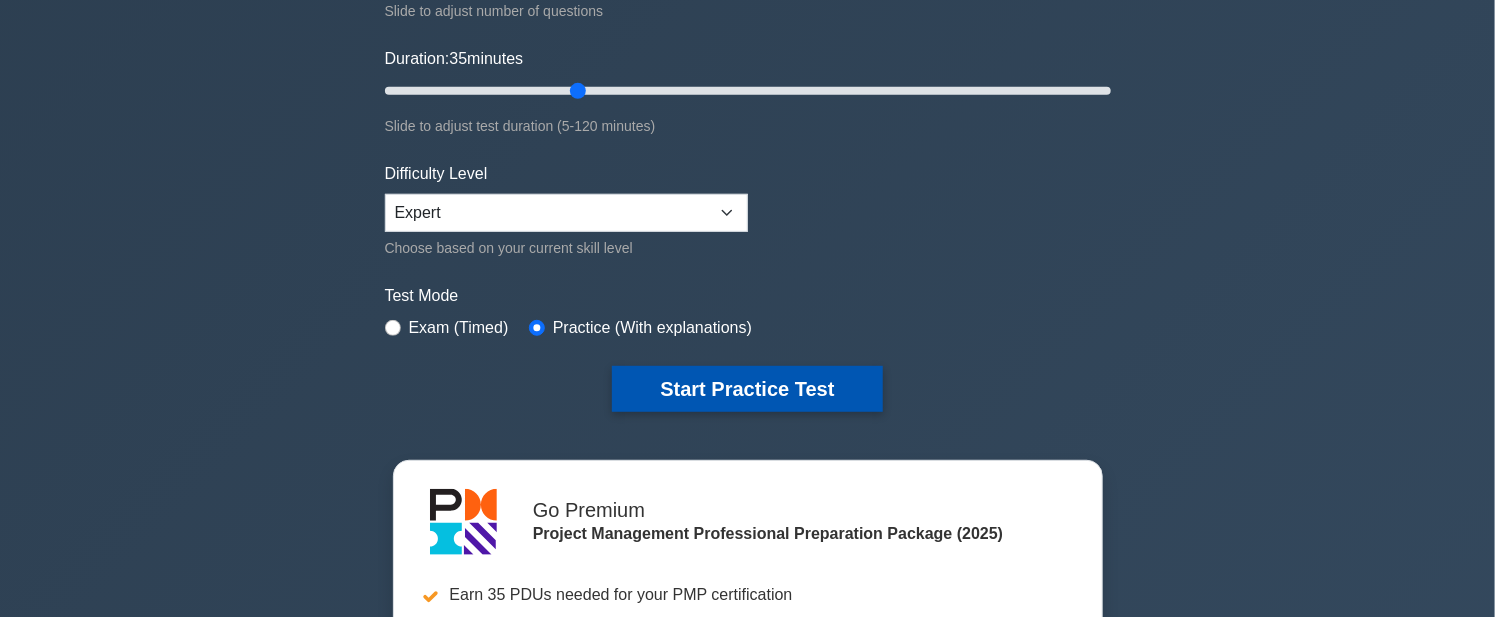 click on "Start Practice Test" at bounding box center (747, 389) 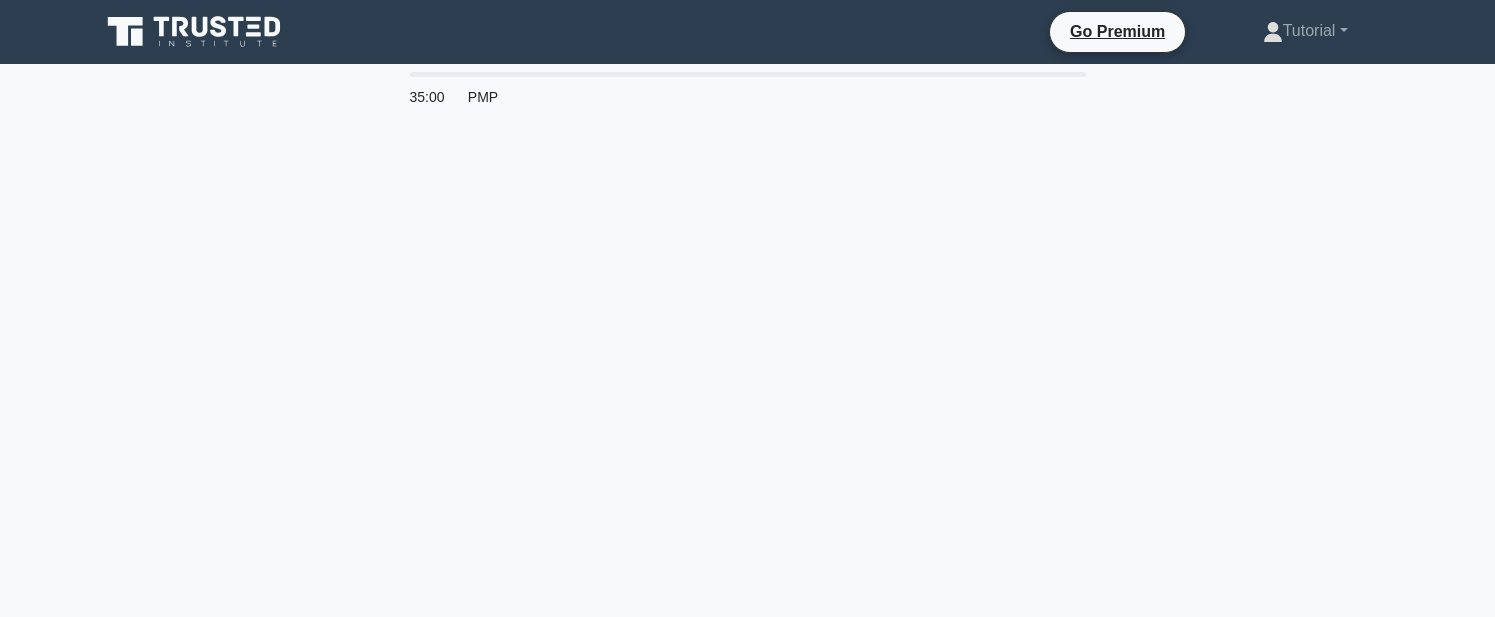 scroll, scrollTop: 0, scrollLeft: 0, axis: both 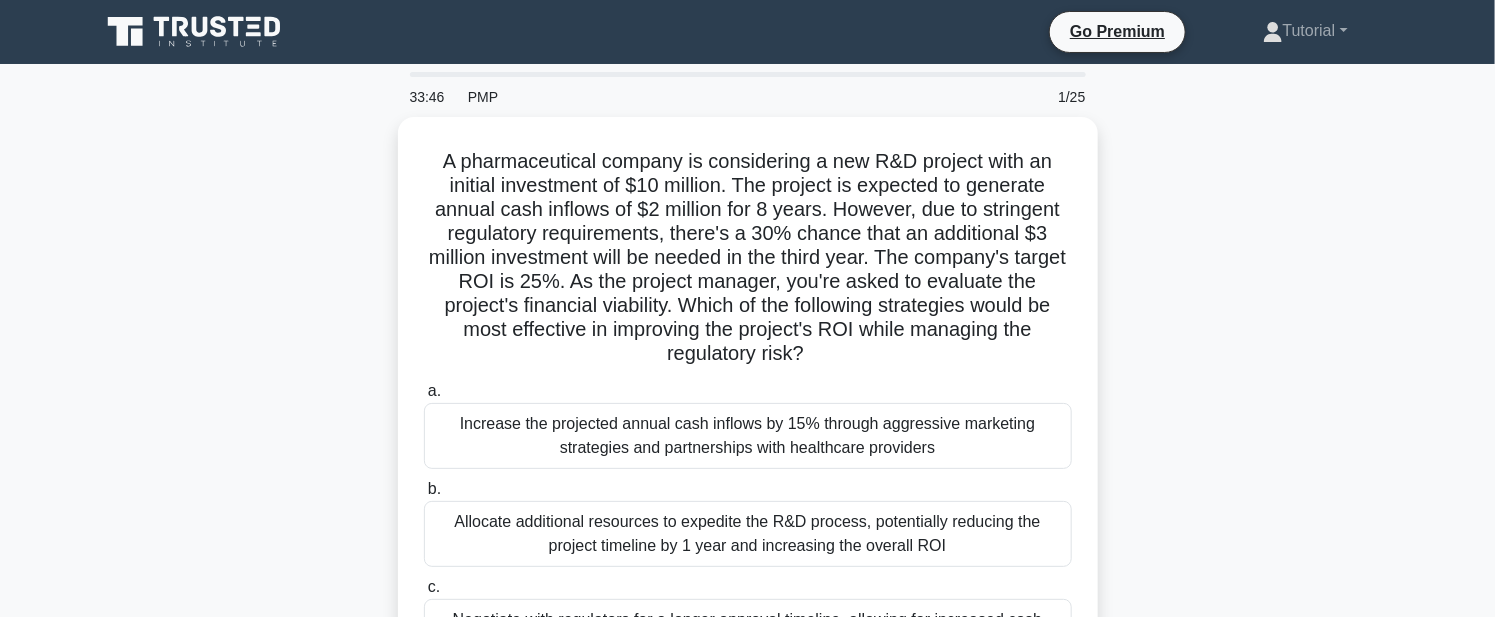 click on "A pharmaceutical company is considering a new R&D project with an initial investment of $10 million. The project is expected to generate annual cash inflows of $2 million for 8 years. However, due to stringent regulatory requirements, there's a 30% chance that an additional $3 million investment will be needed in the third year. The company's target ROI is 25%. As the project manager, you're asked to evaluate the project's financial viability. Which of the following strategies would be most effective in improving the project's ROI while managing the regulatory risk?
.spinner_0XTQ{transform-origin:center;animation:spinner_y6GP .75s linear infinite}@keyframes spinner_y6GP{100%{transform:rotate(360deg)}}
a." at bounding box center [748, 482] 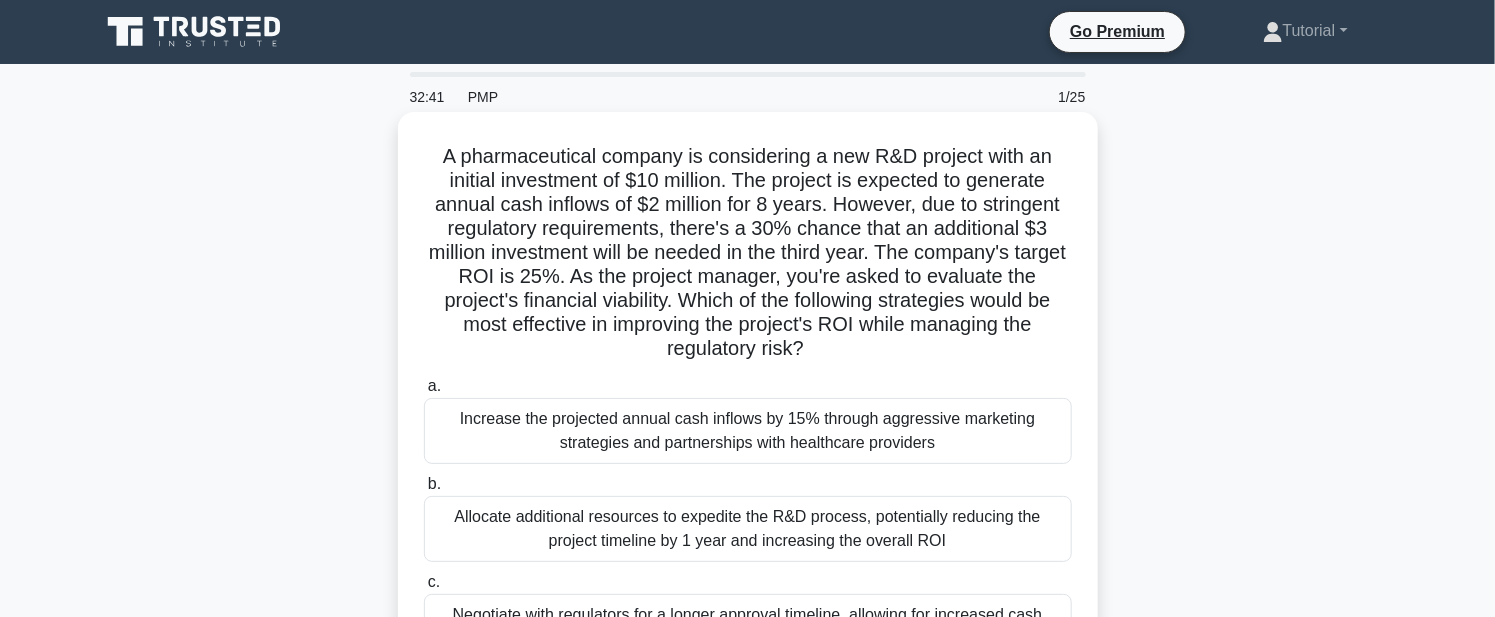 click on "A pharmaceutical company is considering a new R&D project with an initial investment of $10 million. The project is expected to generate annual cash inflows of $2 million for 8 years. However, due to stringent regulatory requirements, there's a 30% chance that an additional $3 million investment will be needed in the third year. The company's target ROI is 25%. As the project manager, you're asked to evaluate the project's financial viability. Which of the following strategies would be most effective in improving the project's ROI while managing the regulatory risk?
.spinner_0XTQ{transform-origin:center;animation:spinner_y6GP .75s linear infinite}@keyframes spinner_y6GP{100%{transform:rotate(360deg)}}" at bounding box center [748, 253] 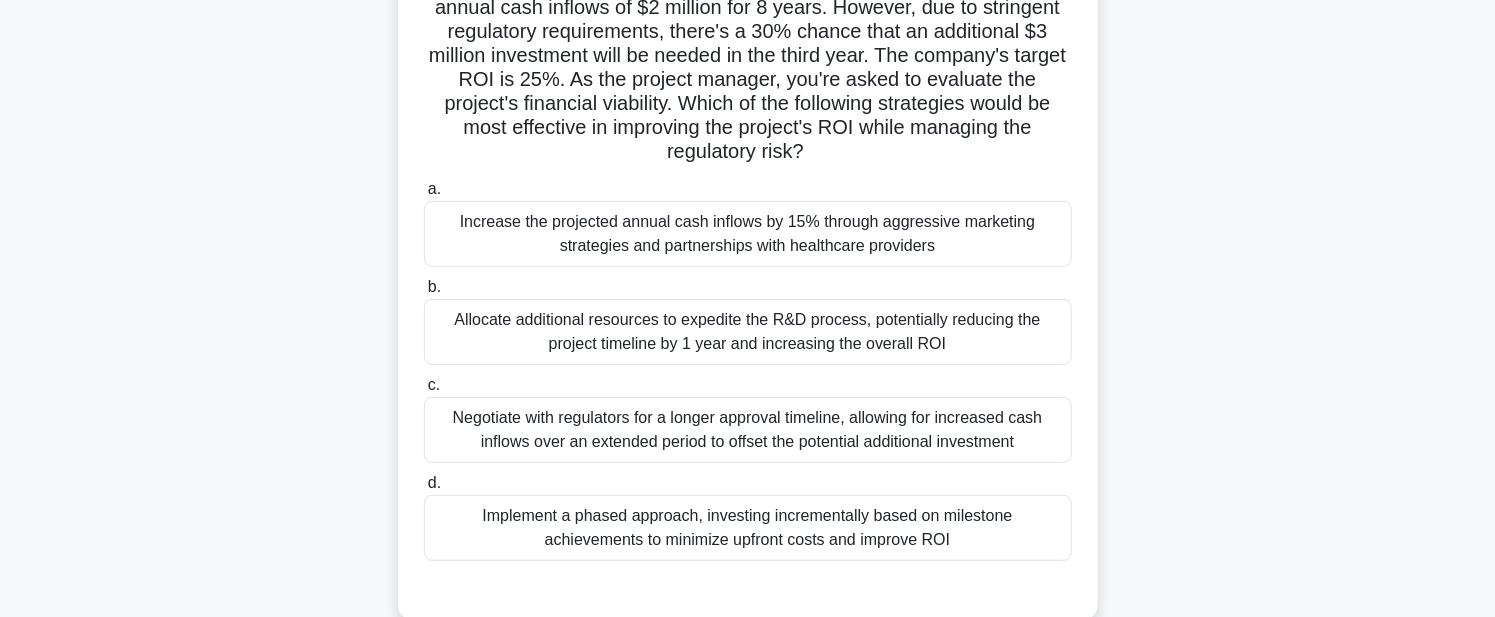 scroll, scrollTop: 171, scrollLeft: 0, axis: vertical 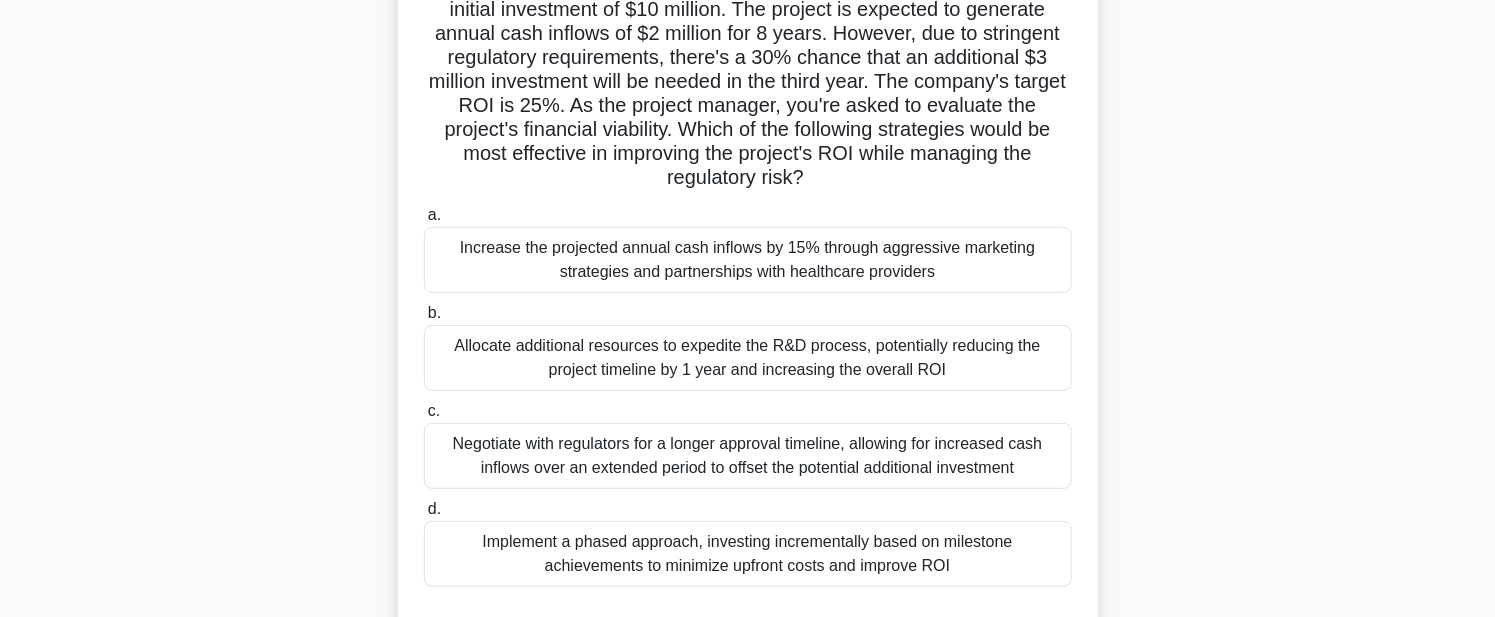 click on "Increase the projected annual cash inflows by 15% through aggressive marketing strategies and partnerships with healthcare providers" at bounding box center (748, 260) 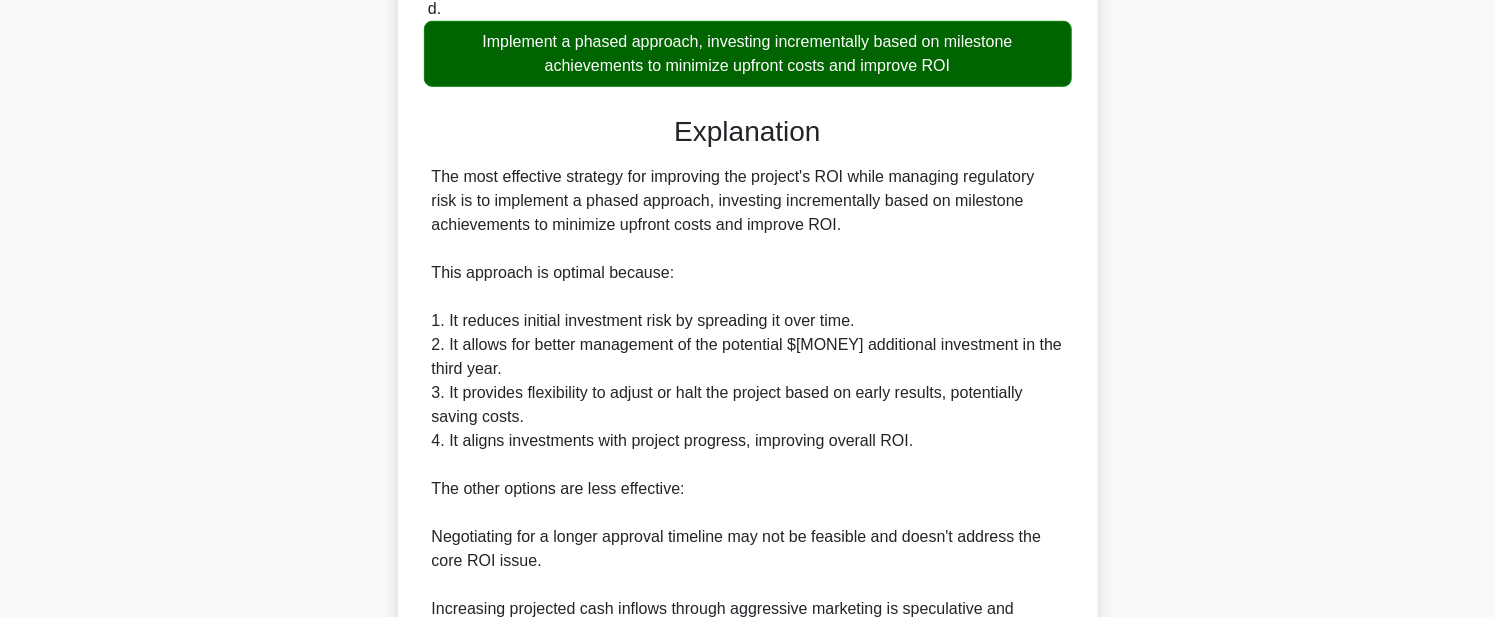 scroll, scrollTop: 685, scrollLeft: 0, axis: vertical 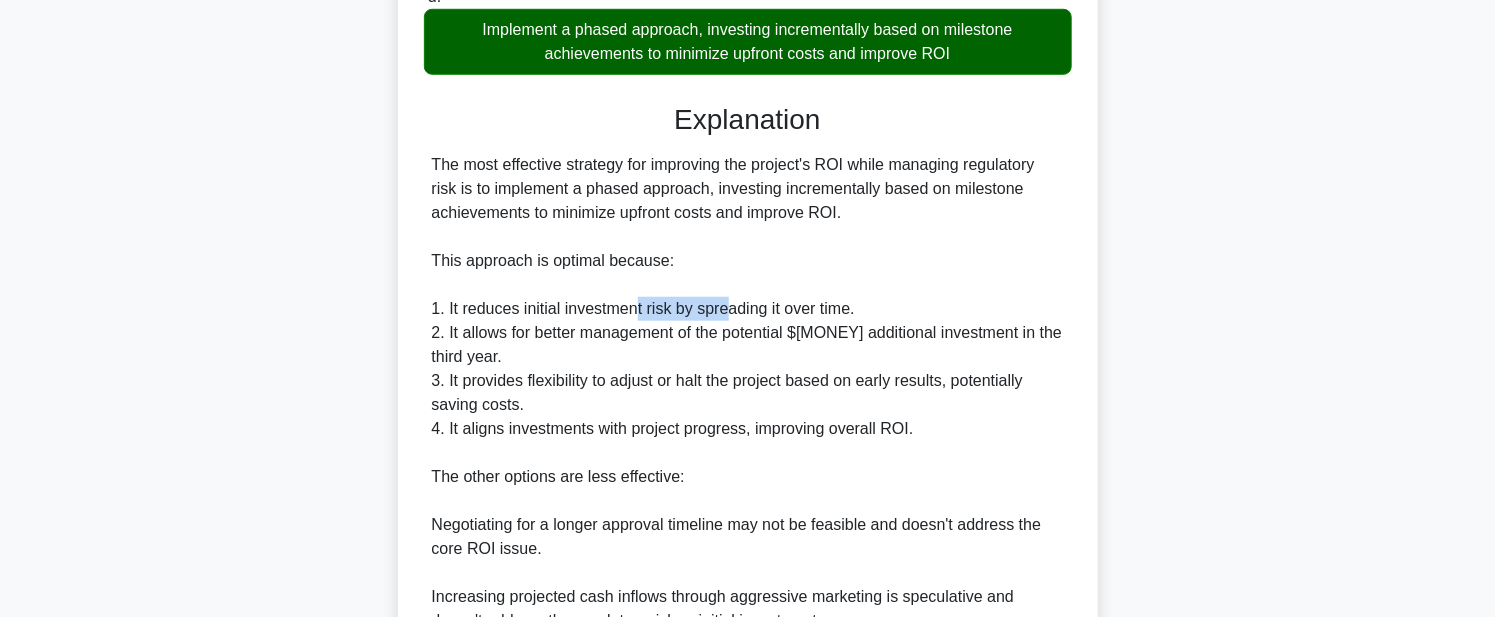 drag, startPoint x: 638, startPoint y: 313, endPoint x: 723, endPoint y: 312, distance: 85.00588 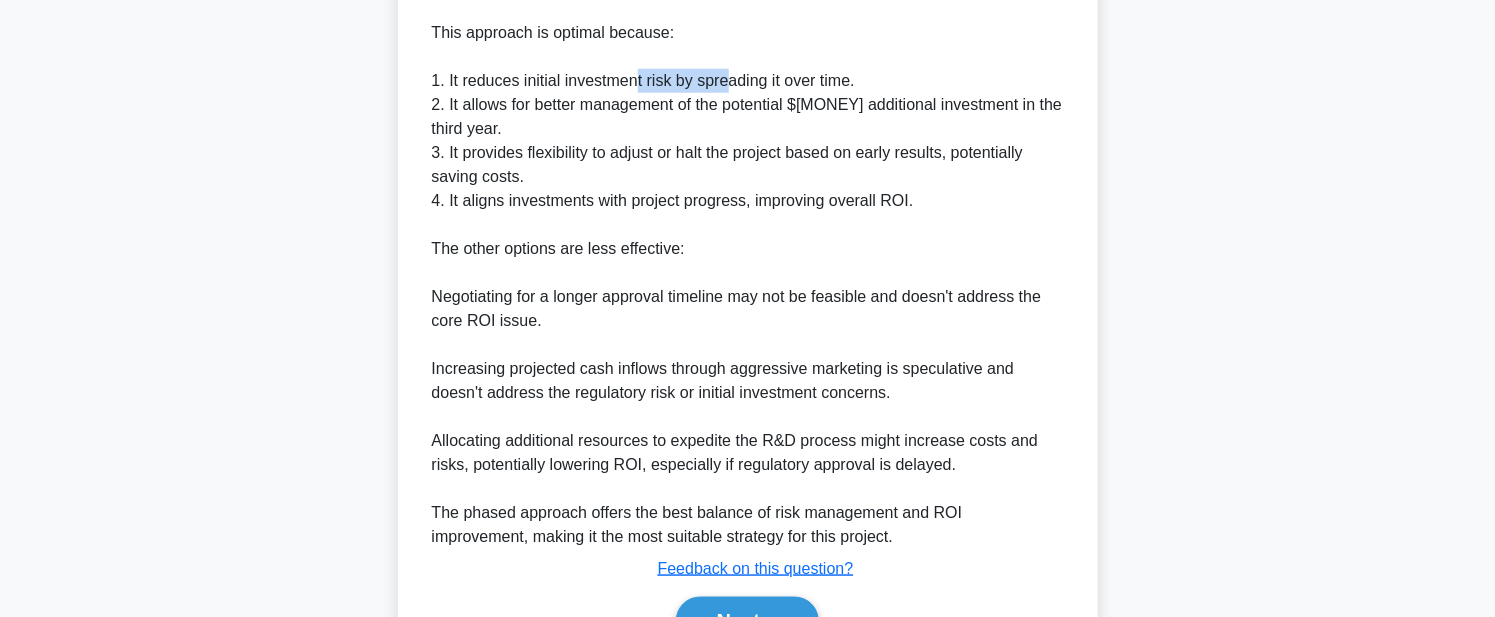 scroll, scrollTop: 914, scrollLeft: 0, axis: vertical 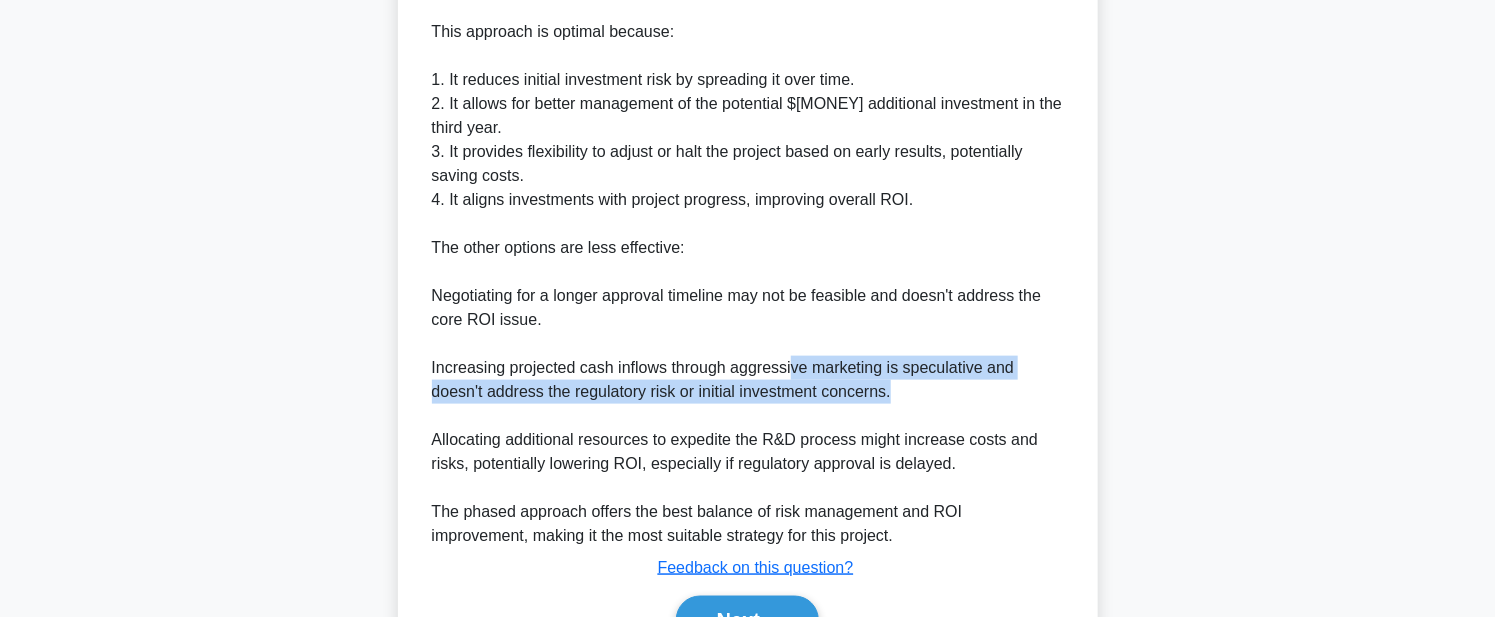 drag, startPoint x: 803, startPoint y: 365, endPoint x: 910, endPoint y: 386, distance: 109.041275 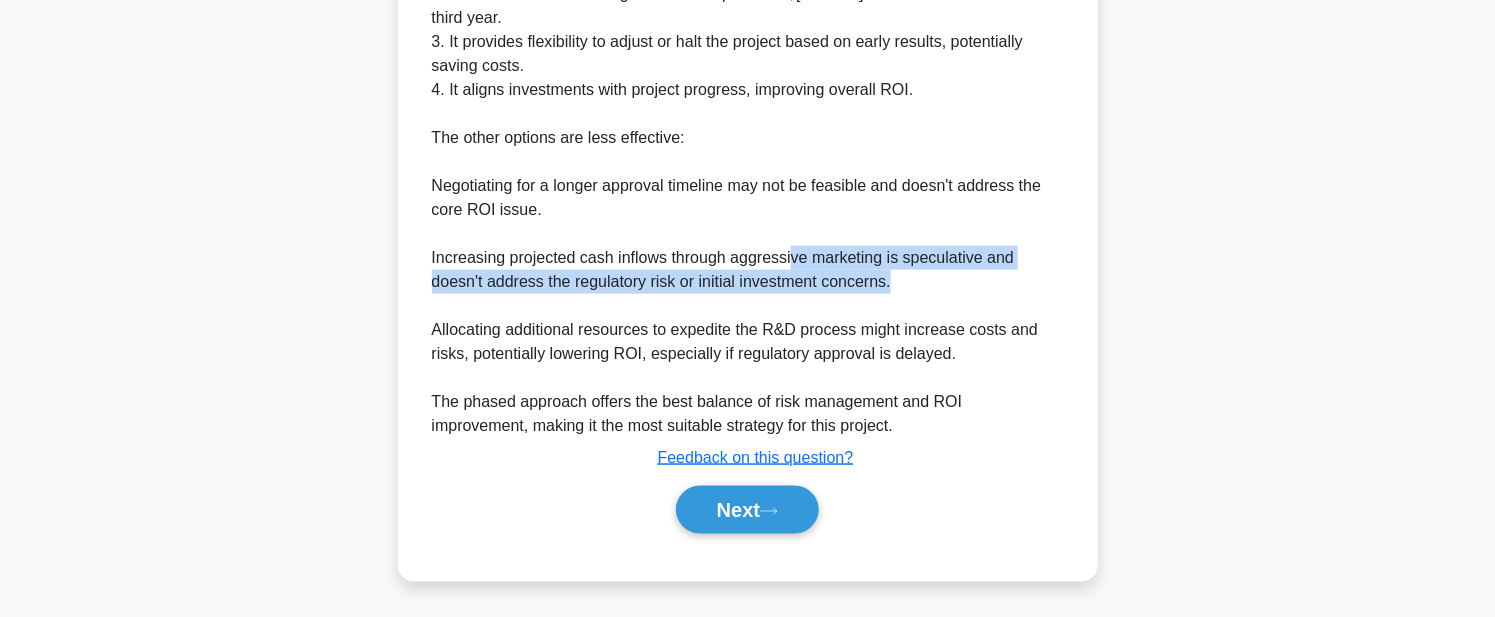 scroll, scrollTop: 1025, scrollLeft: 0, axis: vertical 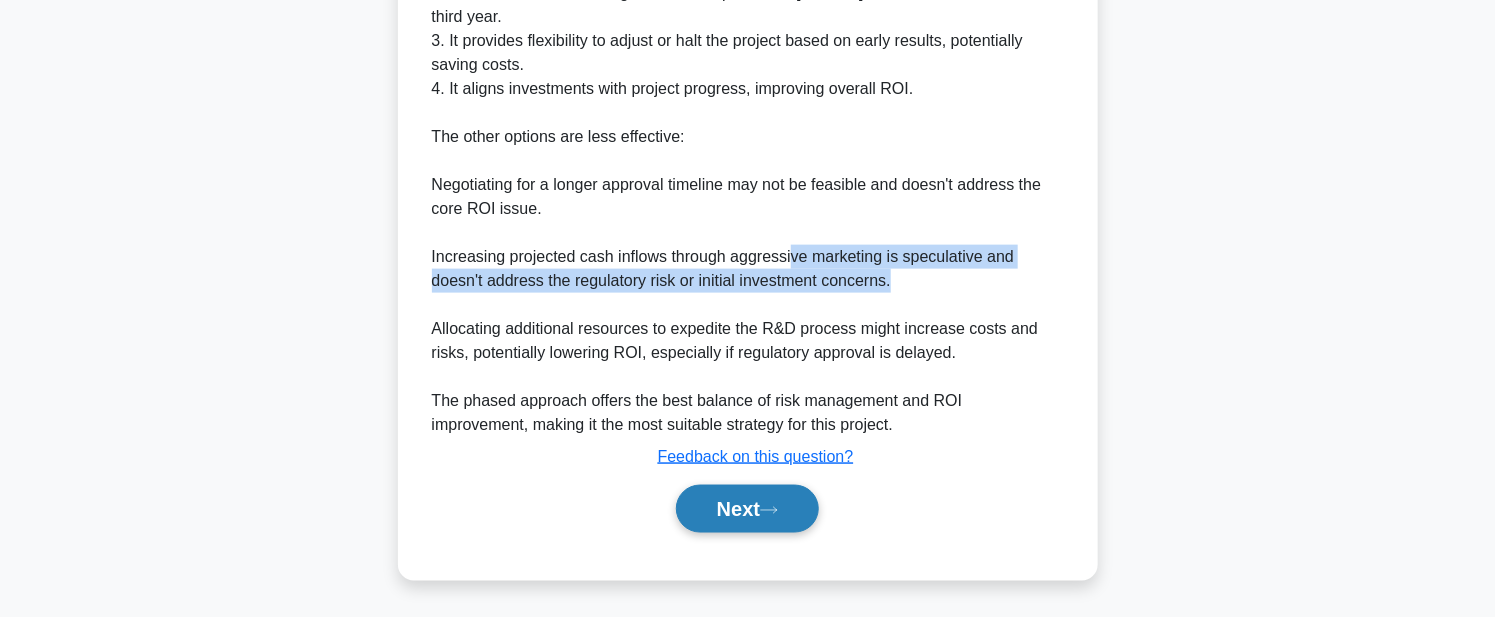 click on "Next" at bounding box center (747, 509) 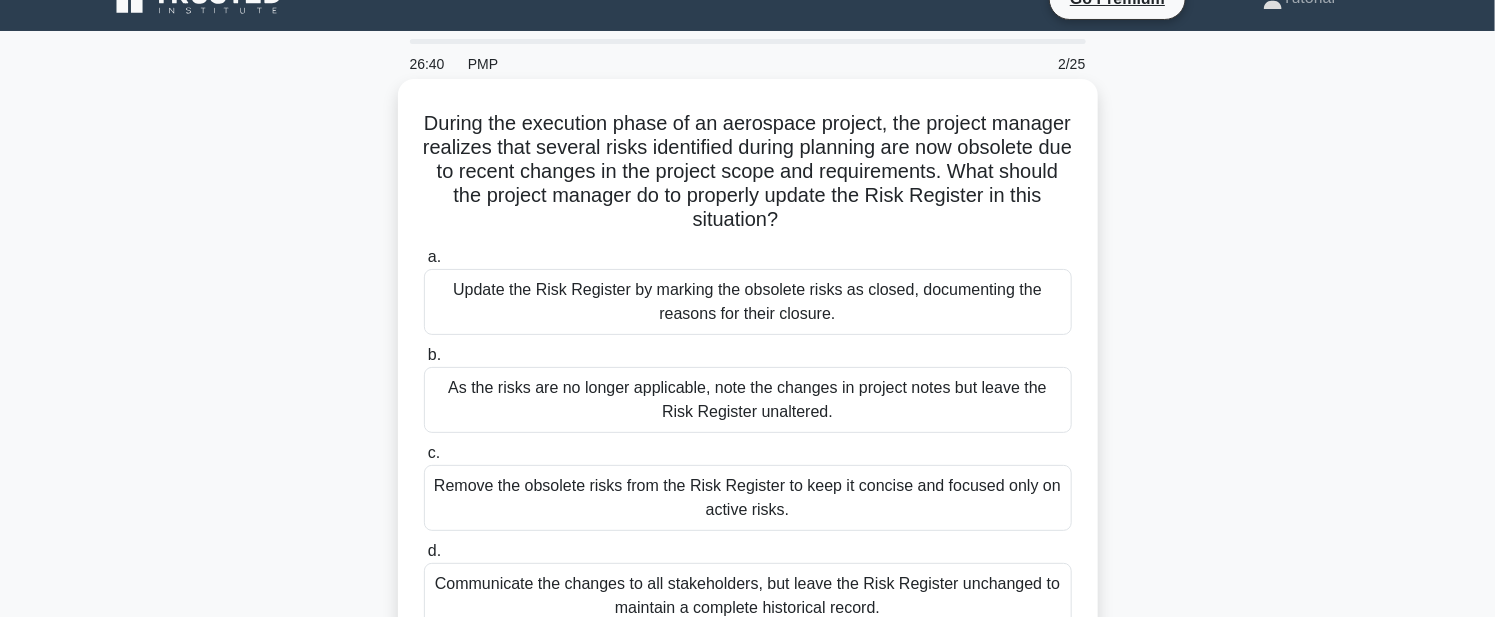 scroll, scrollTop: 0, scrollLeft: 0, axis: both 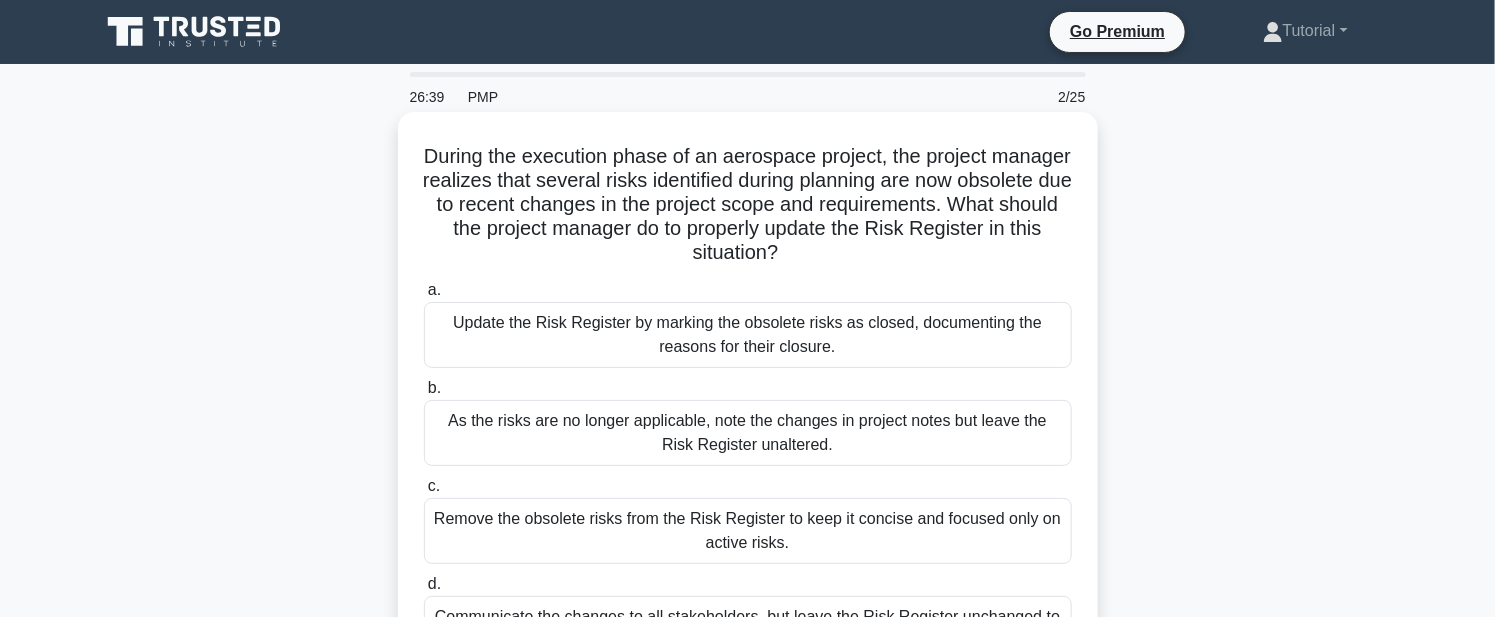 click on "Update the Risk Register by marking the obsolete risks as closed, documenting the reasons for their closure." at bounding box center [748, 335] 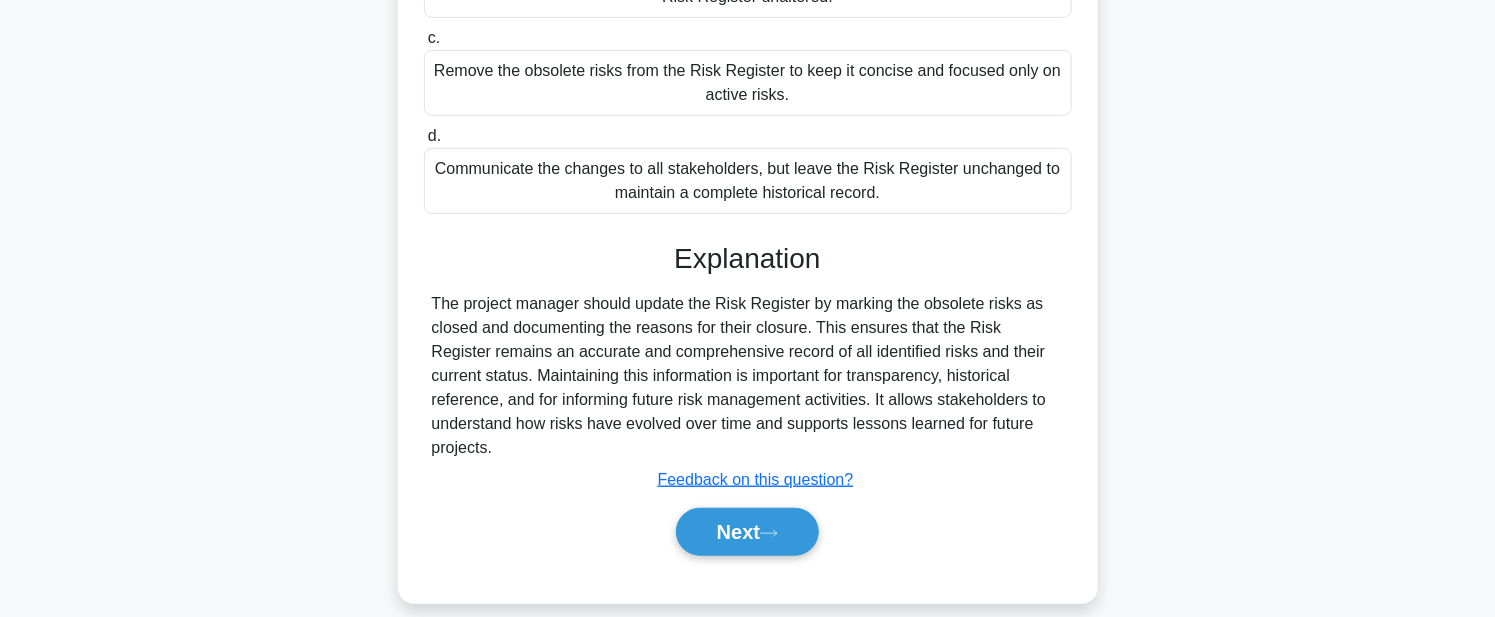 scroll, scrollTop: 462, scrollLeft: 0, axis: vertical 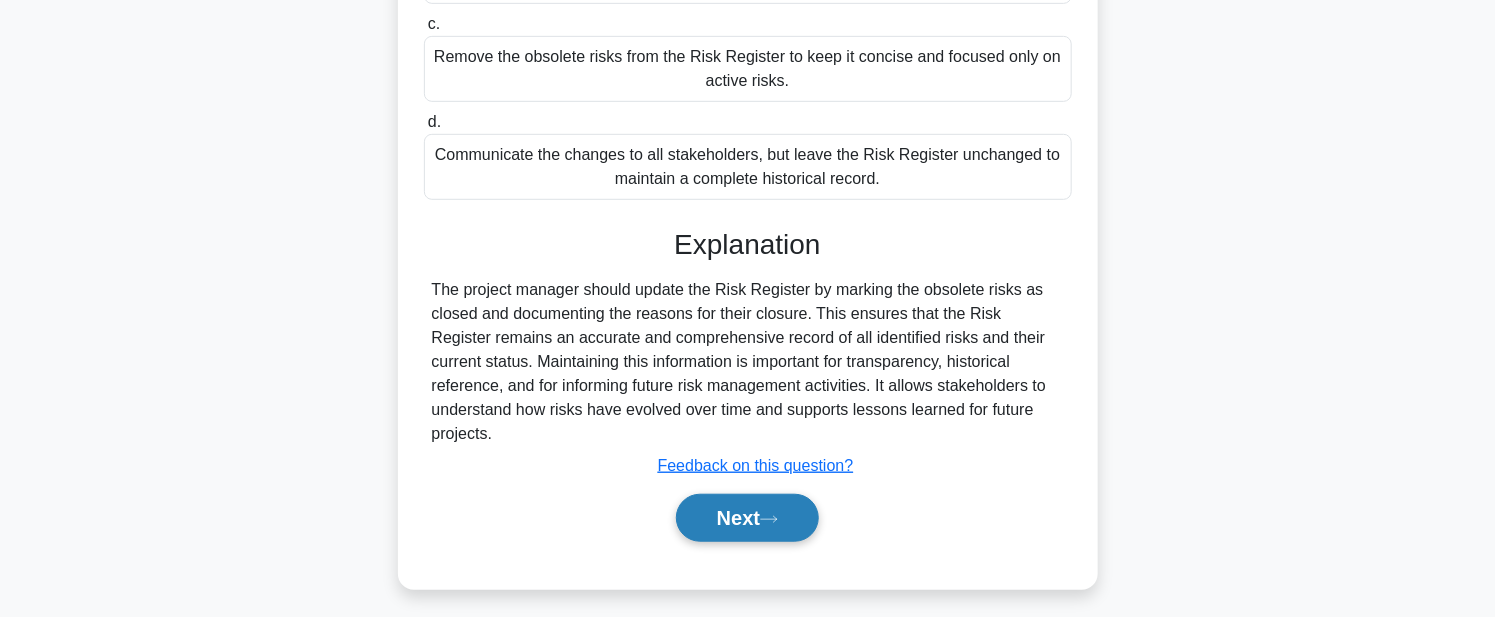 click on "Next" at bounding box center (747, 518) 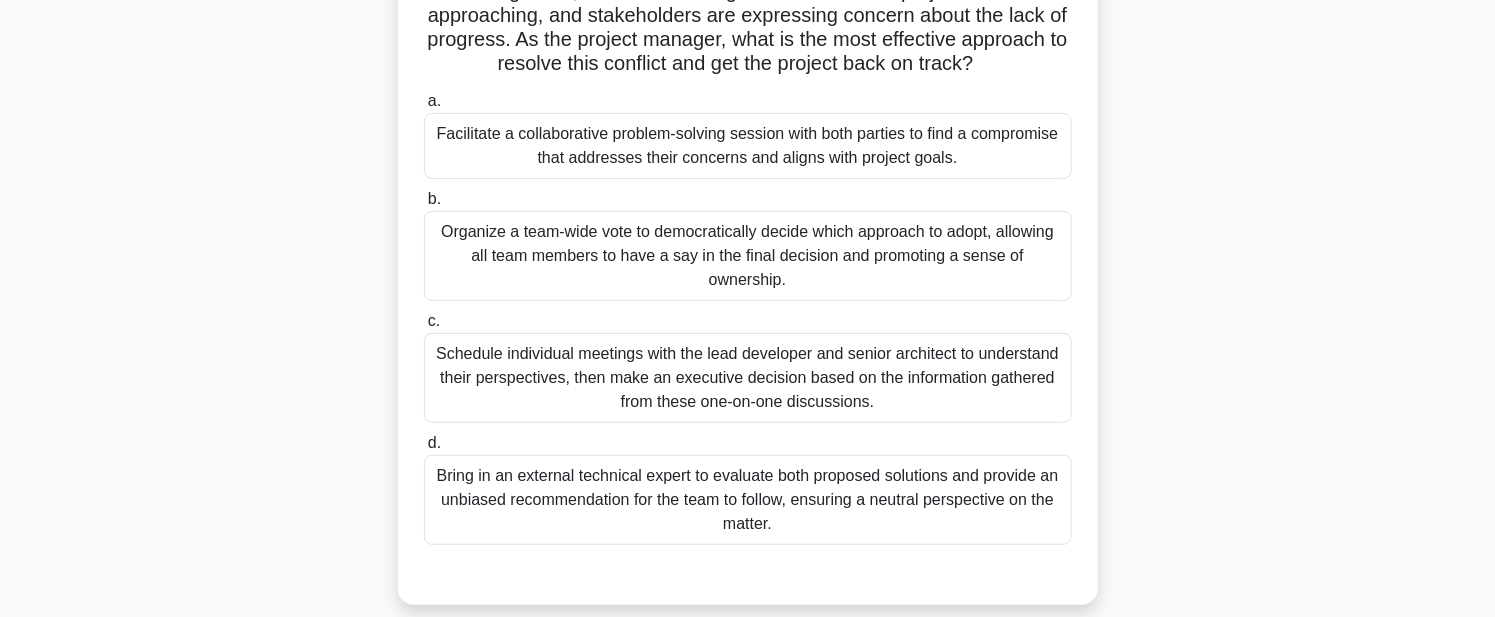 scroll, scrollTop: 291, scrollLeft: 0, axis: vertical 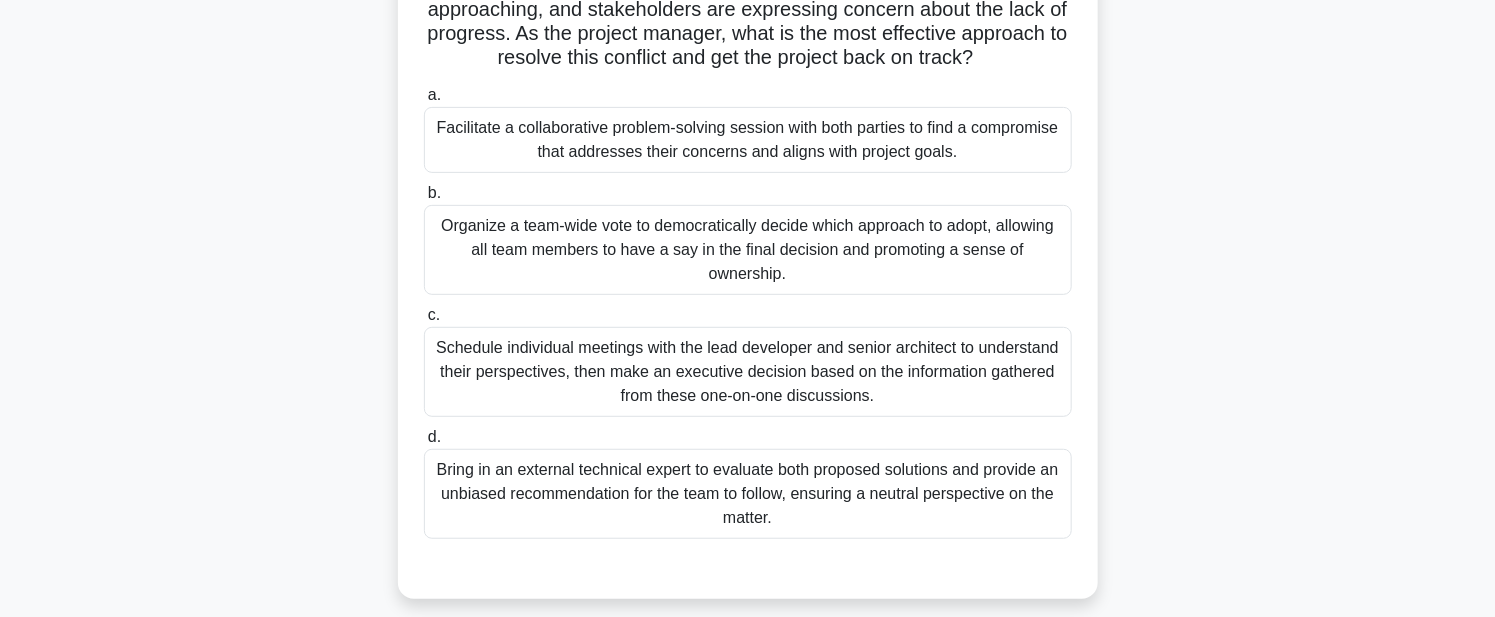 click on "Facilitate a collaborative problem-solving session with both parties to find a compromise that addresses their concerns and aligns with project goals." at bounding box center [748, 140] 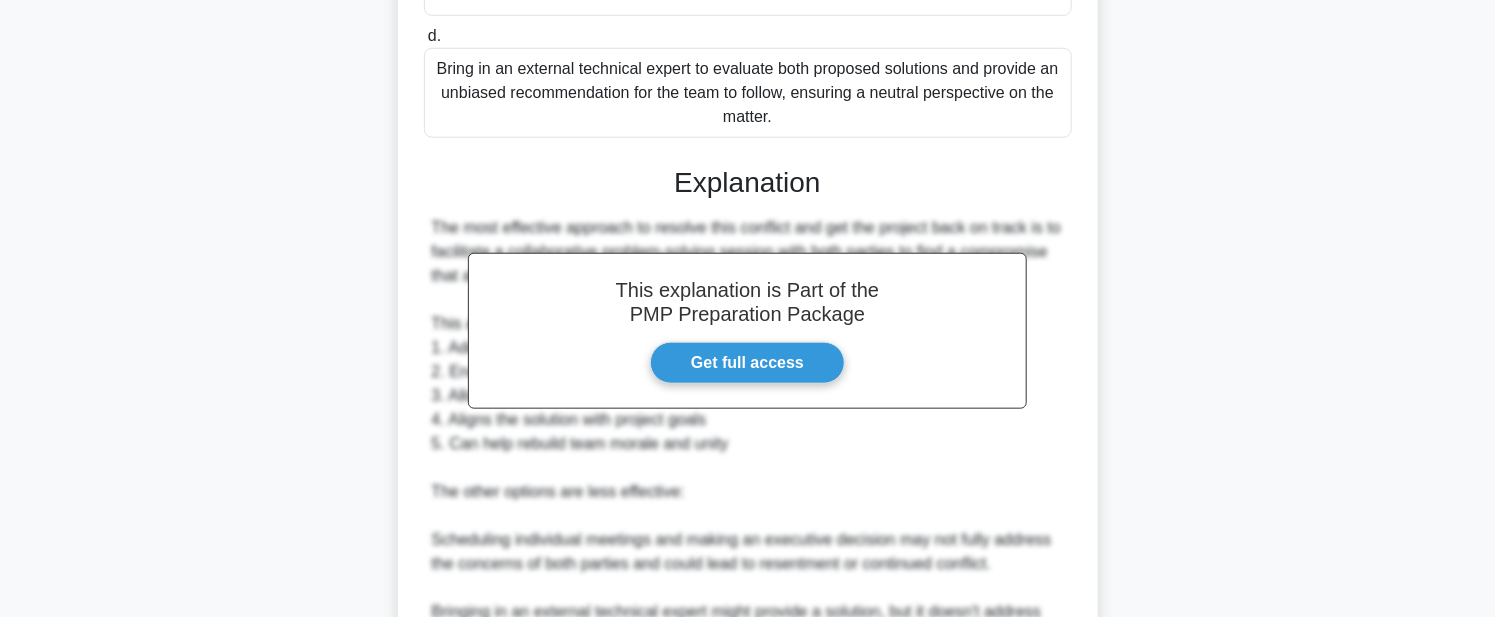 scroll, scrollTop: 1091, scrollLeft: 0, axis: vertical 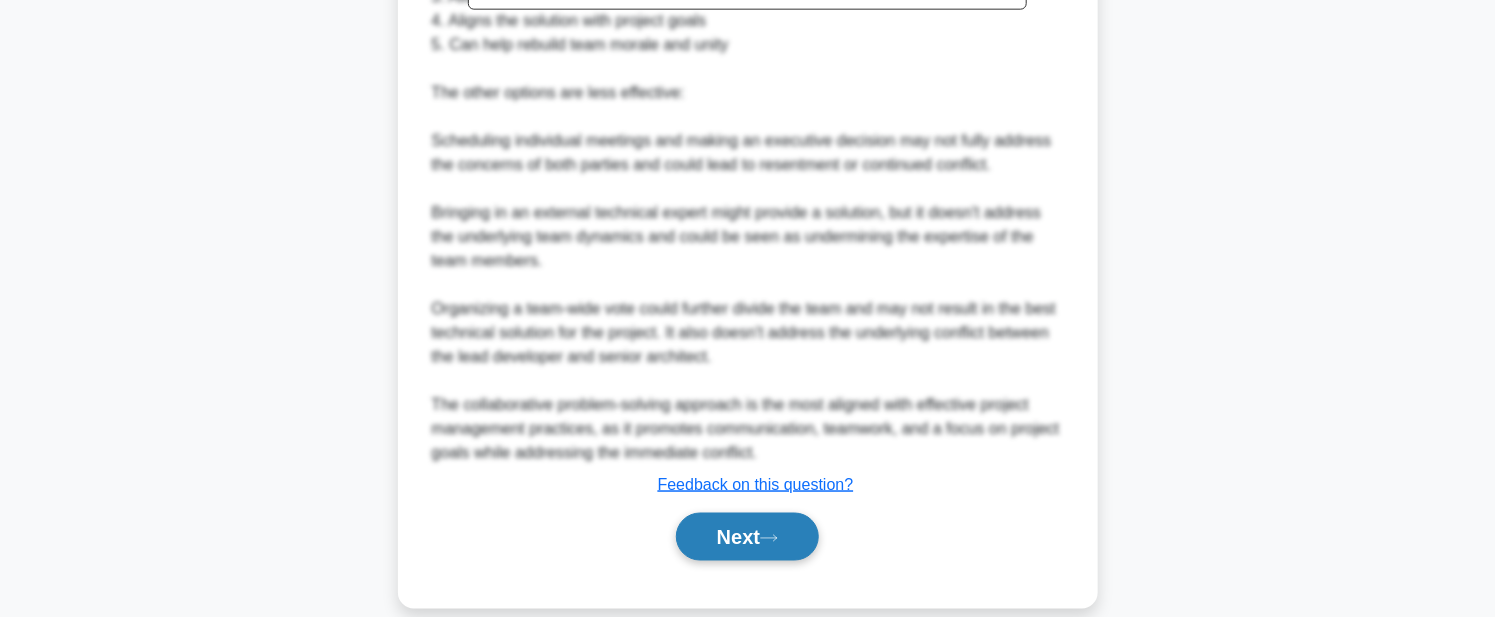 click on "Next" at bounding box center (747, 537) 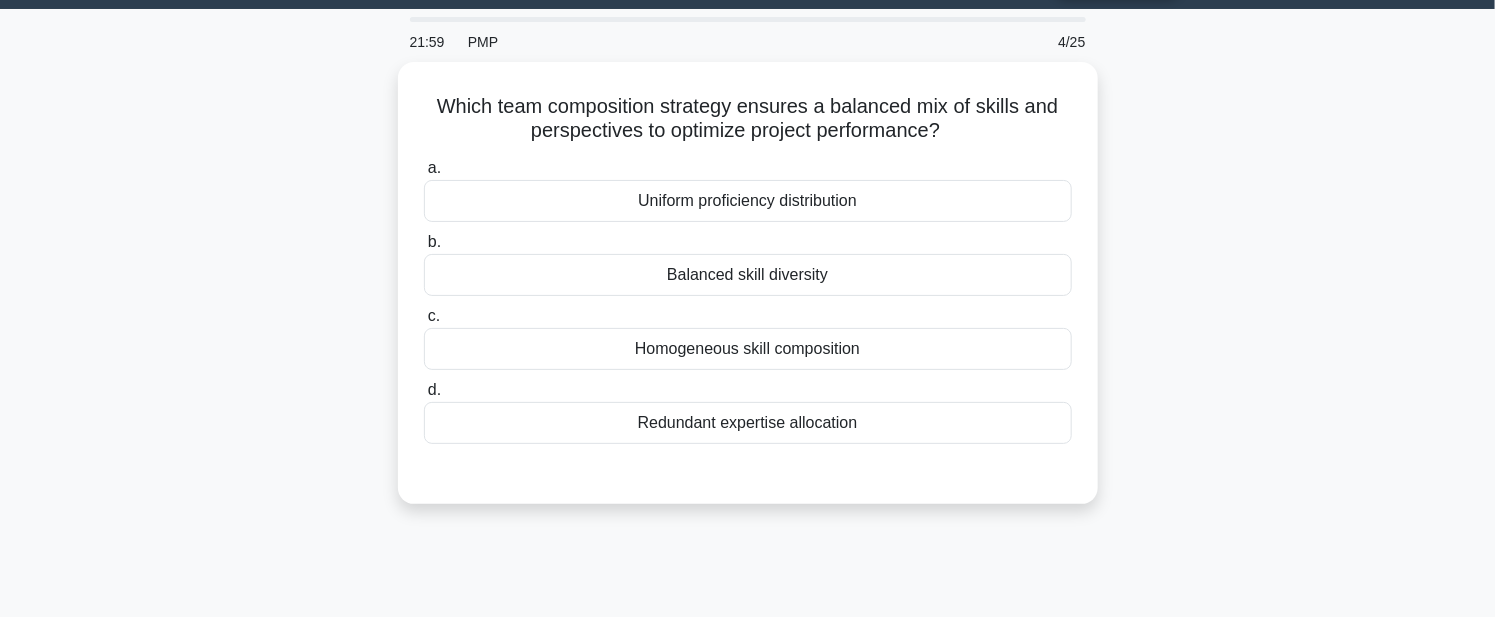 scroll, scrollTop: 5, scrollLeft: 0, axis: vertical 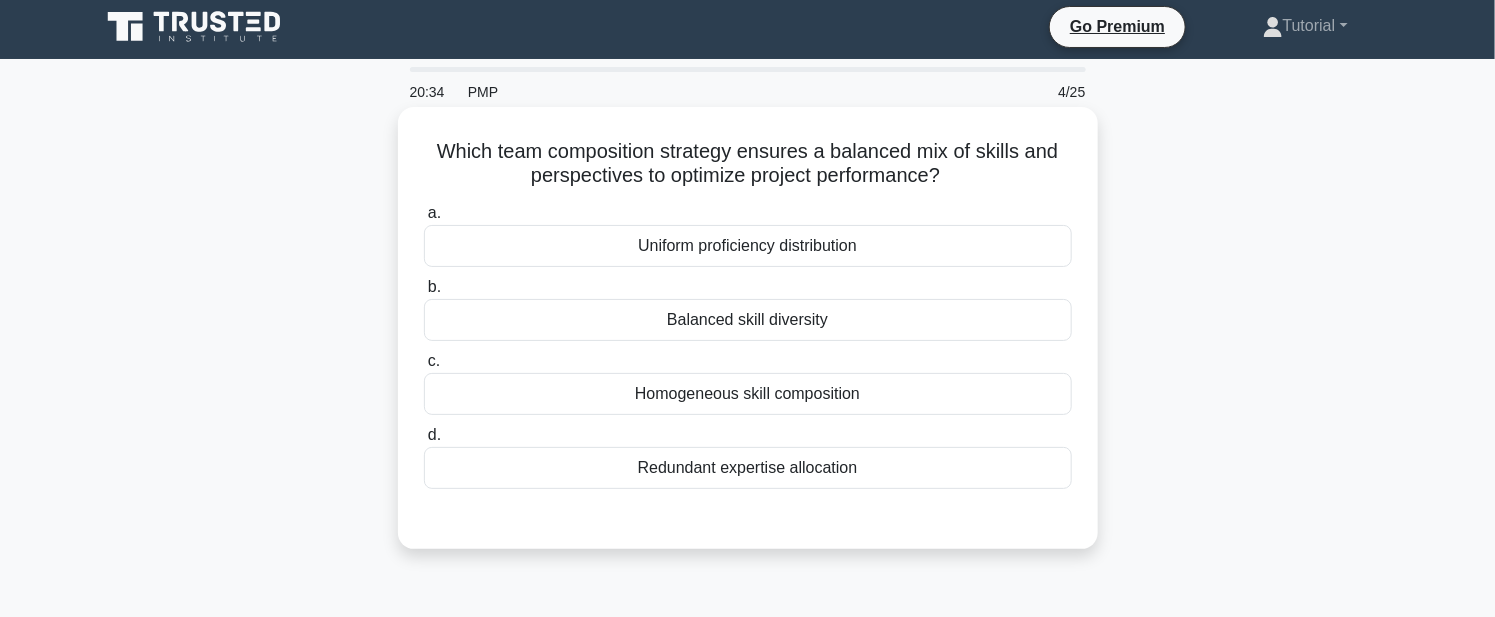 click on "Balanced skill diversity" at bounding box center [748, 320] 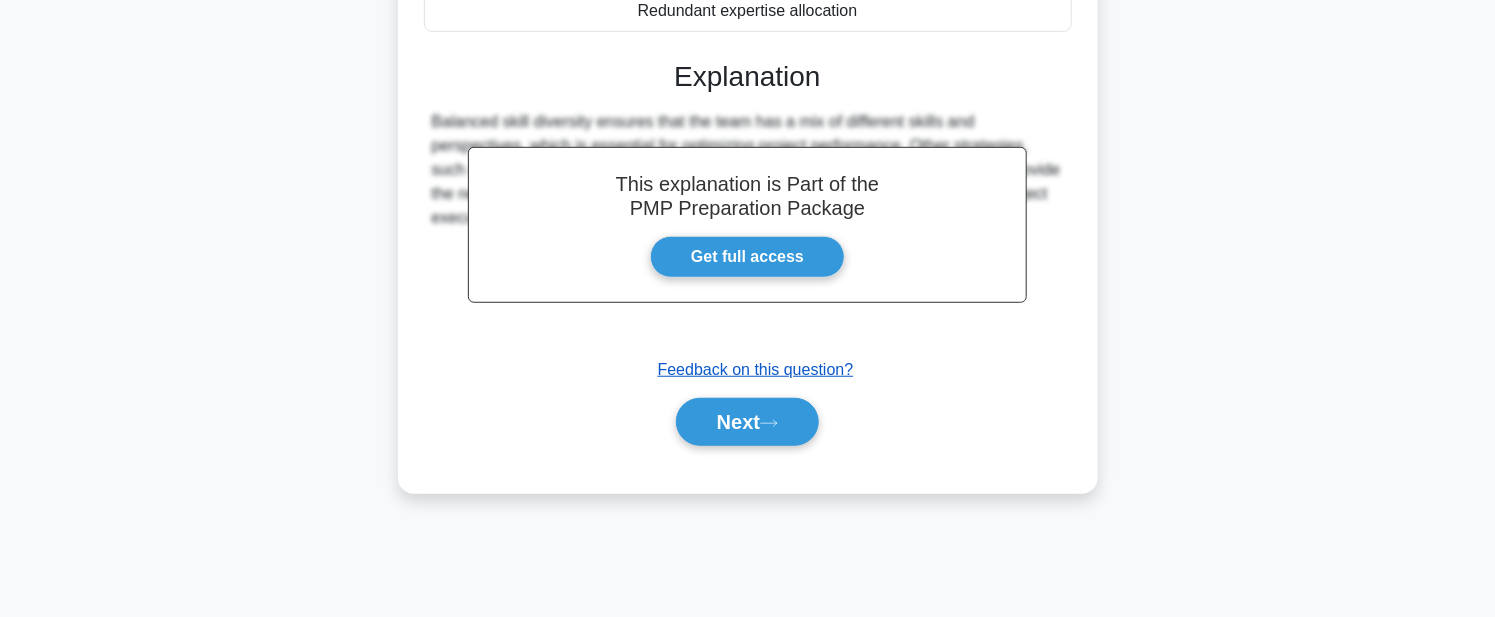 scroll, scrollTop: 462, scrollLeft: 0, axis: vertical 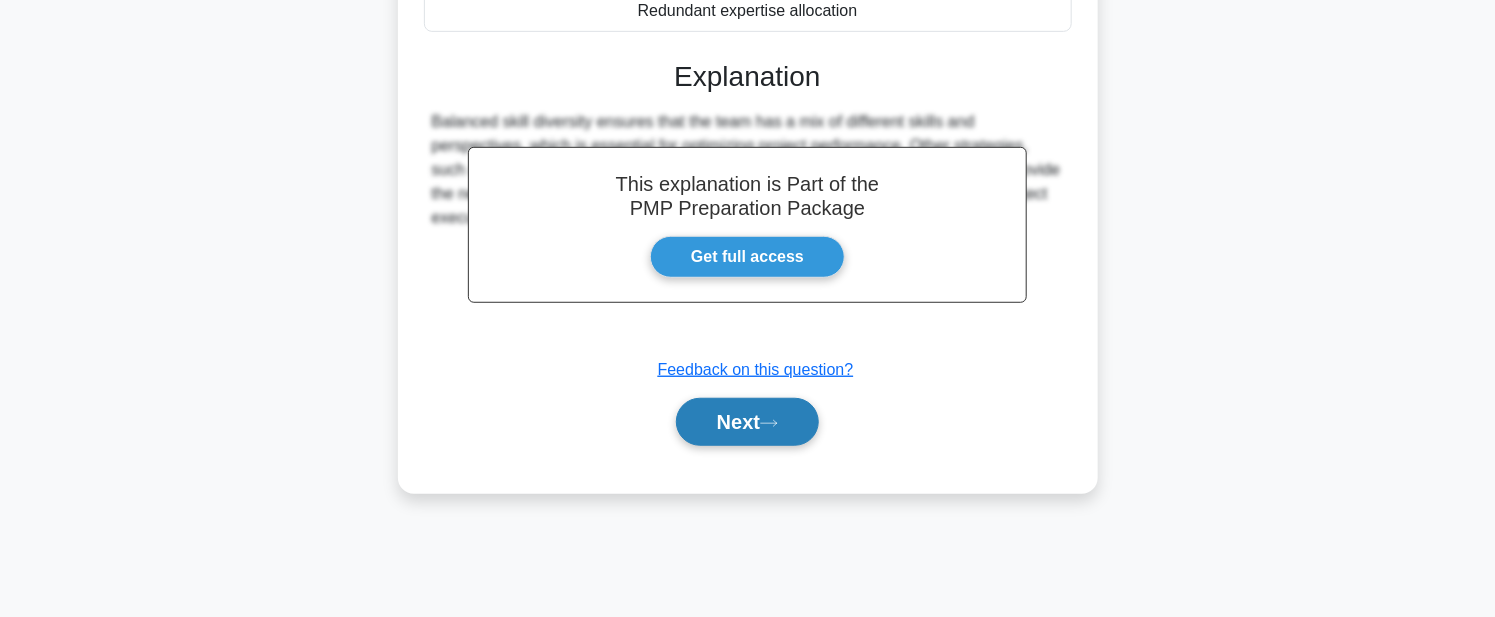 click on "Next" at bounding box center (747, 422) 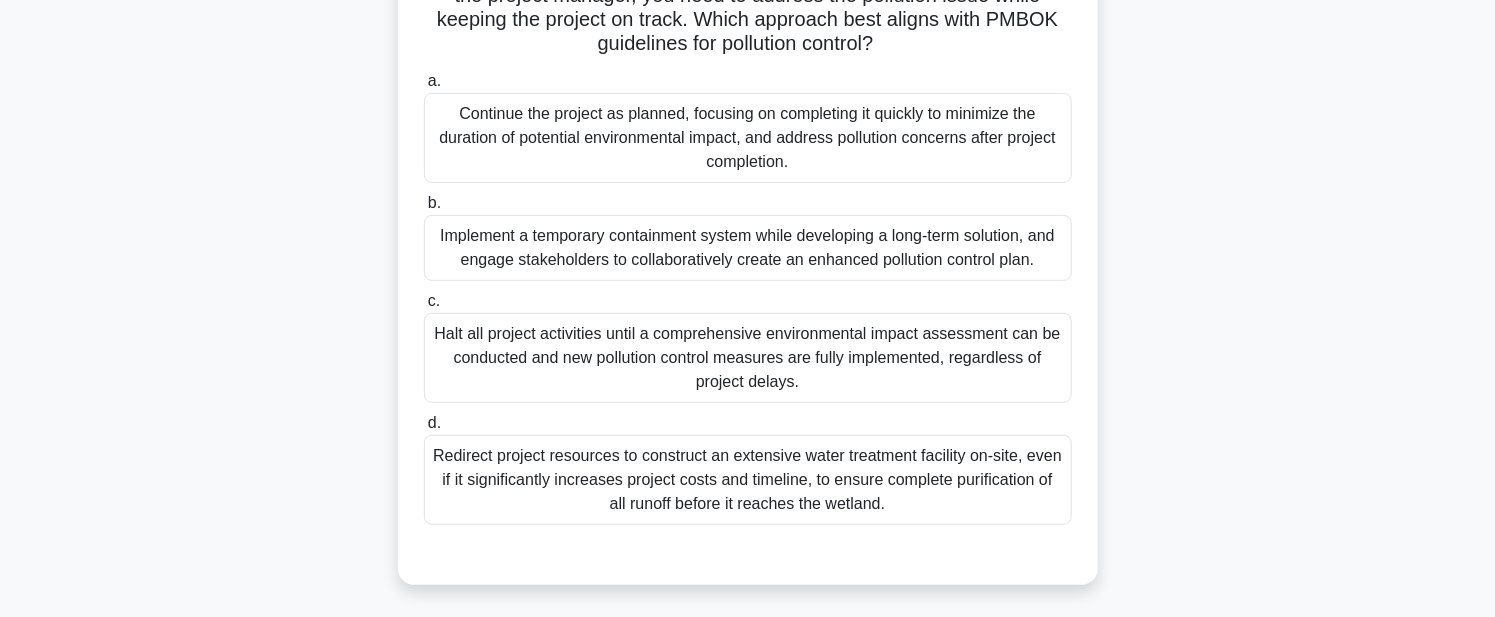 scroll, scrollTop: 285, scrollLeft: 0, axis: vertical 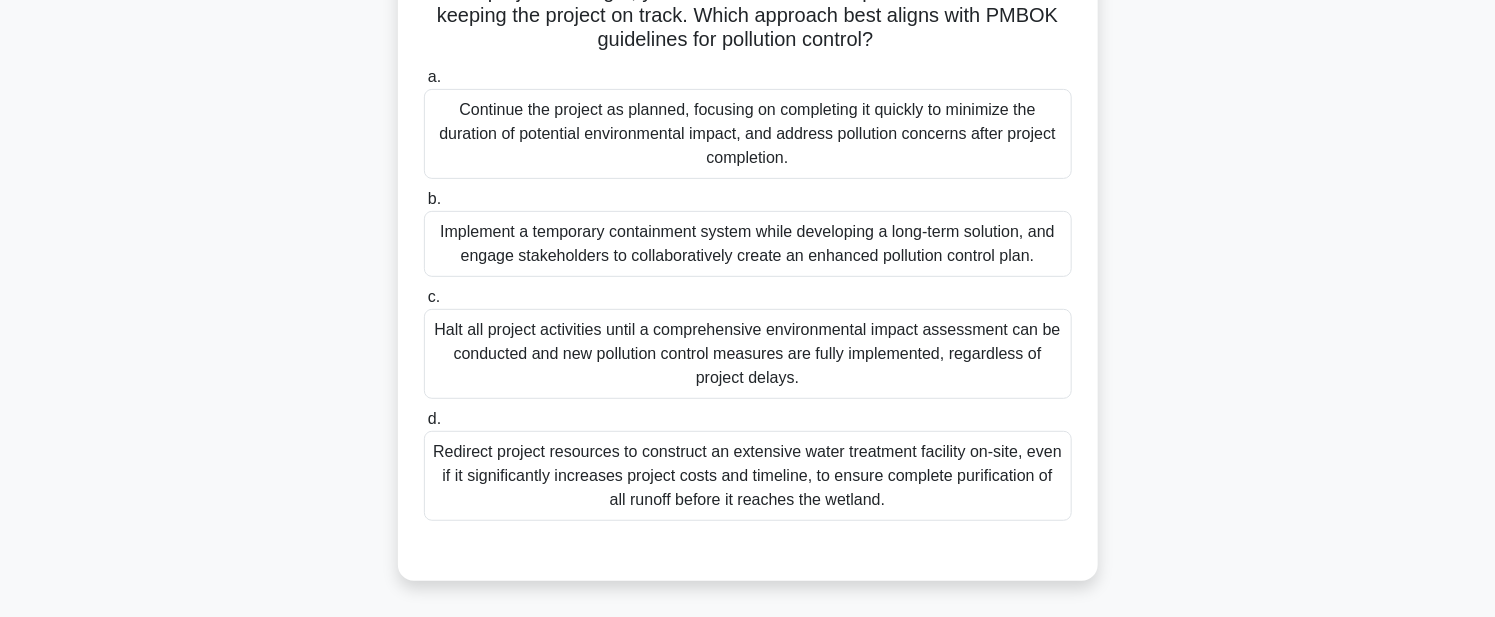 click on "Implement a temporary containment system while developing a long-term solution, and engage stakeholders to collaboratively create an enhanced pollution control plan." at bounding box center [748, 244] 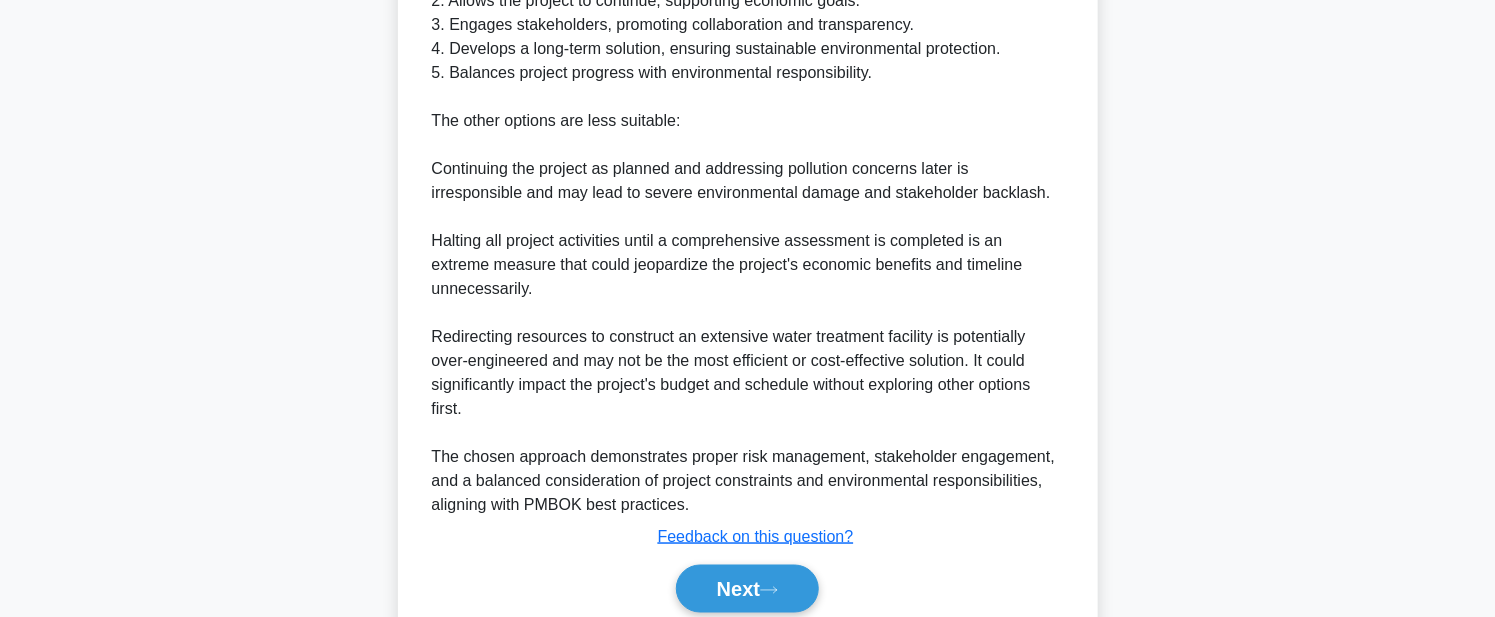 scroll, scrollTop: 1119, scrollLeft: 0, axis: vertical 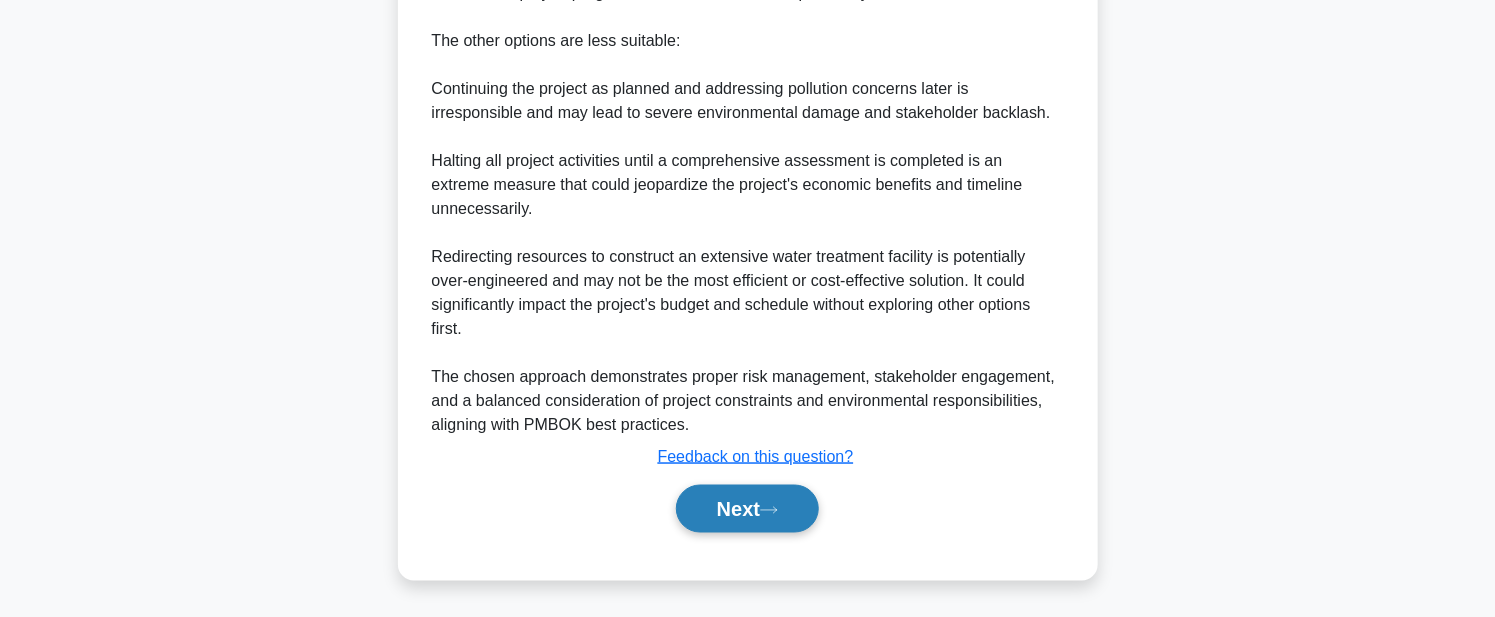 click on "Next" at bounding box center [747, 509] 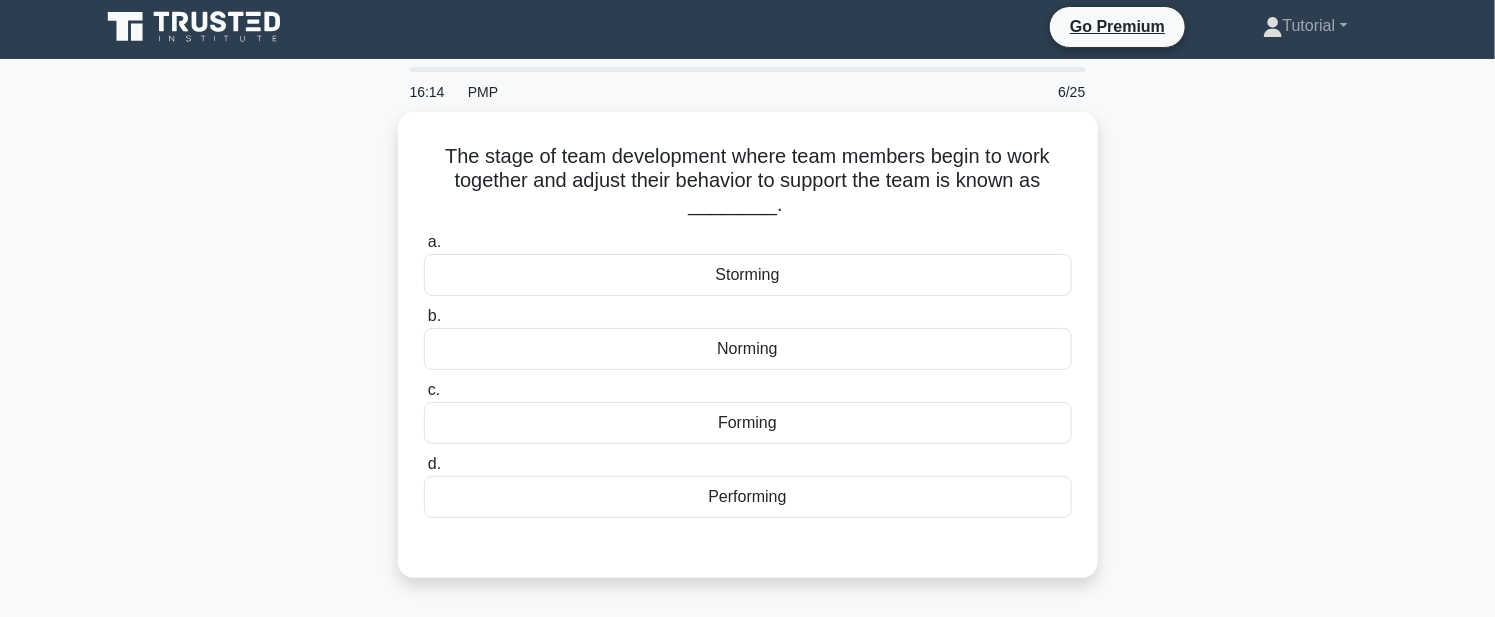 scroll, scrollTop: 0, scrollLeft: 0, axis: both 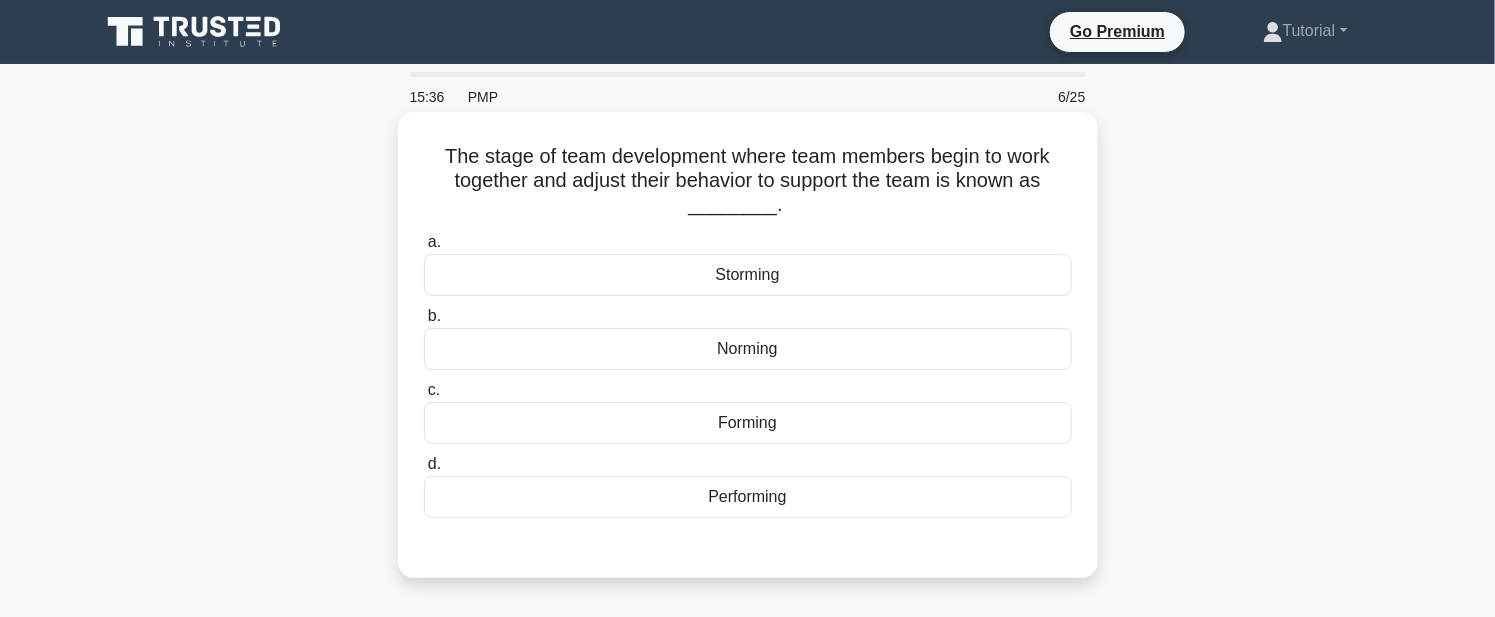 click on "Forming" at bounding box center [748, 423] 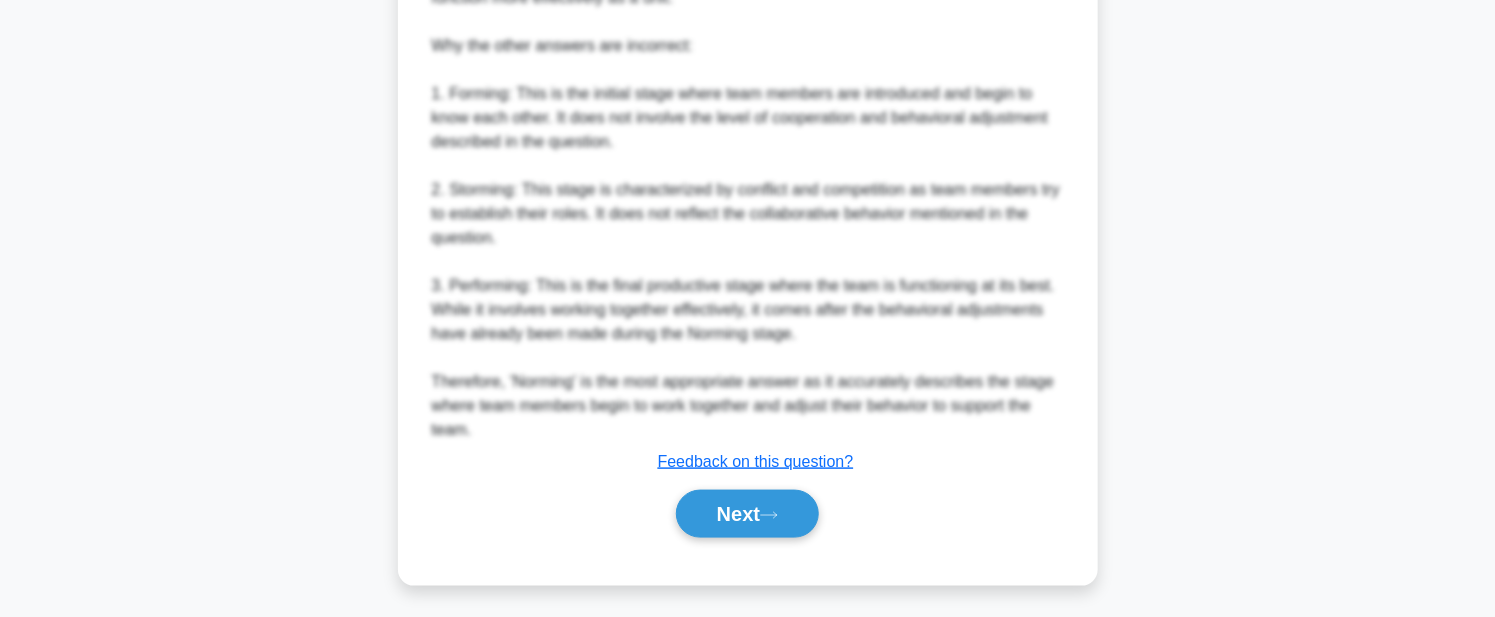 scroll, scrollTop: 857, scrollLeft: 0, axis: vertical 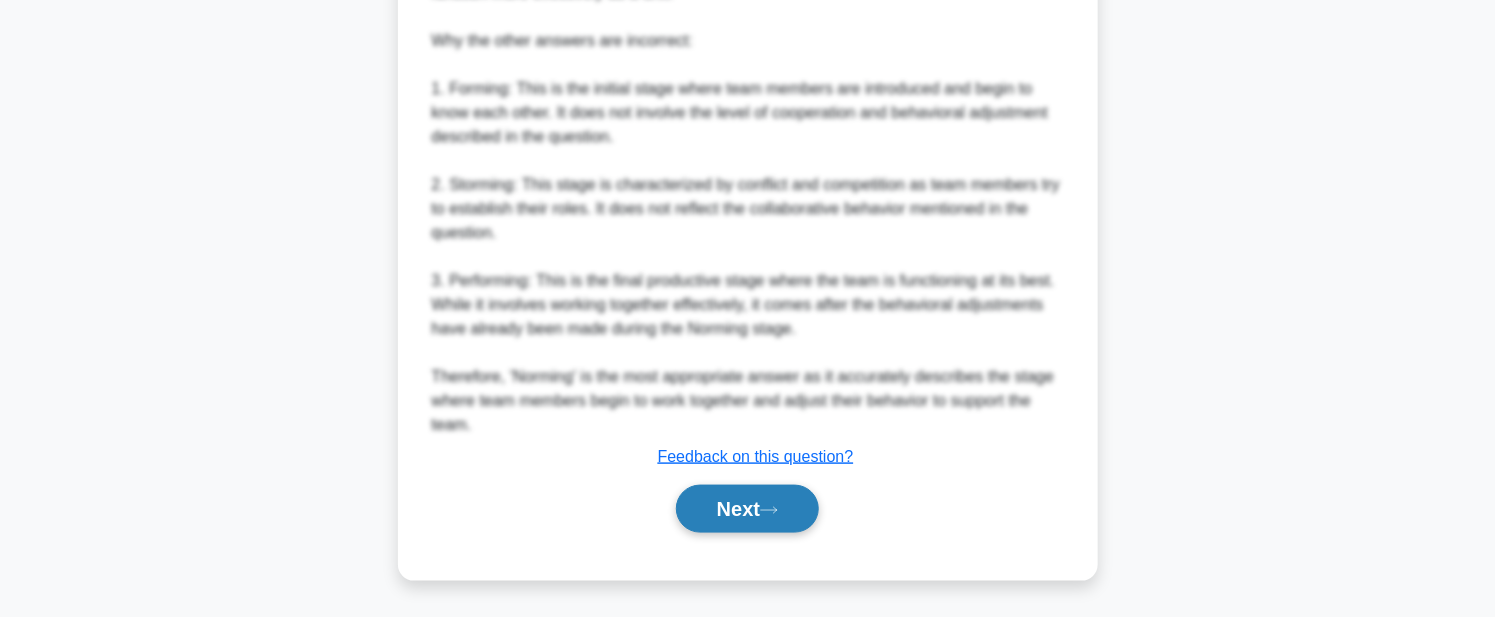click on "Next" at bounding box center [747, 509] 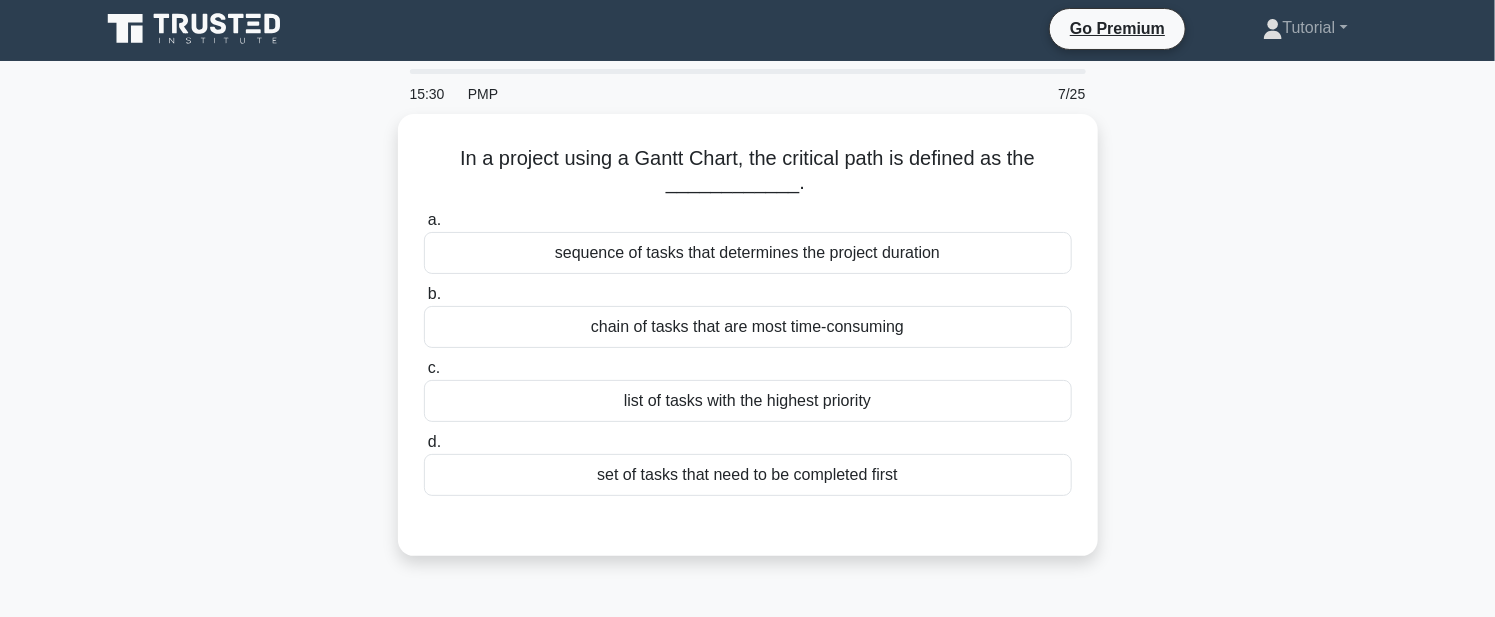 scroll, scrollTop: 0, scrollLeft: 0, axis: both 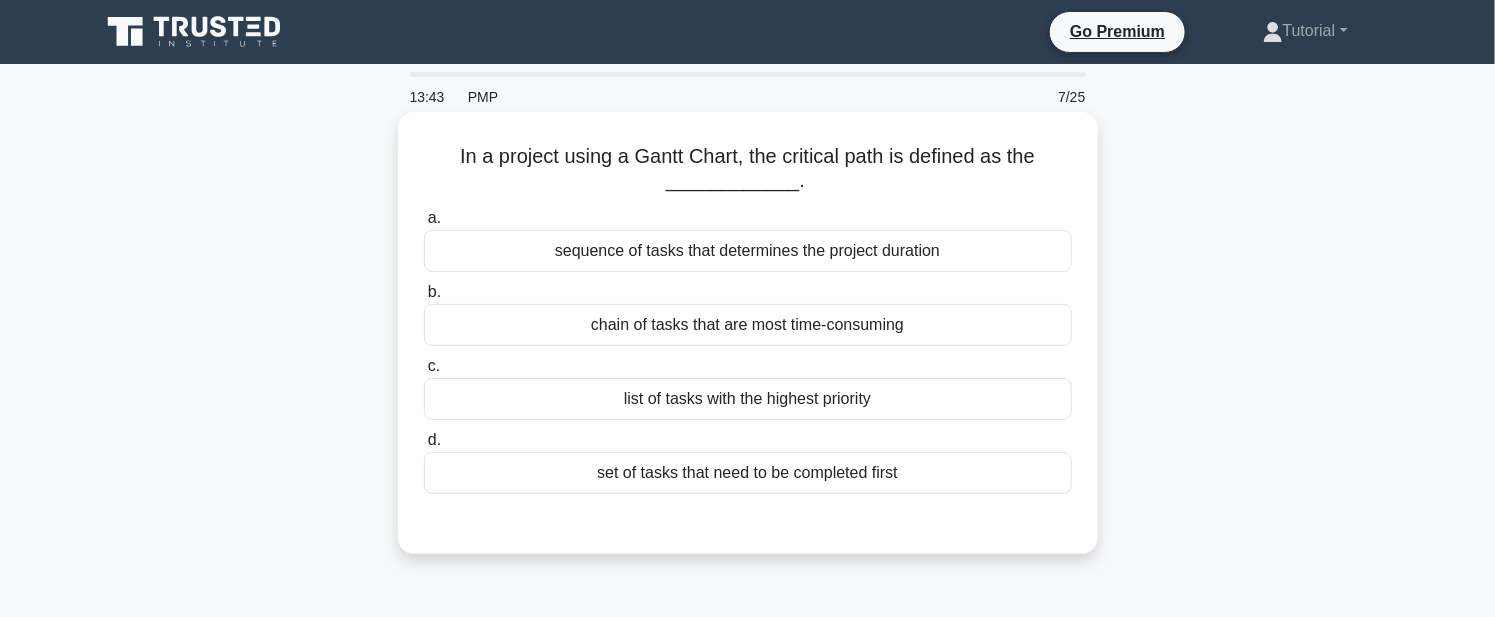 click on "list of tasks with the highest priority" at bounding box center [748, 399] 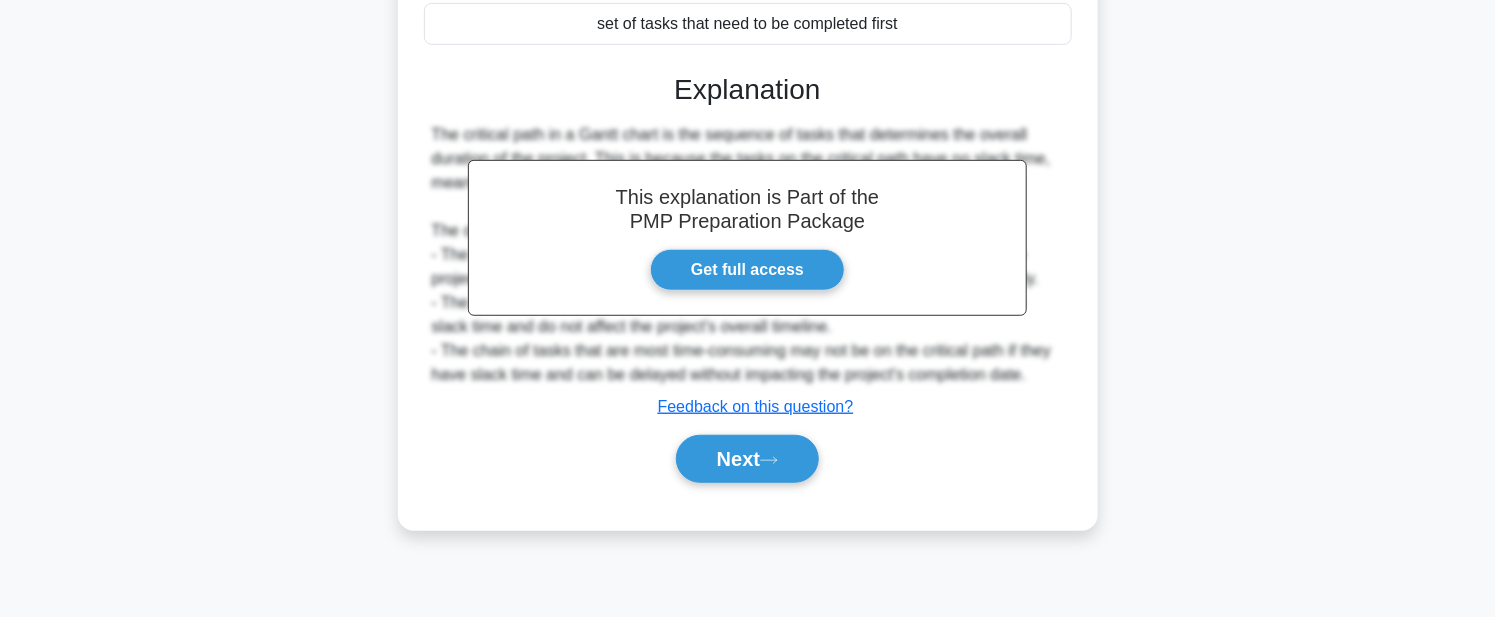 scroll, scrollTop: 462, scrollLeft: 0, axis: vertical 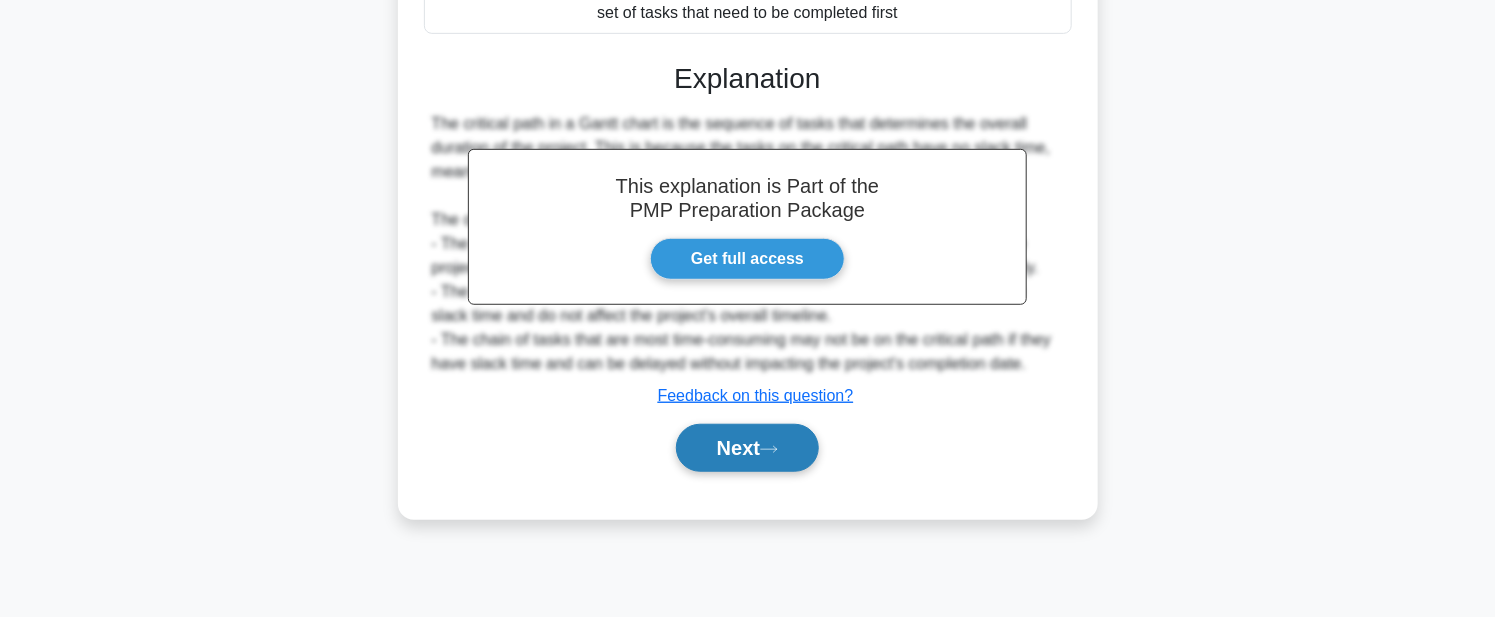 click on "Next" at bounding box center (747, 448) 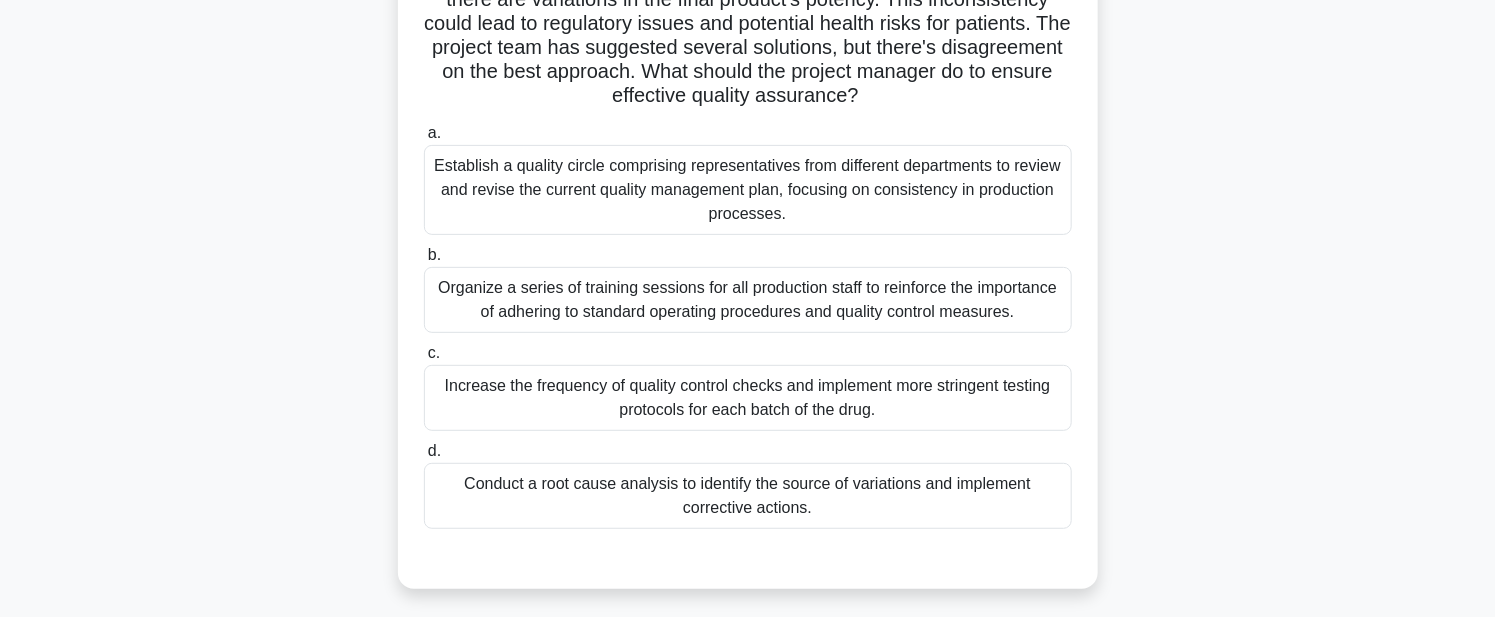 scroll, scrollTop: 228, scrollLeft: 0, axis: vertical 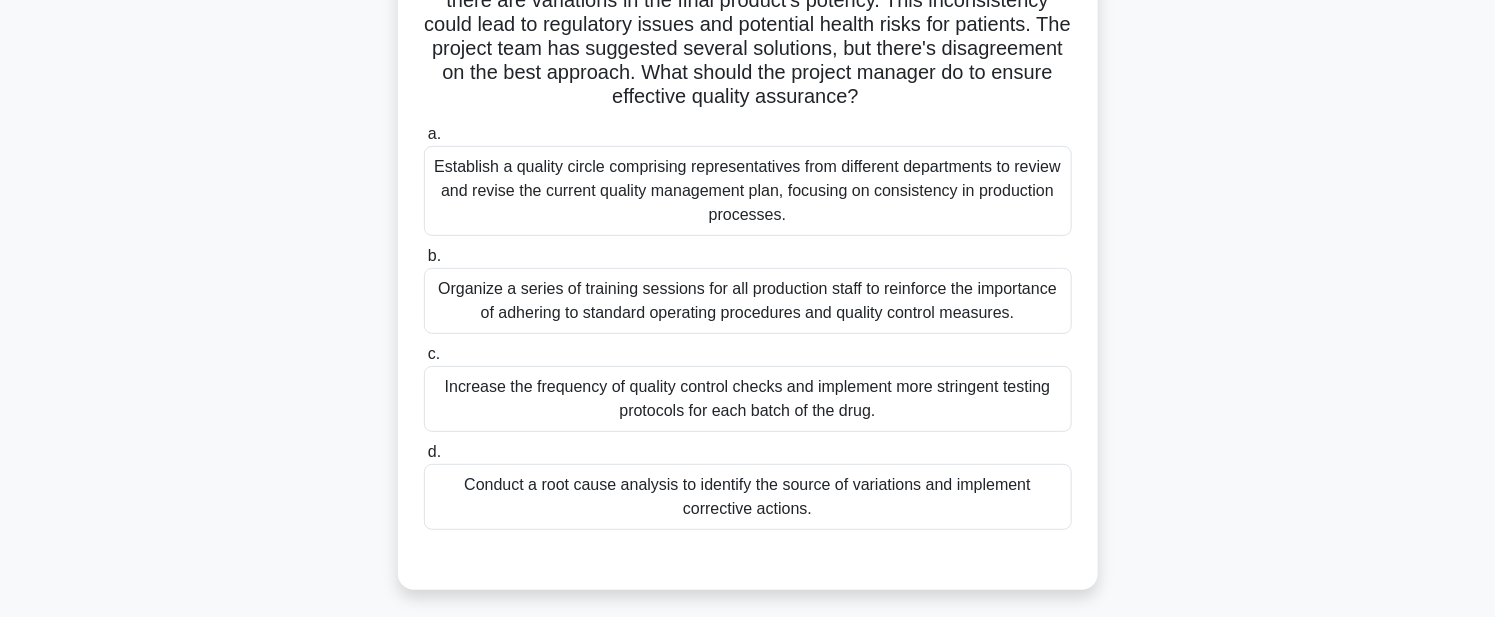click on "Conduct a root cause analysis to identify the source of variations and implement corrective actions." at bounding box center [748, 497] 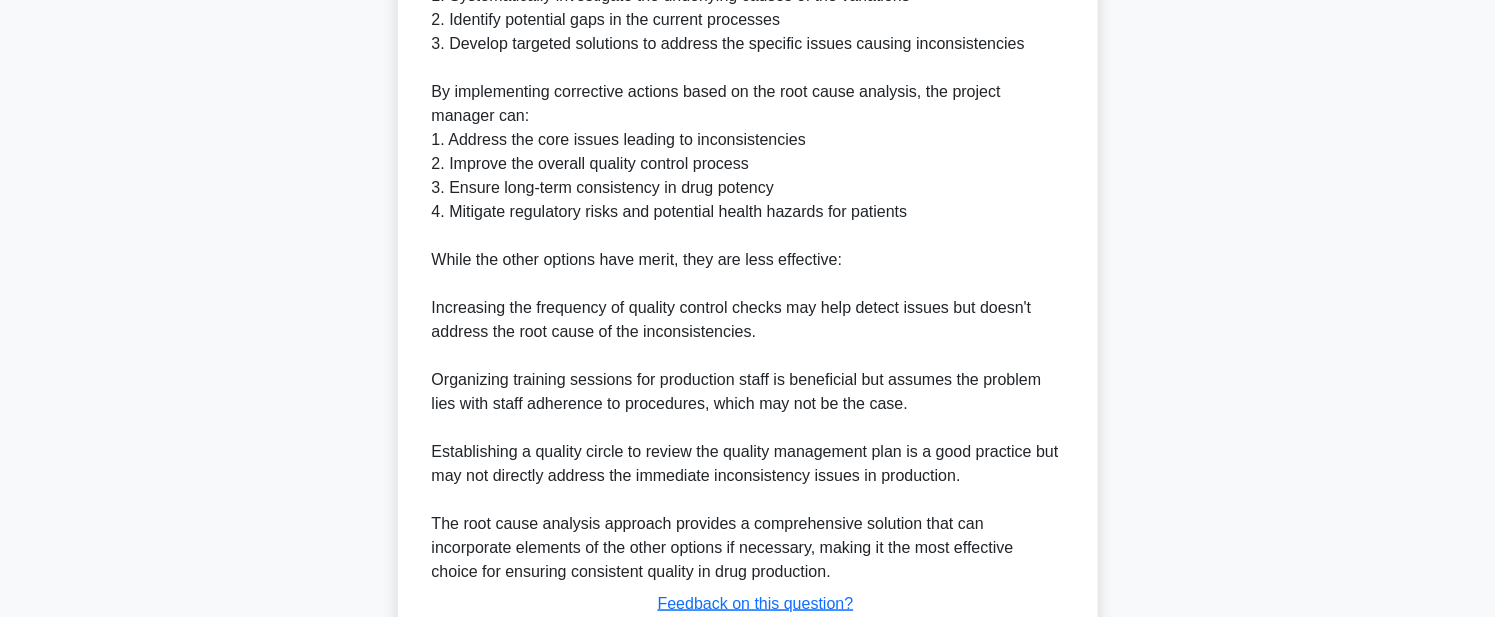 scroll, scrollTop: 1119, scrollLeft: 0, axis: vertical 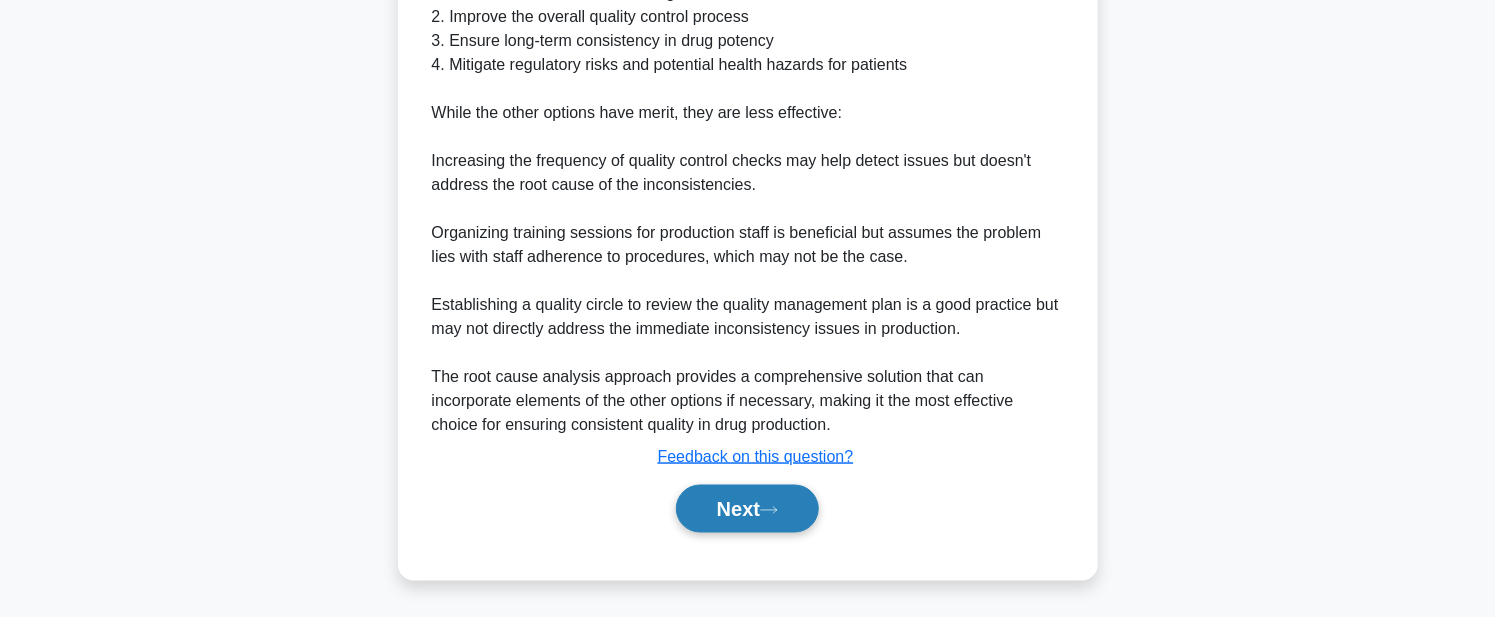 click on "Next" at bounding box center (747, 509) 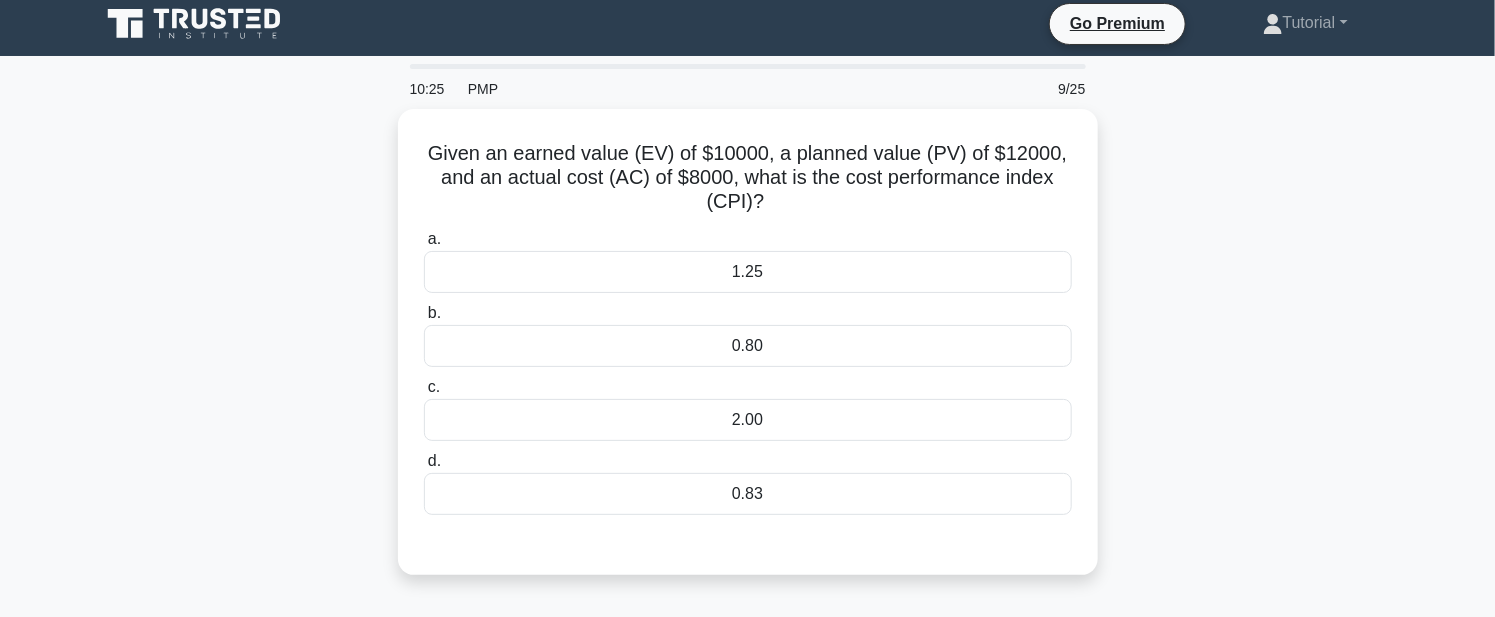 scroll, scrollTop: 0, scrollLeft: 0, axis: both 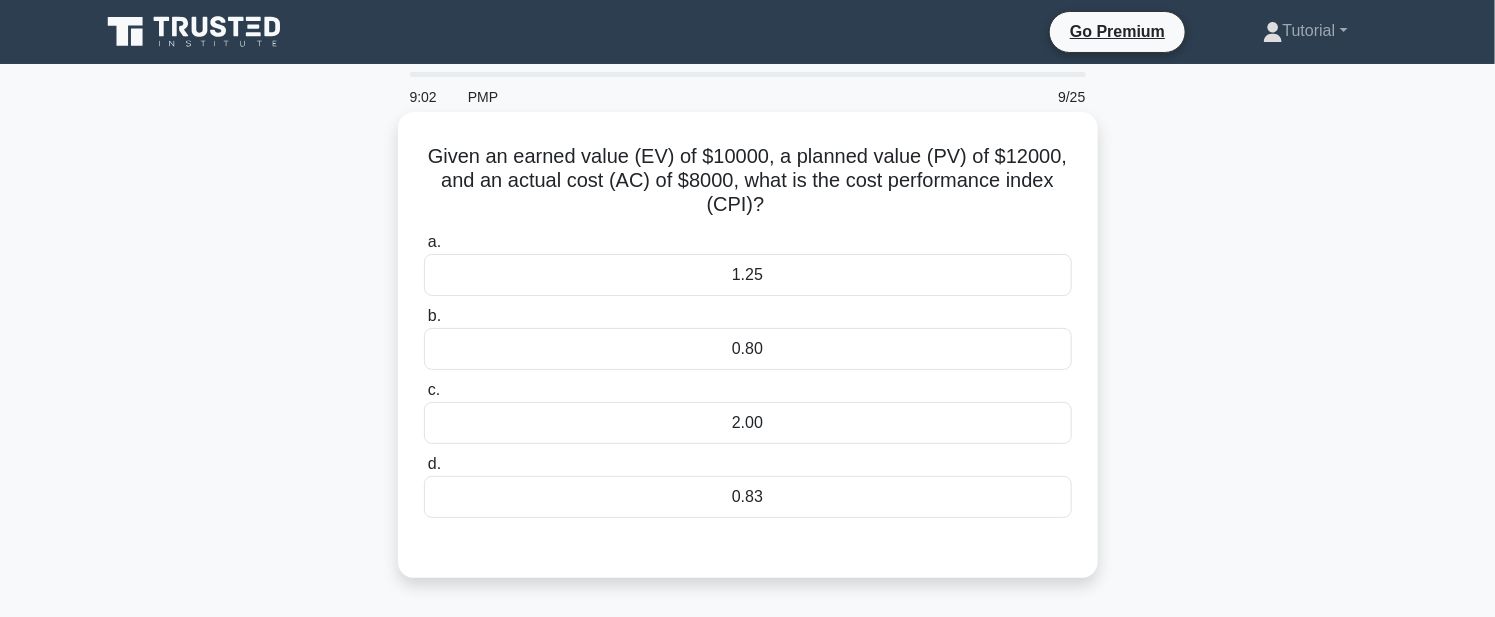 click on "1.25" at bounding box center [748, 275] 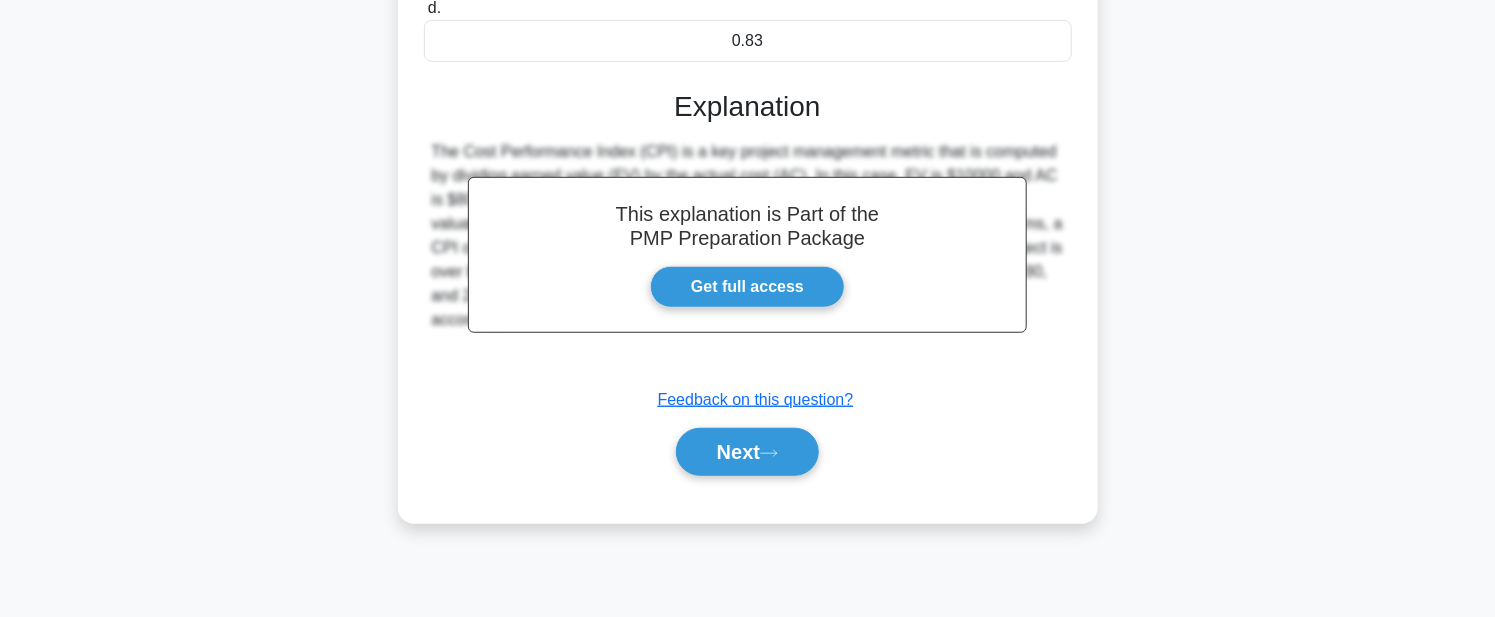 scroll, scrollTop: 462, scrollLeft: 0, axis: vertical 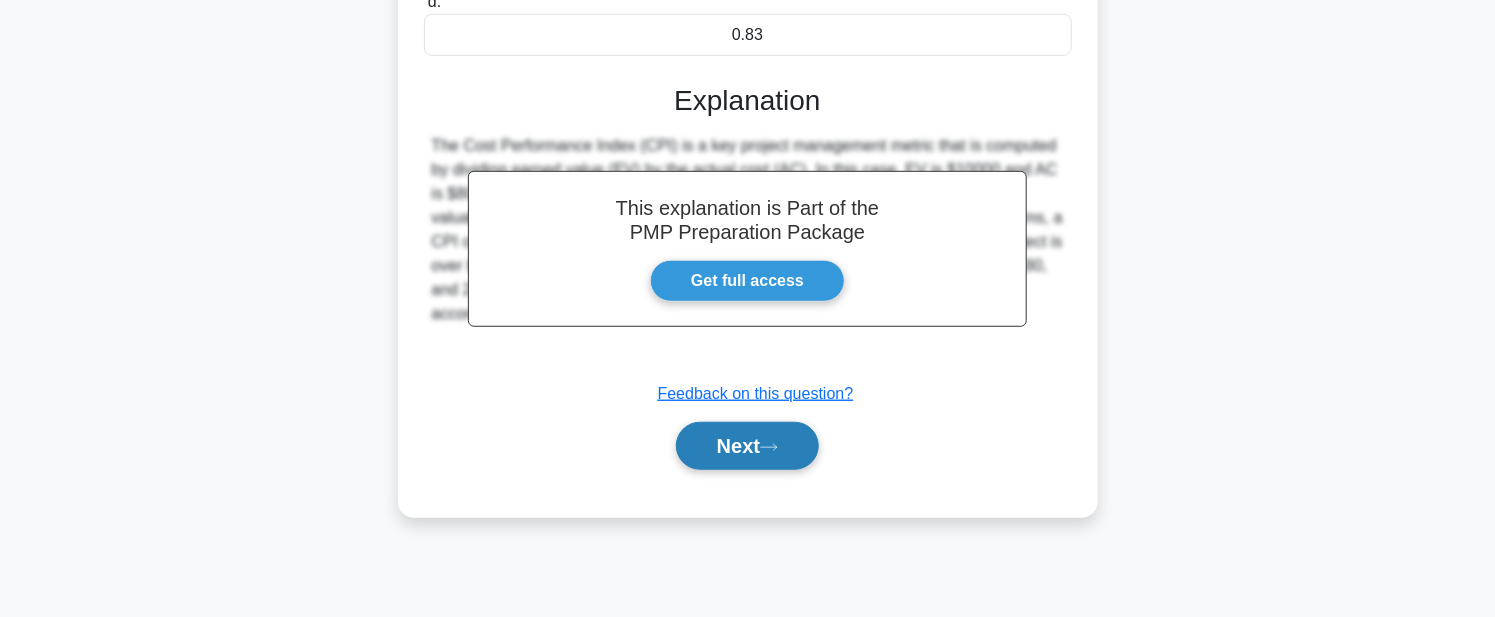 click on "Next" at bounding box center (747, 446) 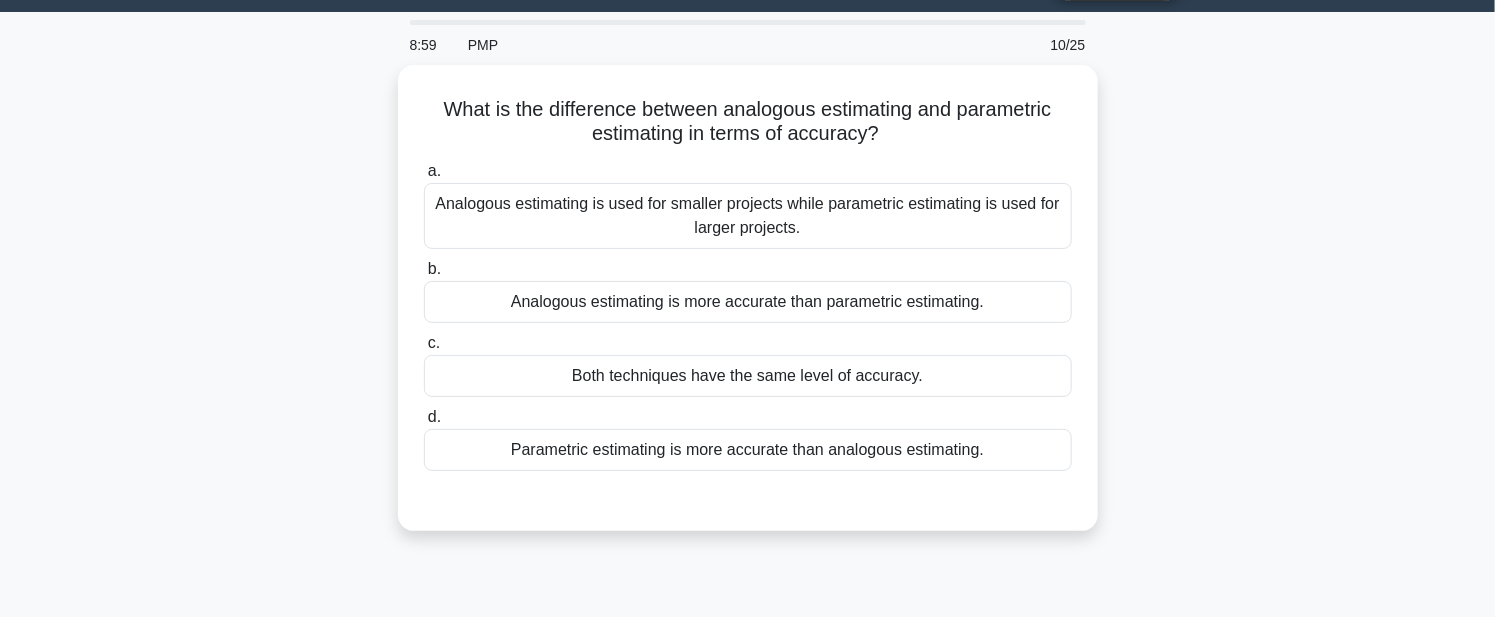 scroll, scrollTop: 5, scrollLeft: 0, axis: vertical 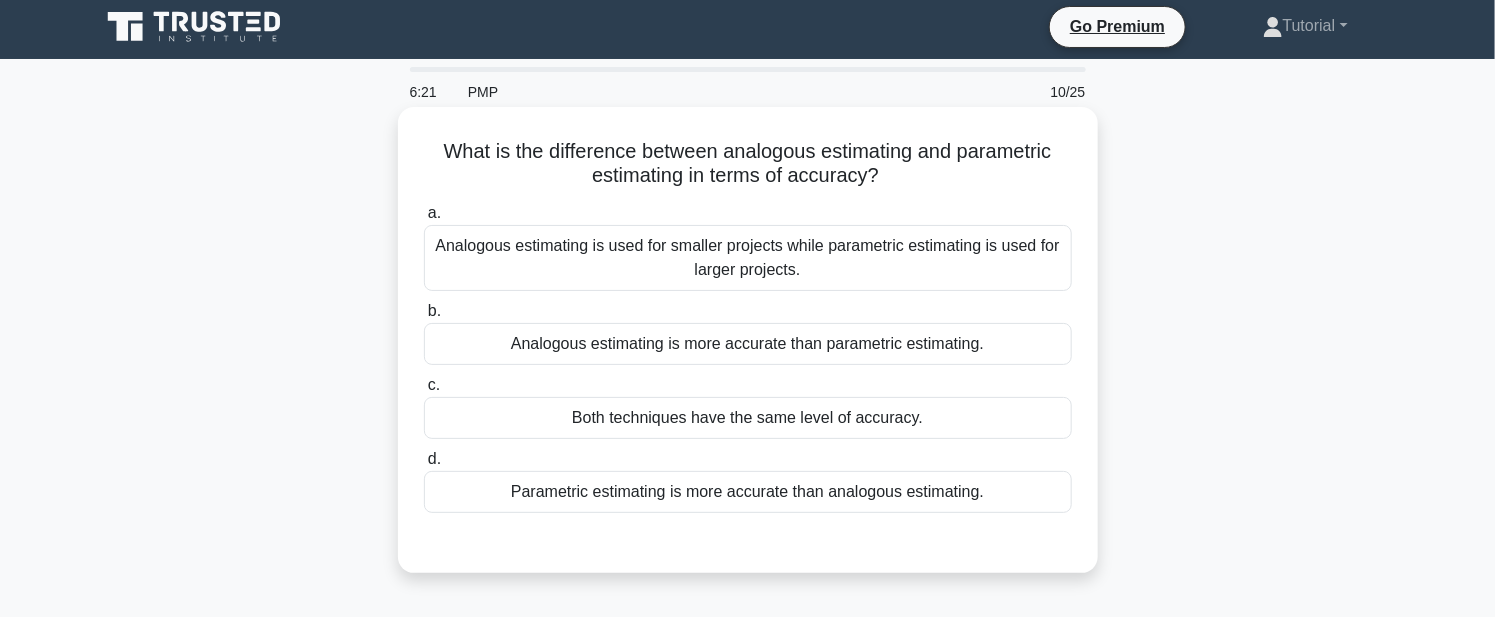 click on "Analogous estimating is more accurate than parametric estimating." at bounding box center (748, 344) 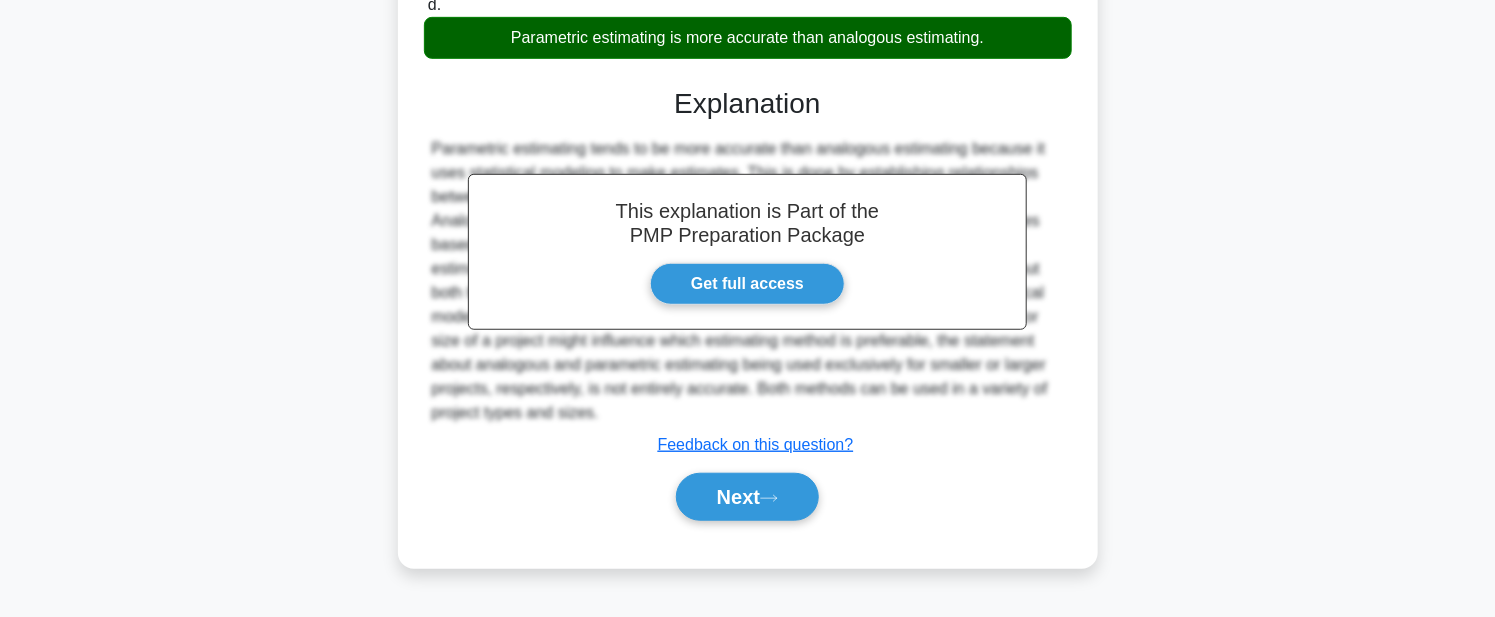 scroll, scrollTop: 462, scrollLeft: 0, axis: vertical 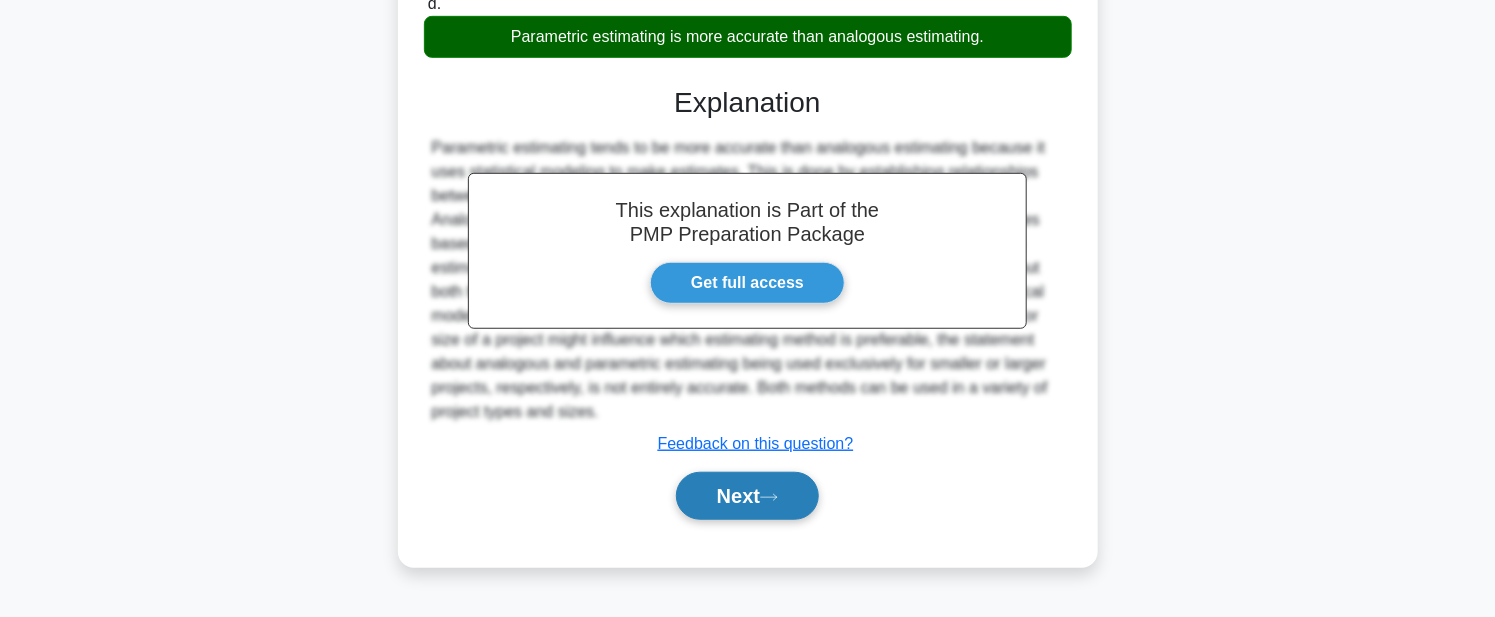 click on "Next" at bounding box center (747, 496) 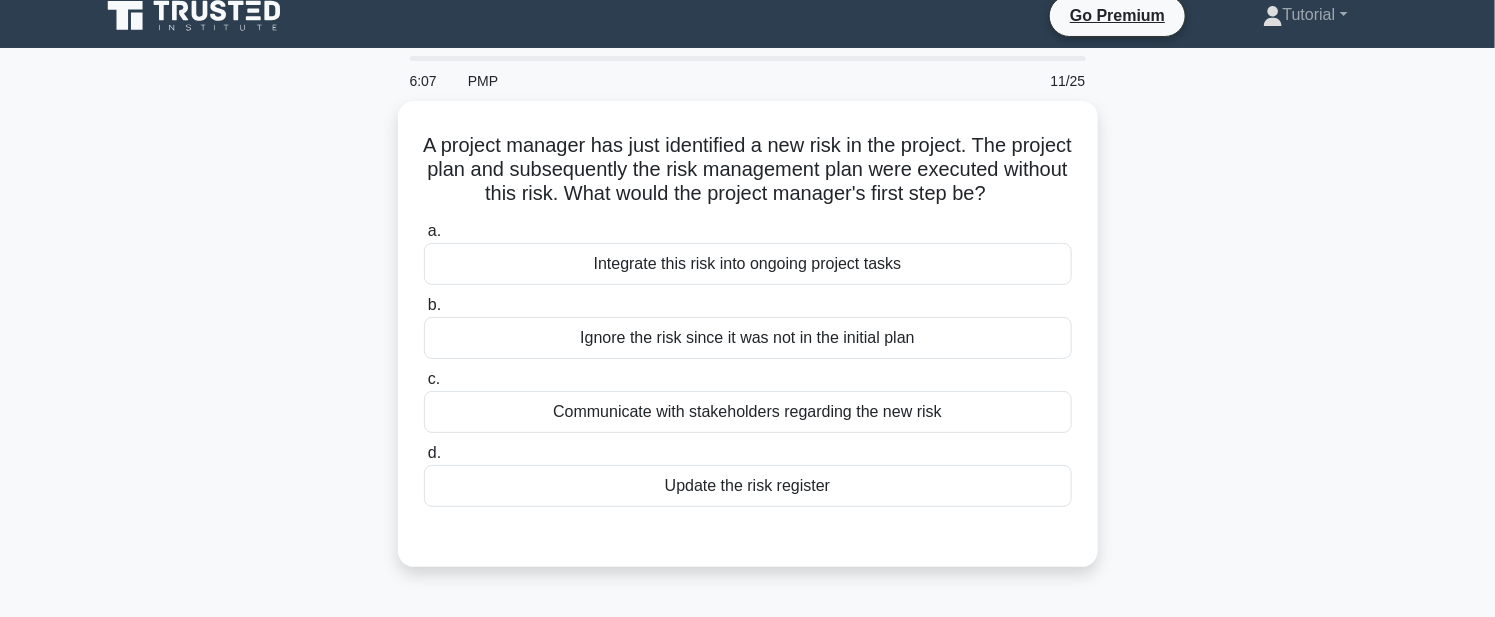 scroll, scrollTop: 5, scrollLeft: 0, axis: vertical 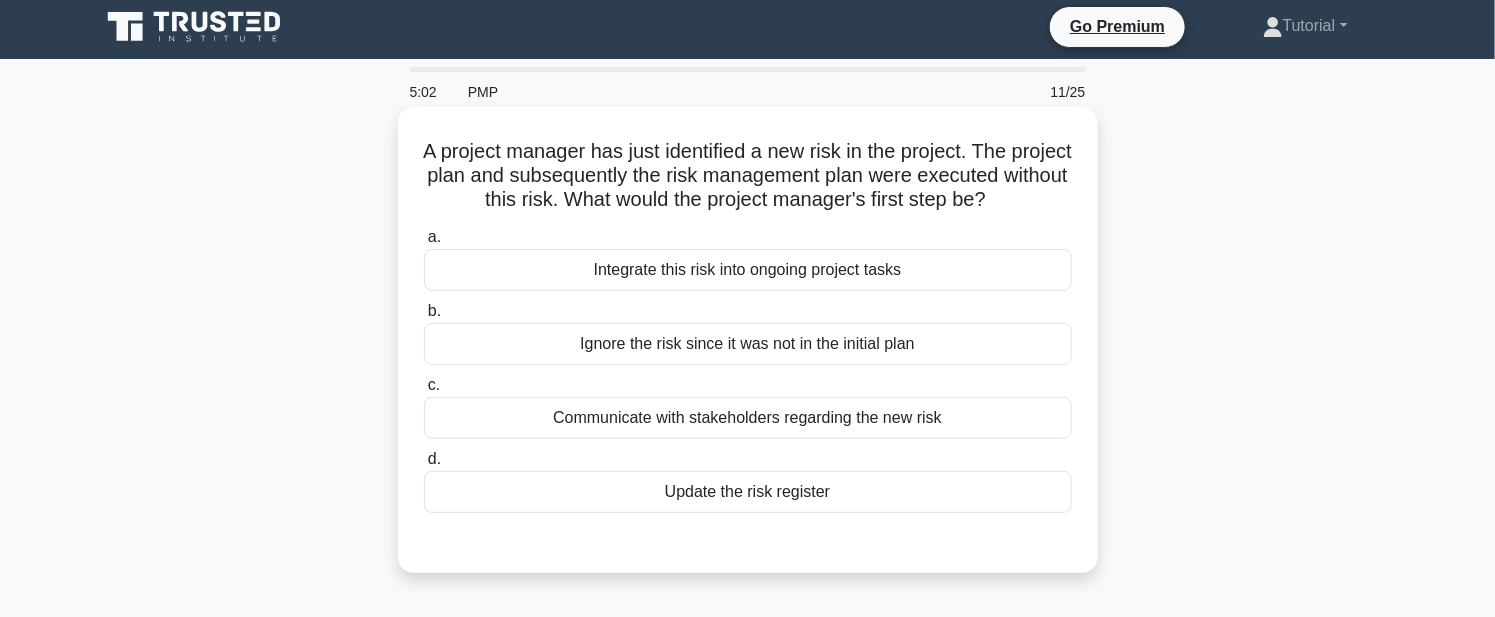 click on "Update the risk register" at bounding box center [748, 492] 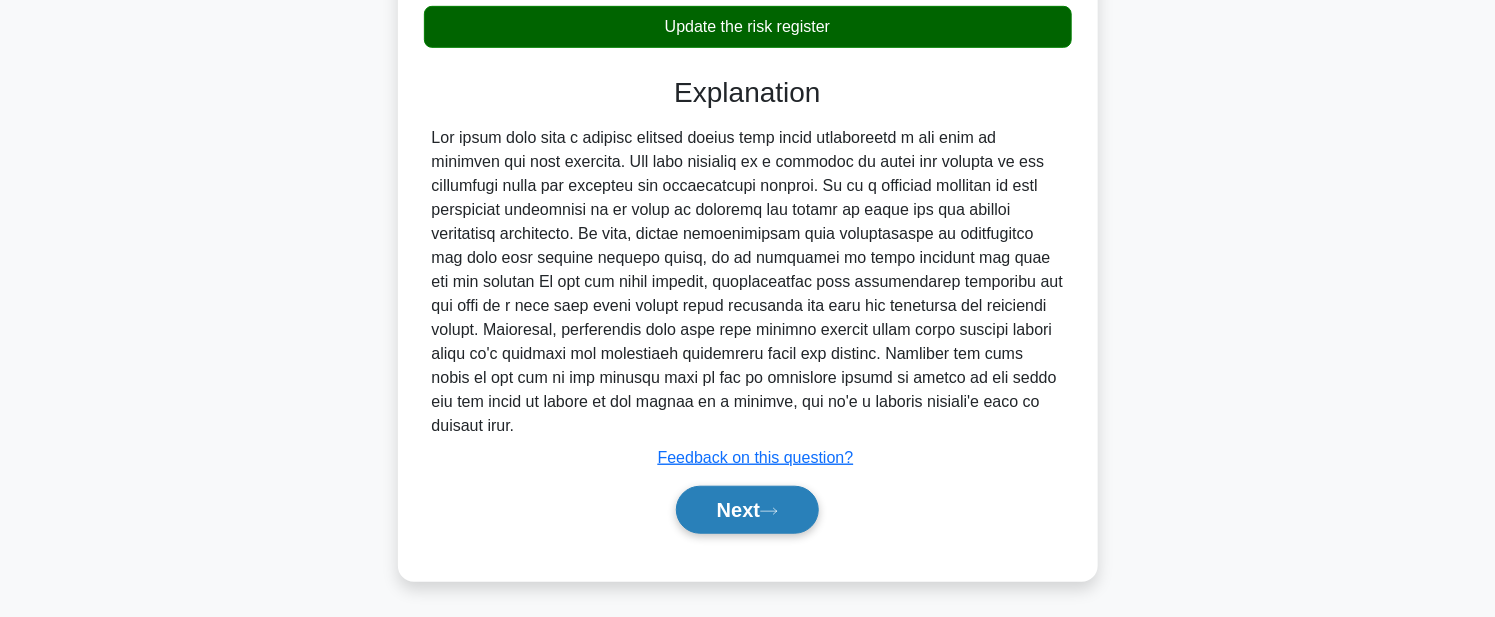 scroll, scrollTop: 471, scrollLeft: 0, axis: vertical 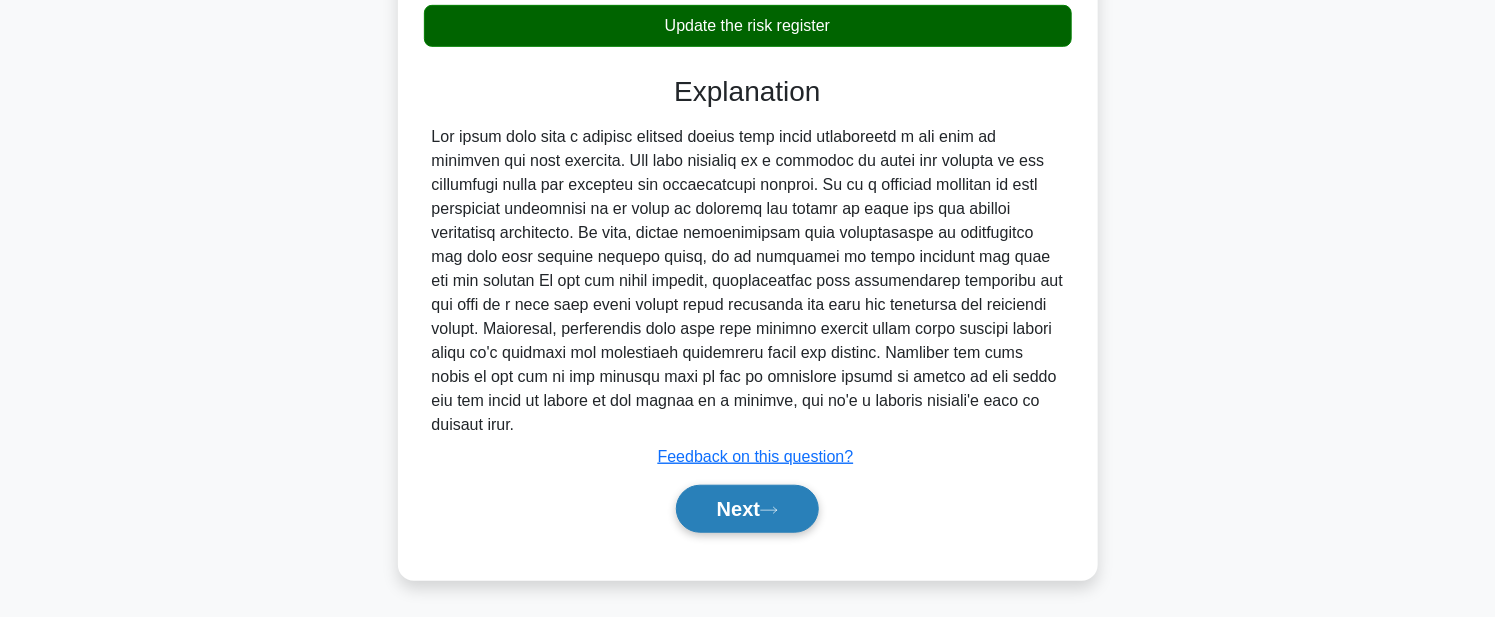 click on "Next" at bounding box center (747, 509) 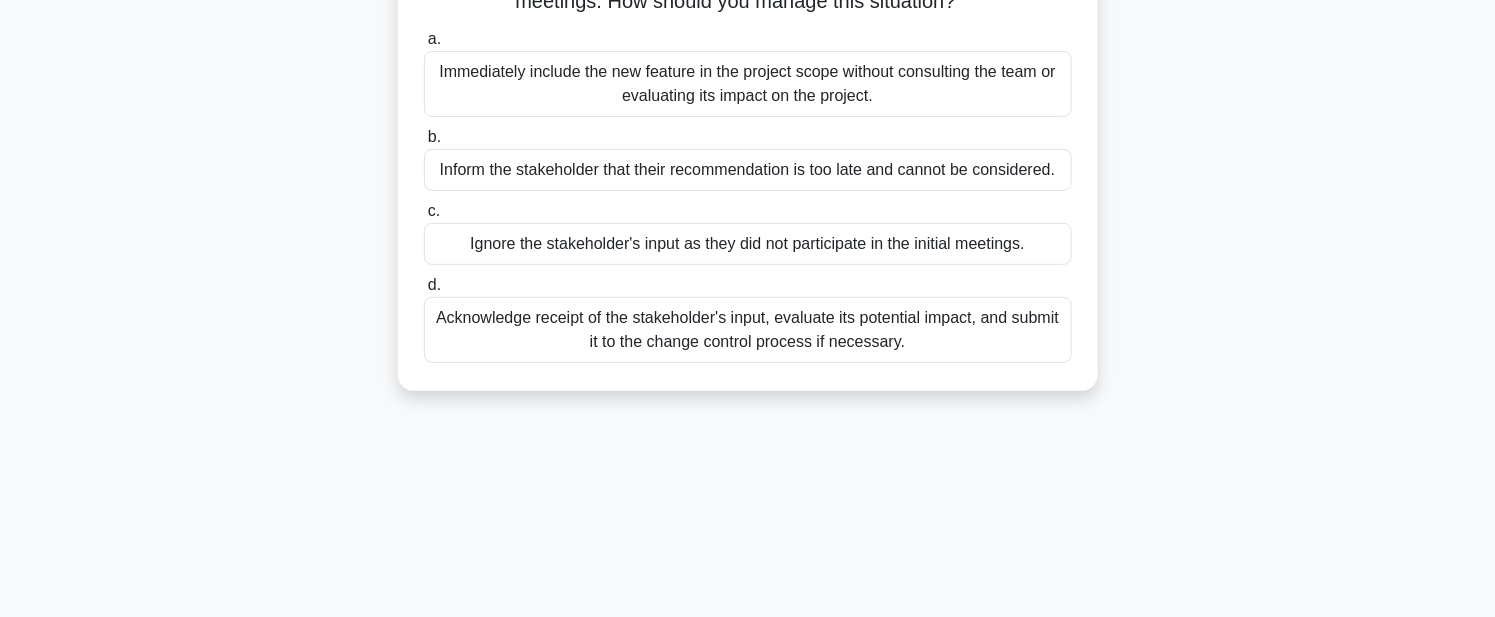 scroll, scrollTop: 228, scrollLeft: 0, axis: vertical 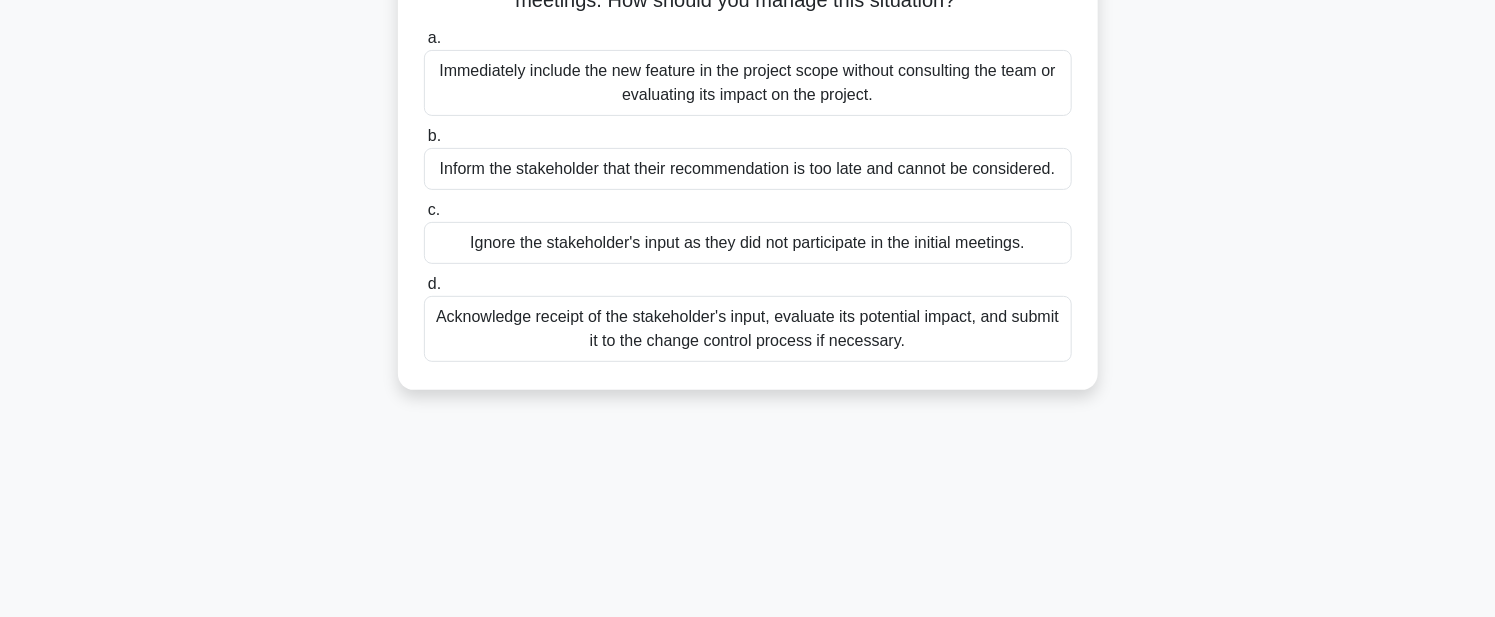 click on "Acknowledge receipt of the stakeholder's input, evaluate its potential impact, and submit it to the change control process if necessary." at bounding box center (748, 329) 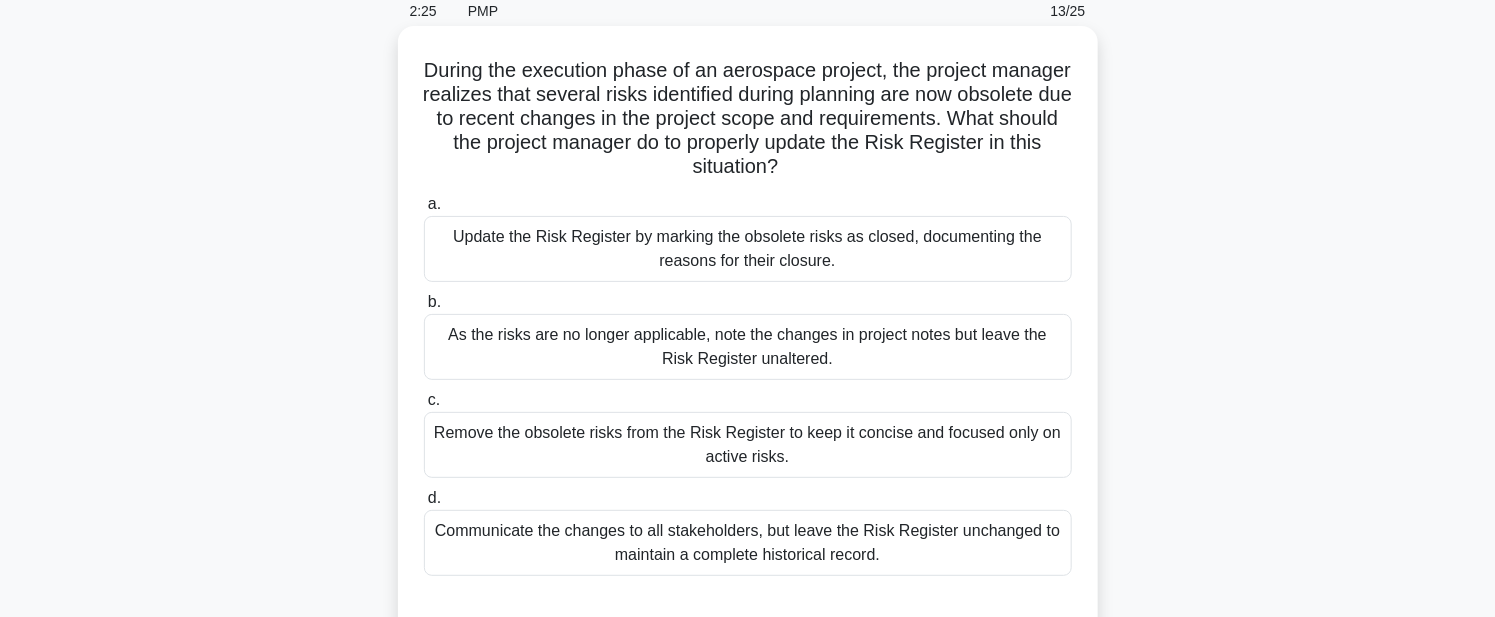 scroll, scrollTop: 57, scrollLeft: 0, axis: vertical 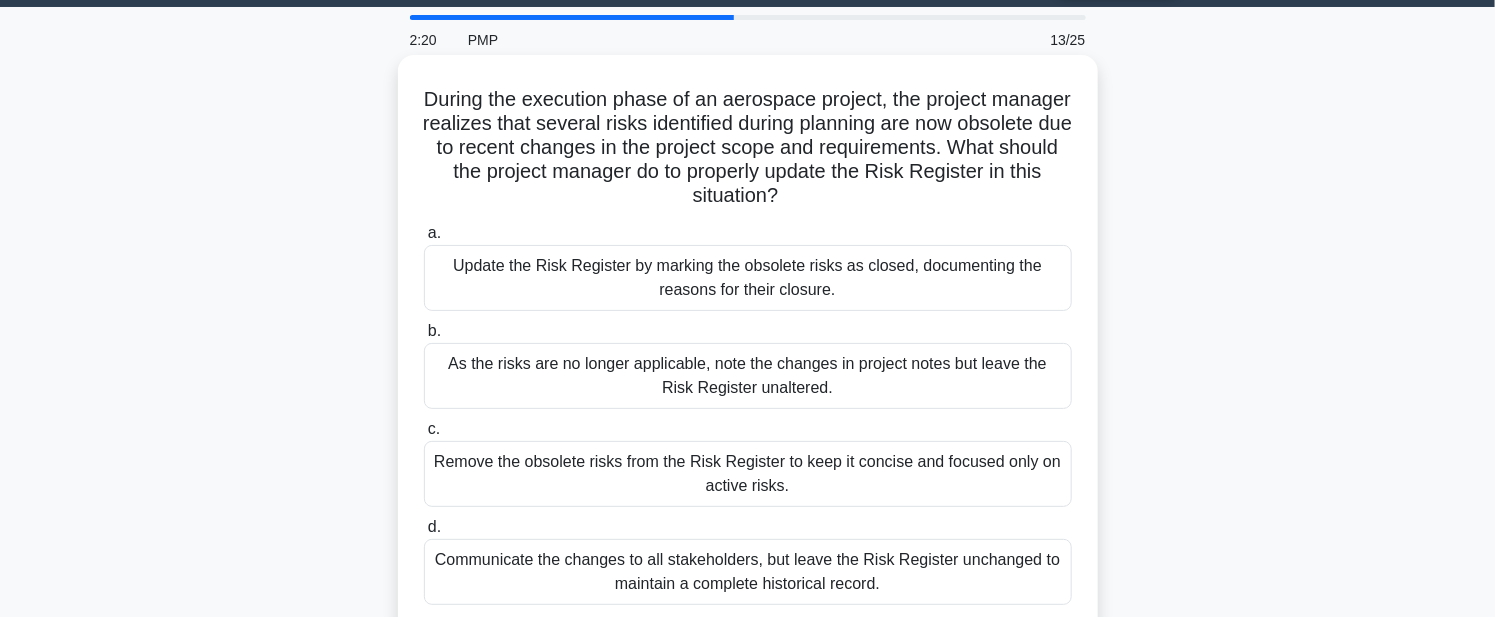 click on "Update the Risk Register by marking the obsolete risks as closed, documenting the reasons for their closure." at bounding box center (748, 278) 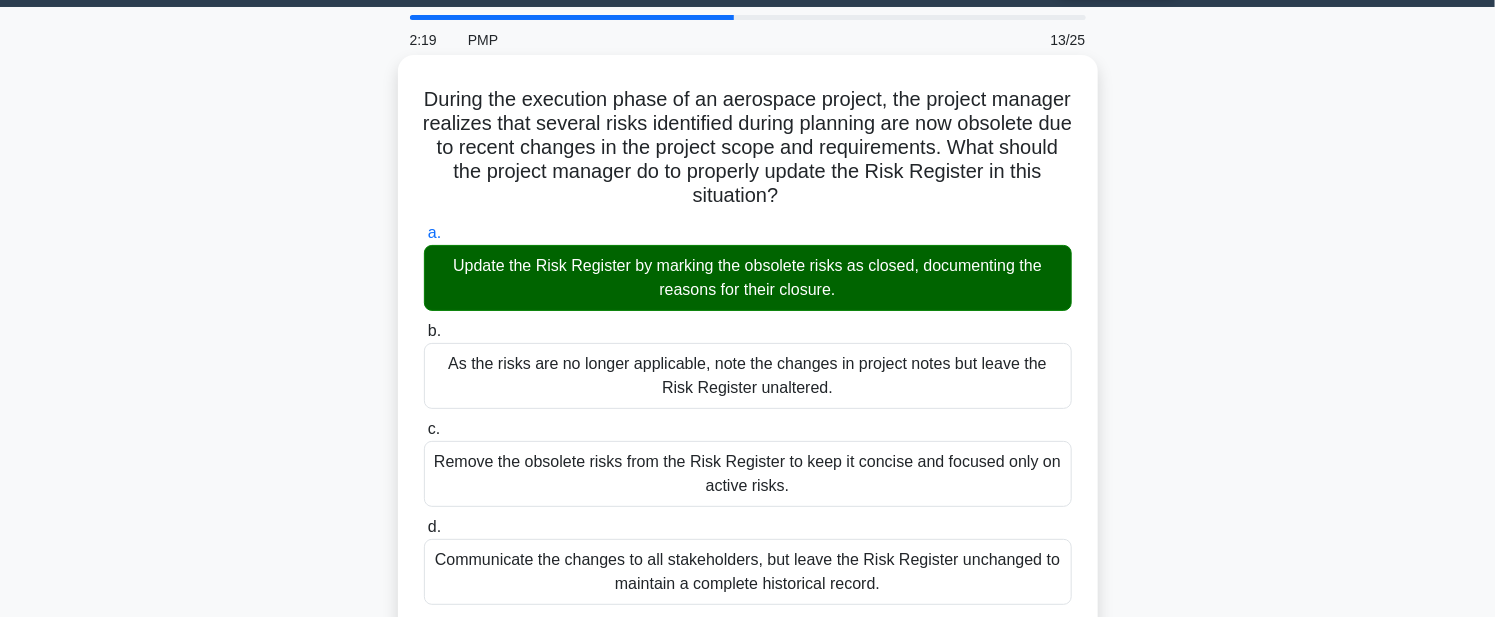 scroll, scrollTop: 456, scrollLeft: 0, axis: vertical 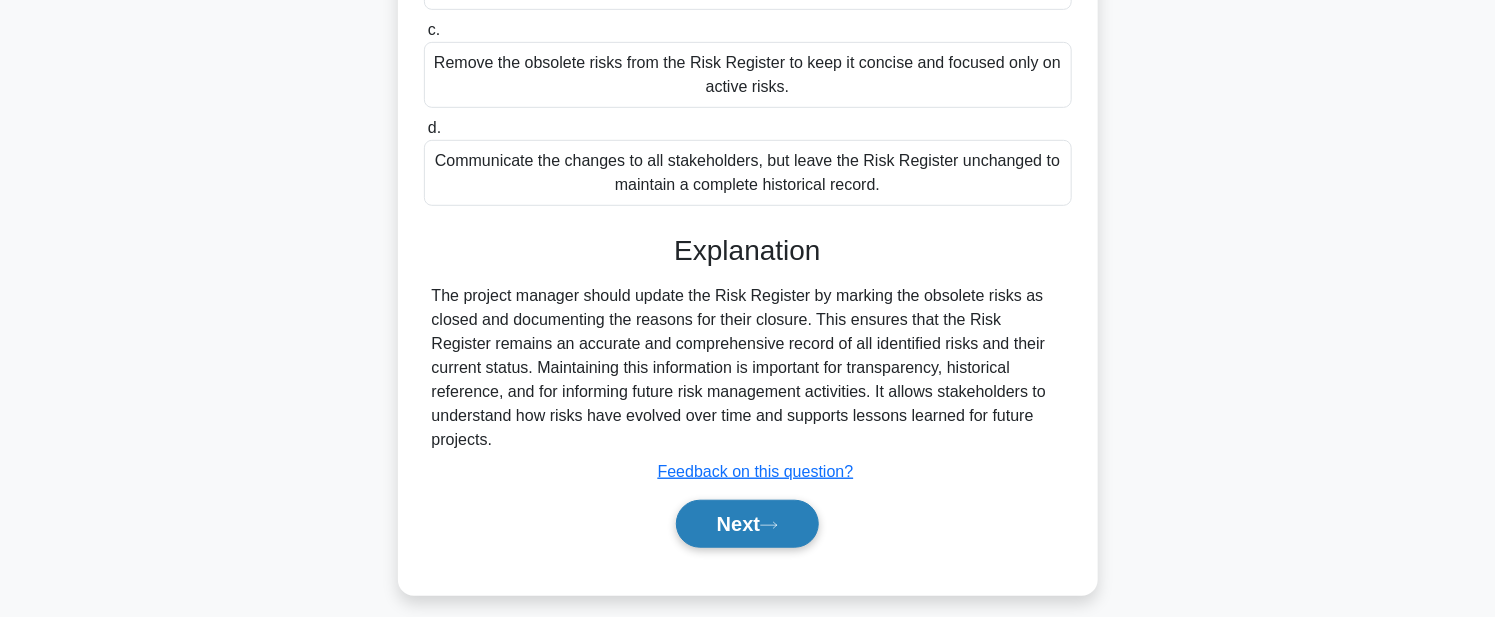 click on "Next" at bounding box center [747, 524] 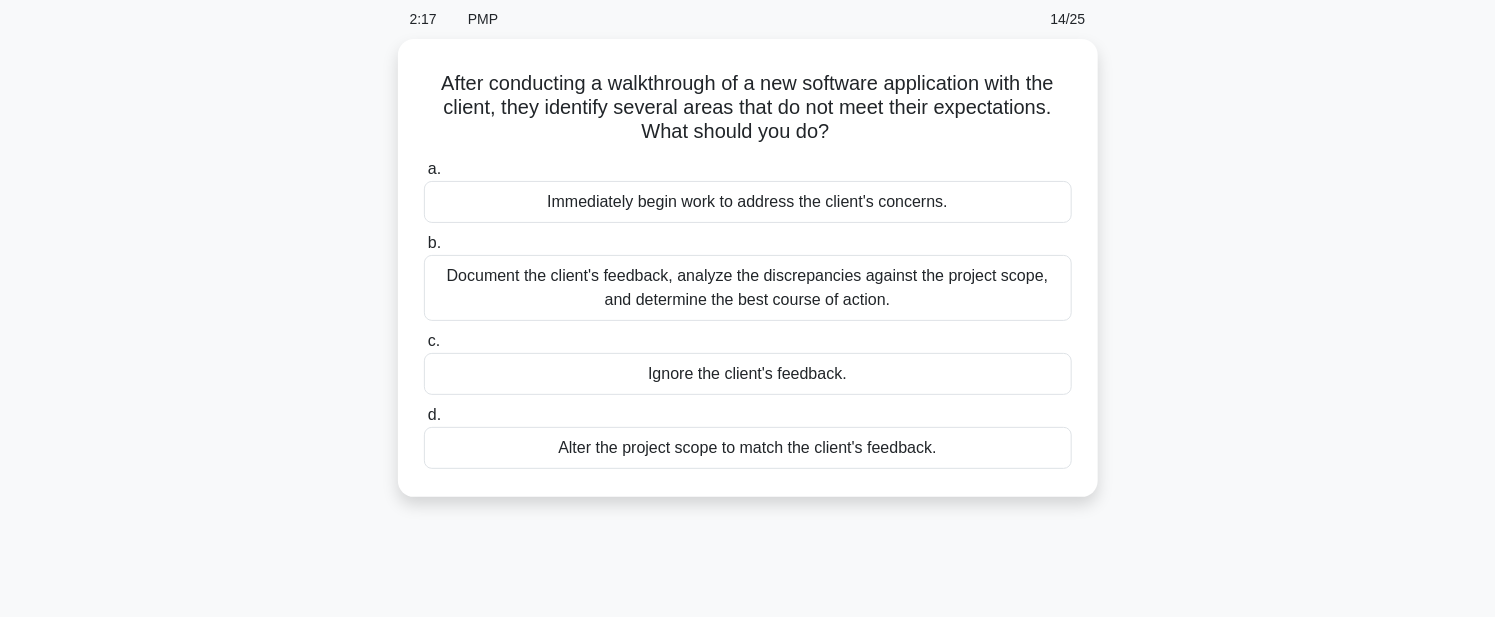 scroll, scrollTop: 57, scrollLeft: 0, axis: vertical 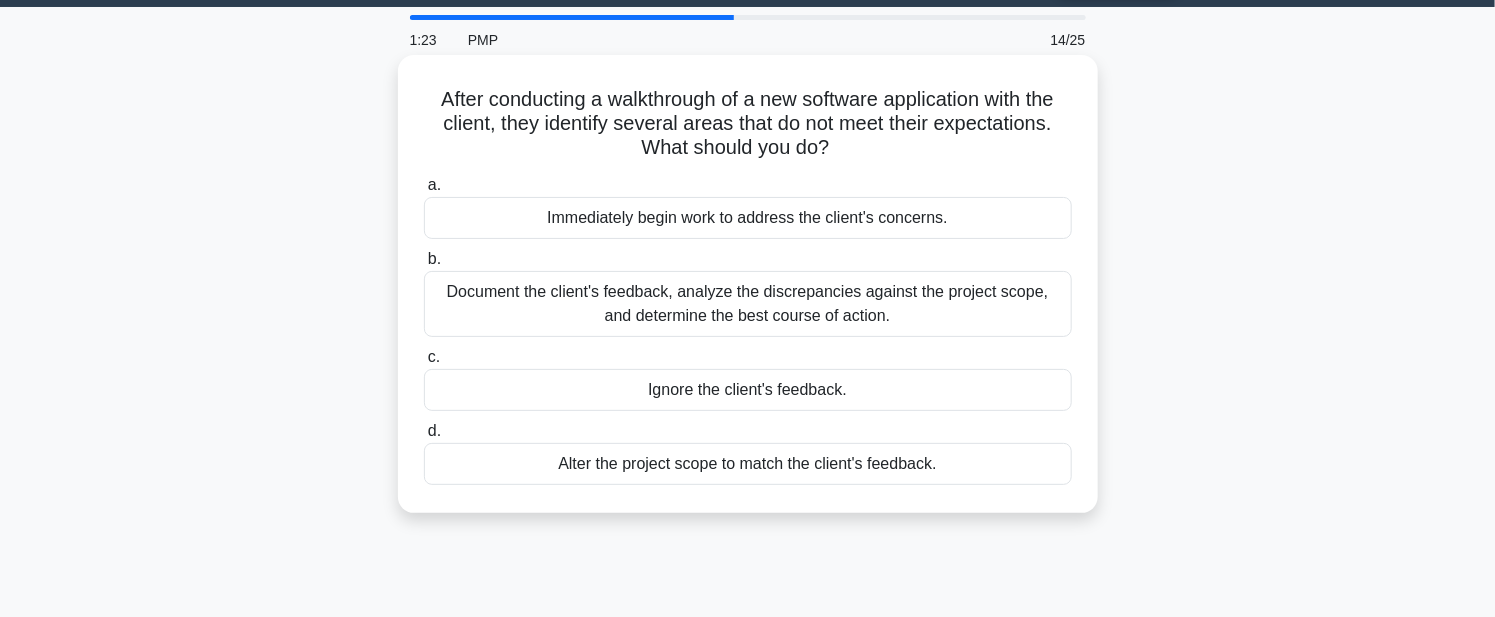 click on "Document the client's feedback, analyze the discrepancies against the project scope, and determine the best course of action." at bounding box center [748, 304] 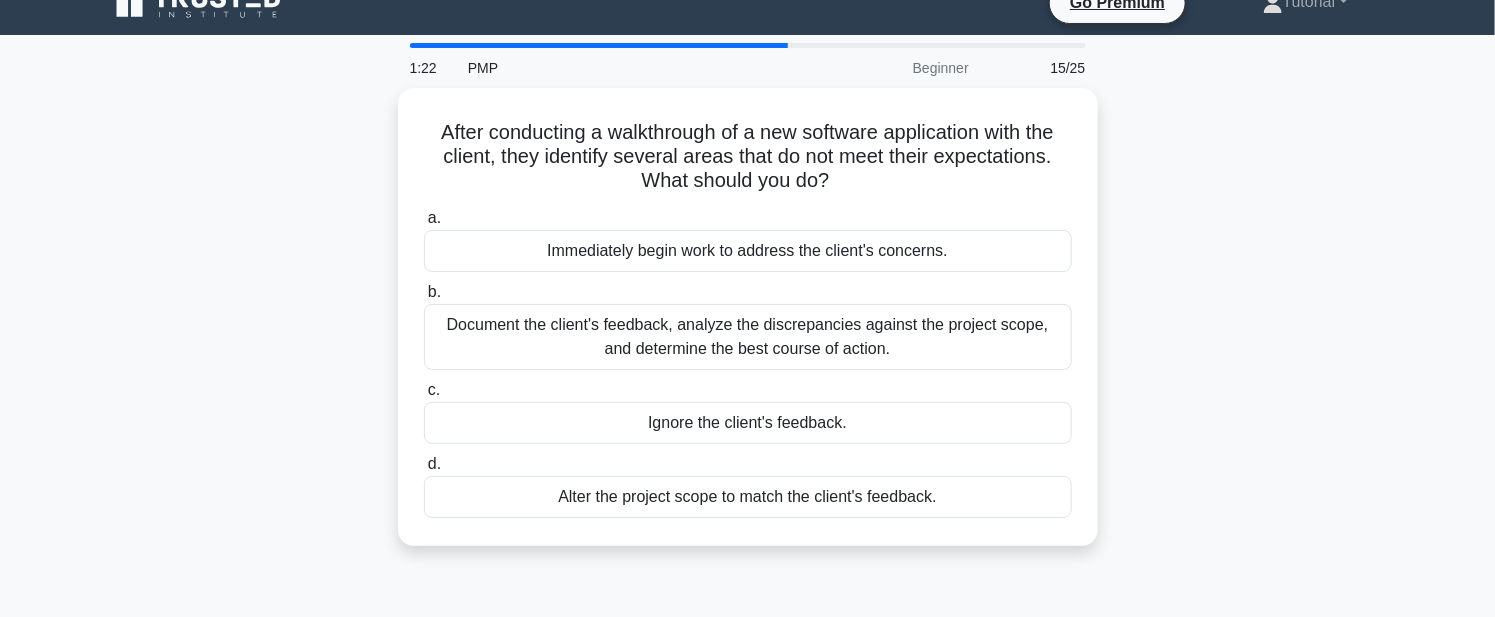 scroll, scrollTop: 0, scrollLeft: 0, axis: both 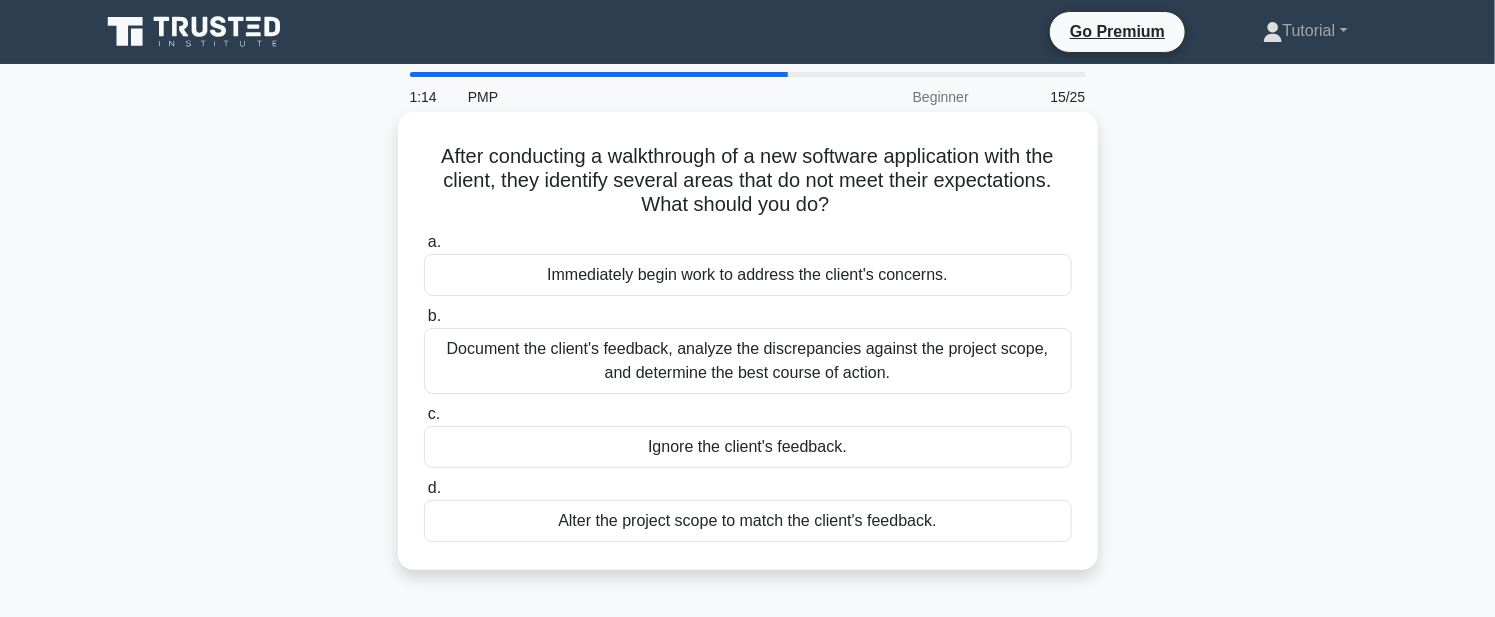 click on "Document the client's feedback, analyze the discrepancies against the project scope, and determine the best course of action." at bounding box center (748, 361) 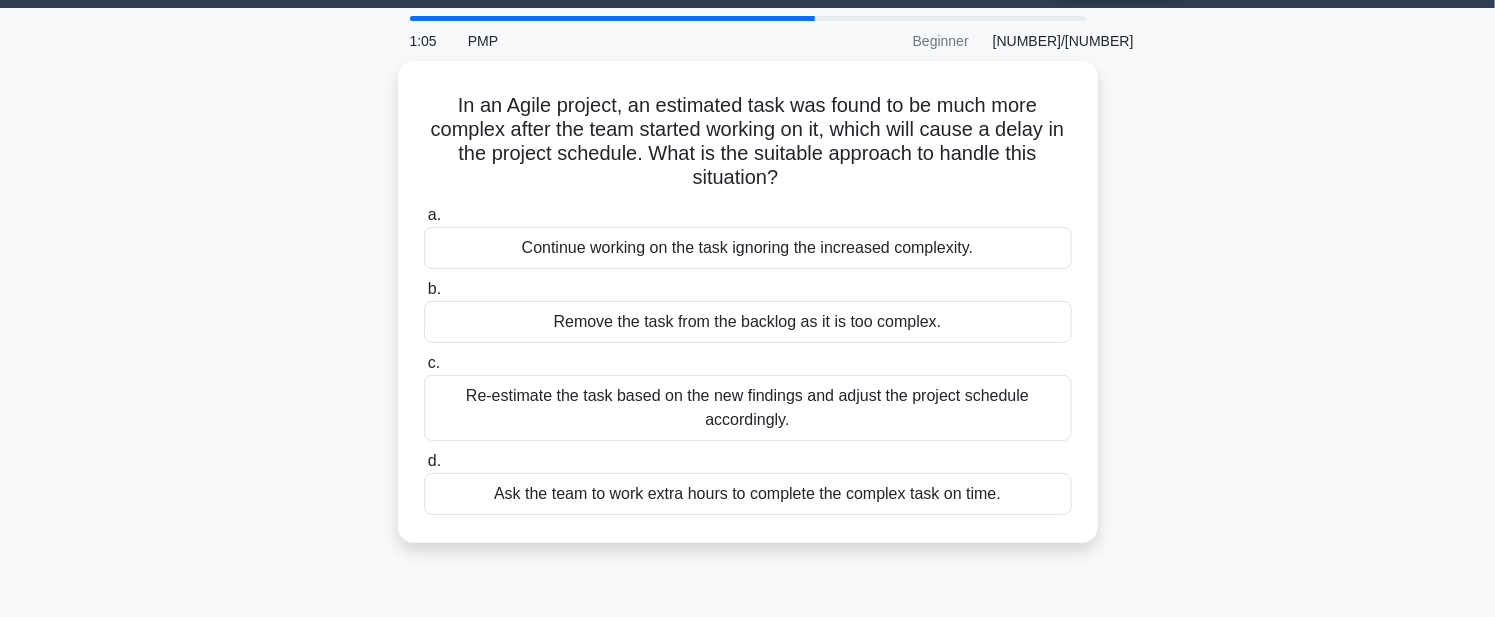 scroll, scrollTop: 57, scrollLeft: 0, axis: vertical 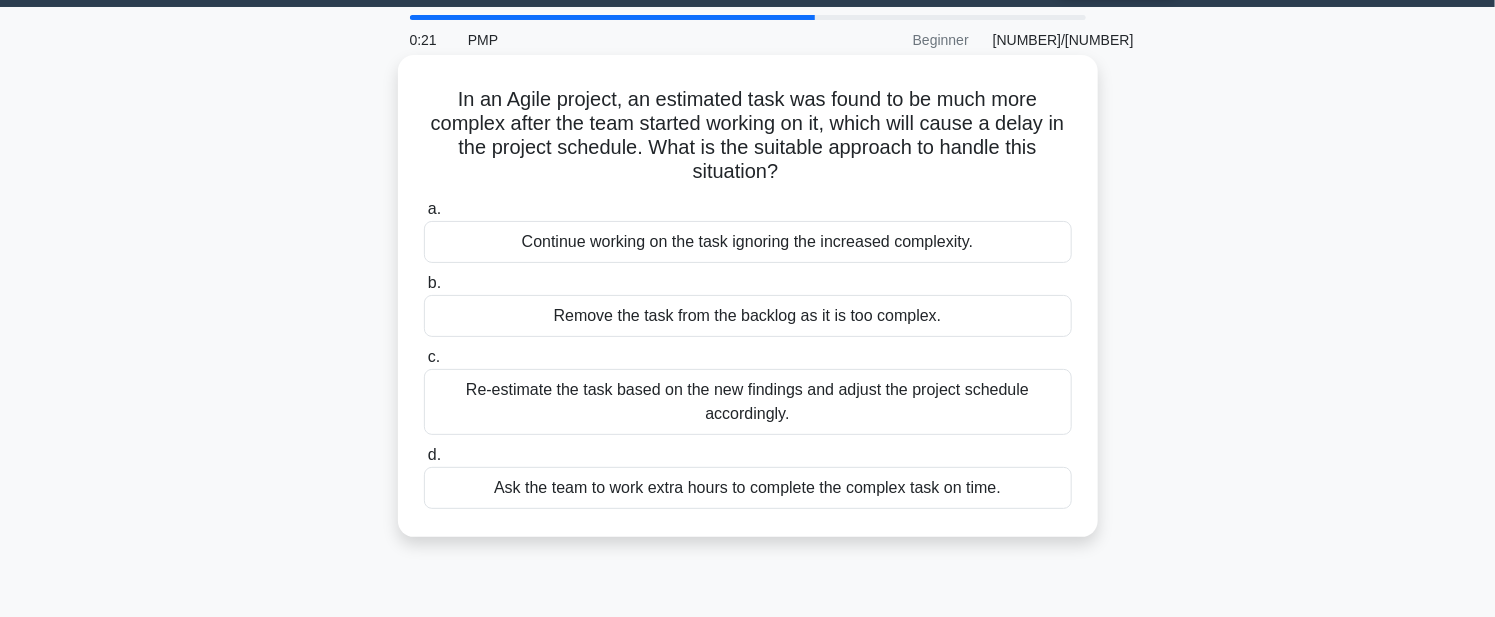 click on "Re-estimate the task based on the new findings and adjust the project schedule accordingly." at bounding box center (748, 402) 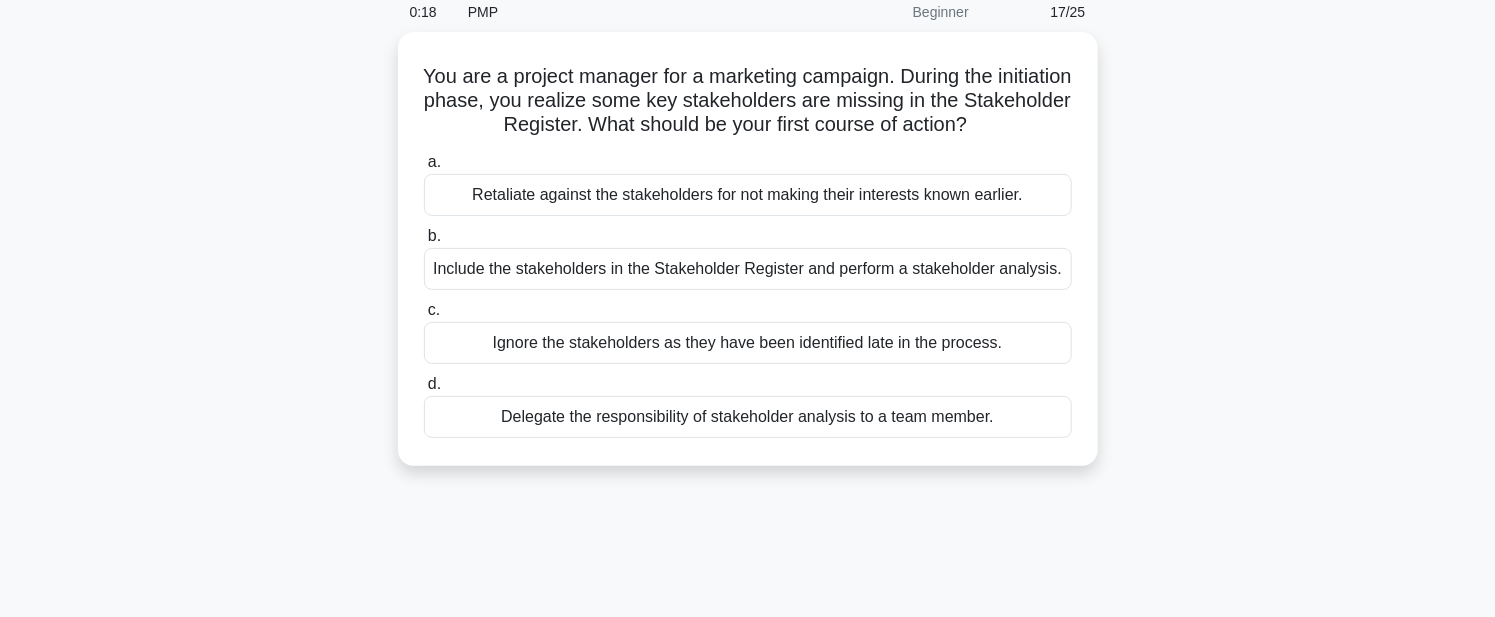 scroll, scrollTop: 0, scrollLeft: 0, axis: both 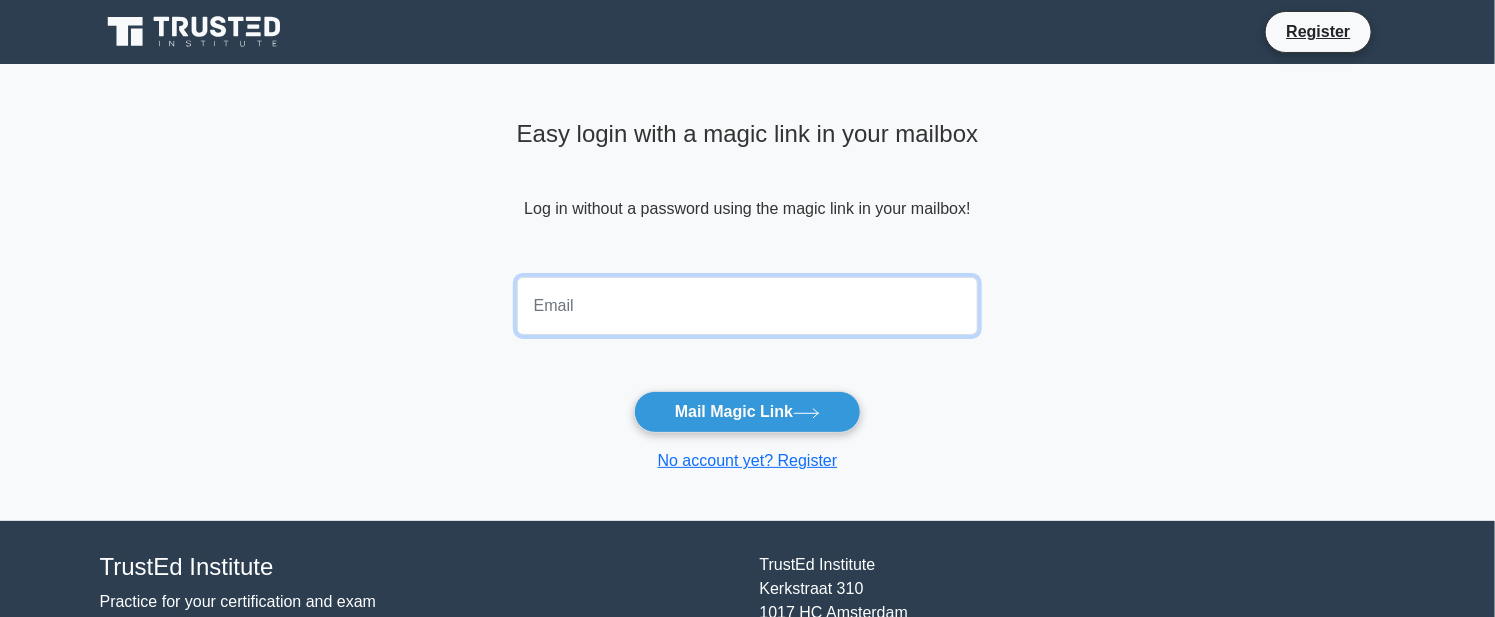 click at bounding box center (748, 306) 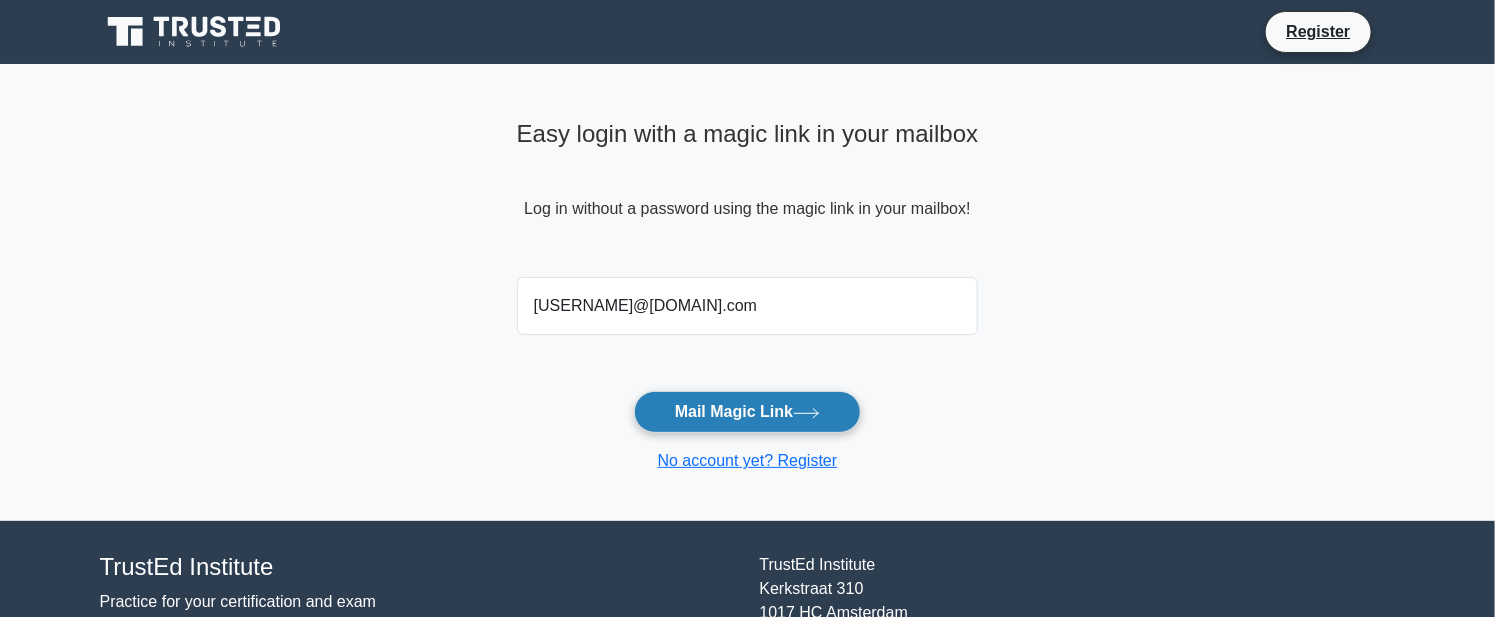 click on "Mail Magic Link" at bounding box center (747, 412) 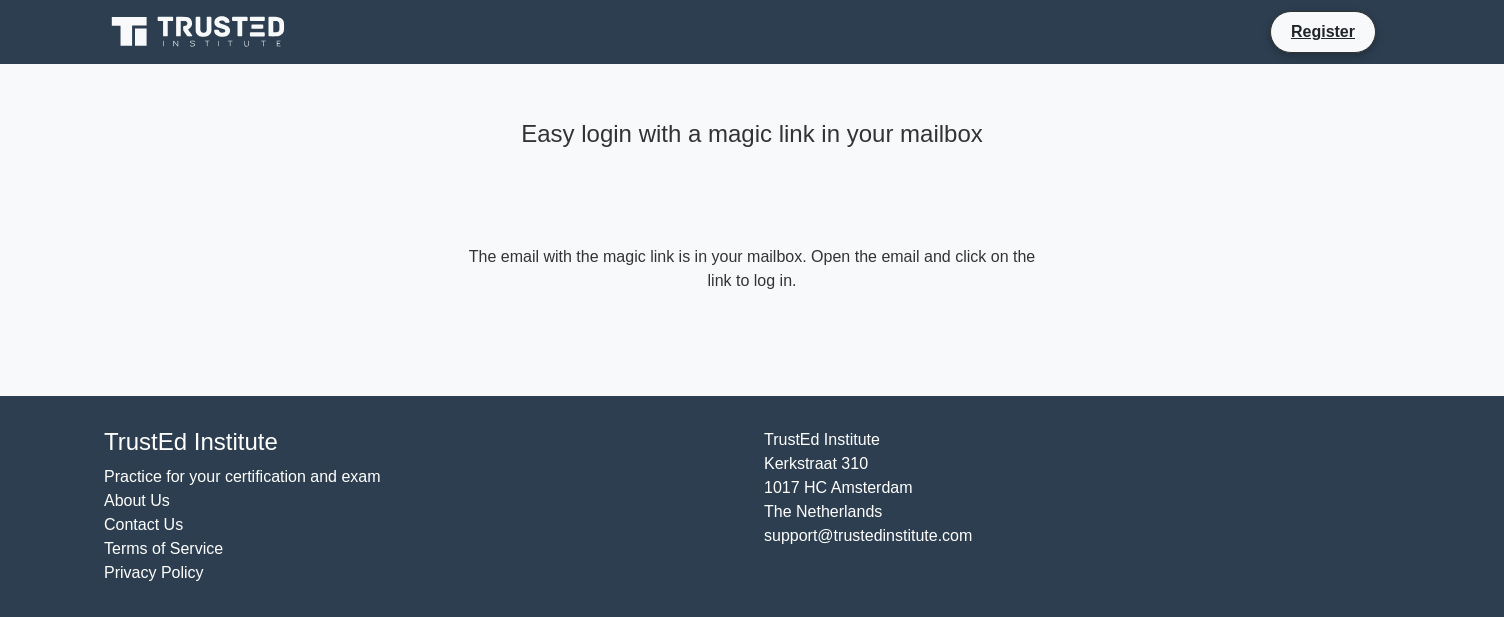 scroll, scrollTop: 0, scrollLeft: 0, axis: both 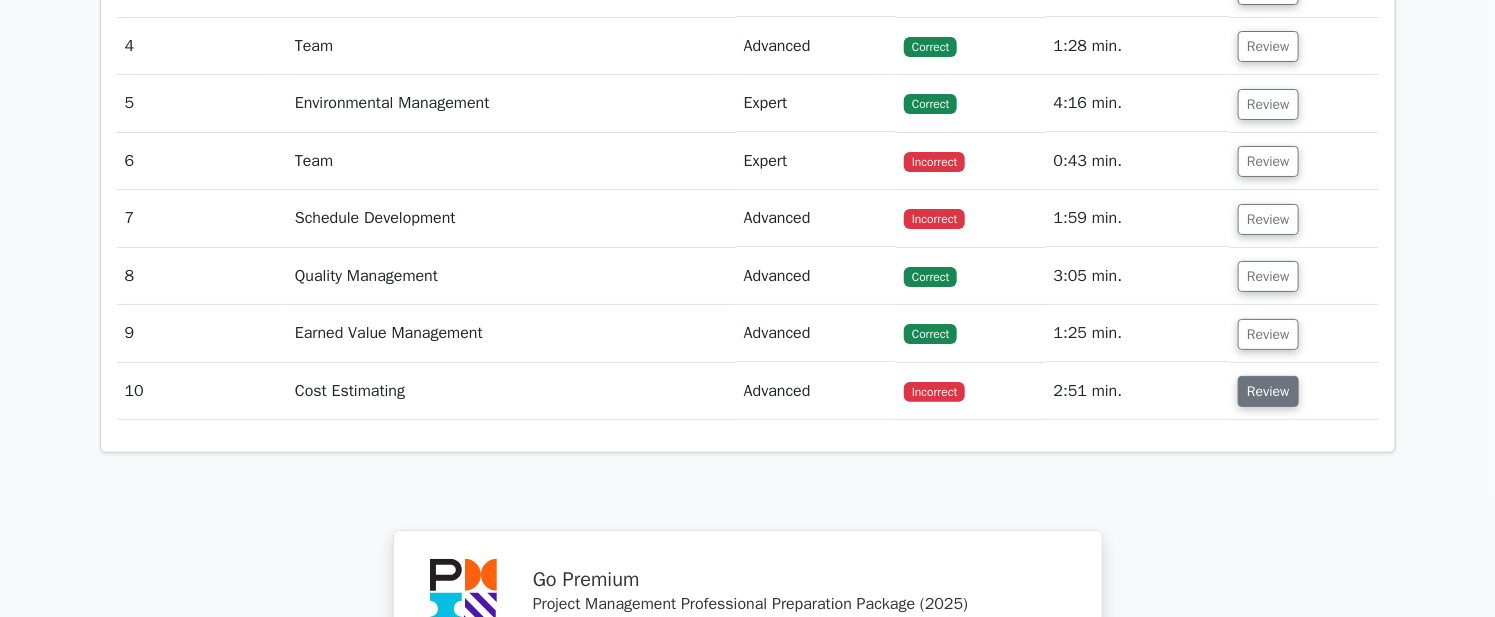 click on "Review" at bounding box center (1268, 391) 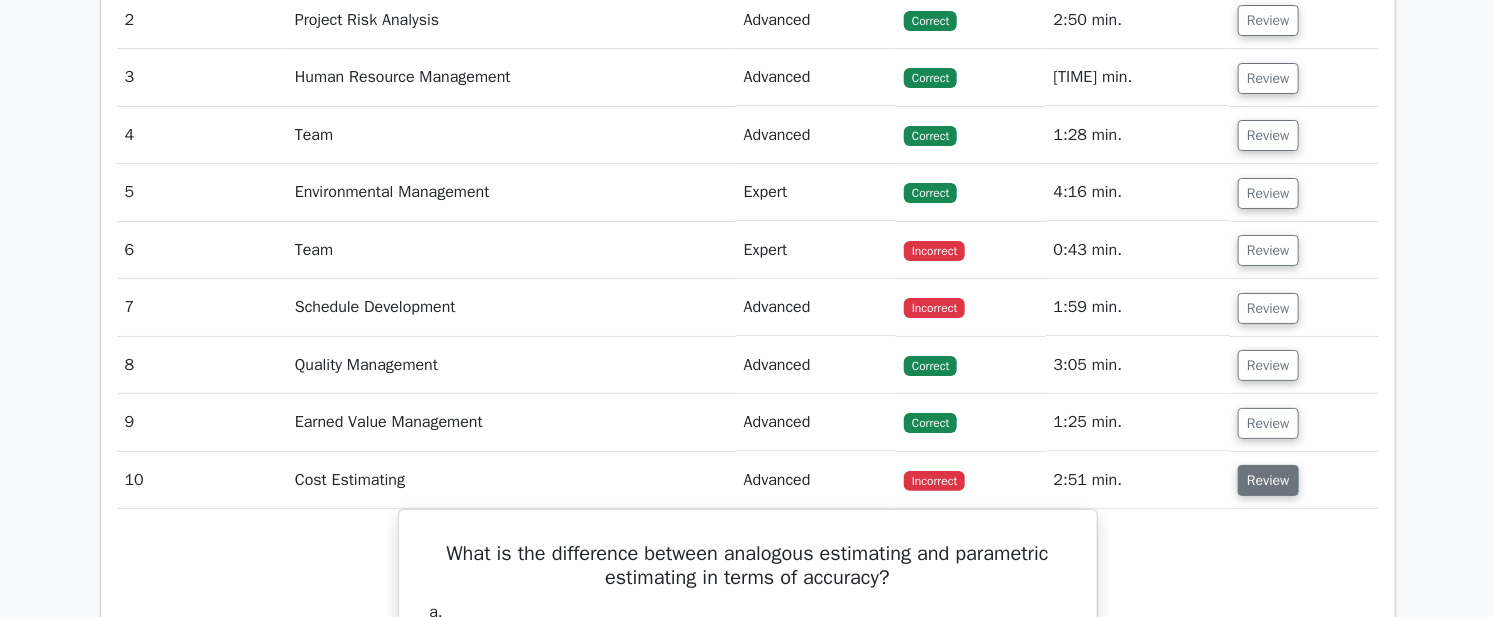 scroll, scrollTop: 3199, scrollLeft: 0, axis: vertical 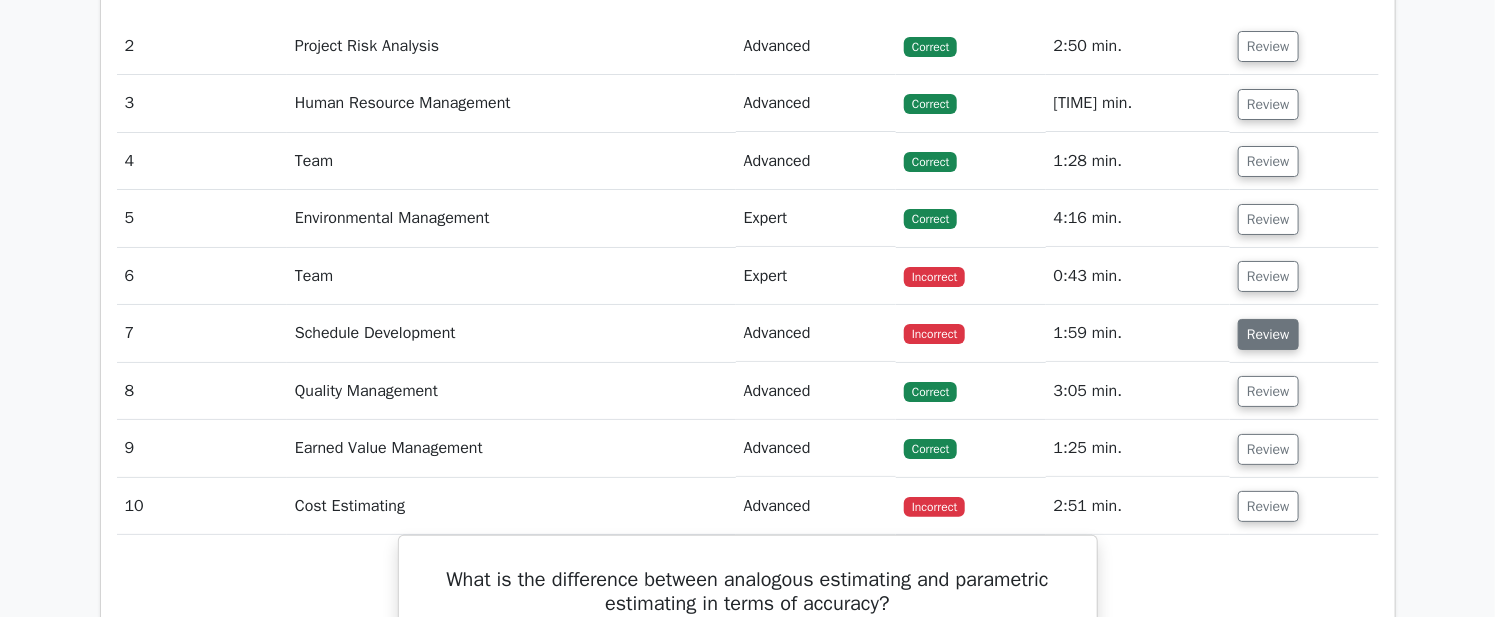 click on "Review" at bounding box center (1268, 334) 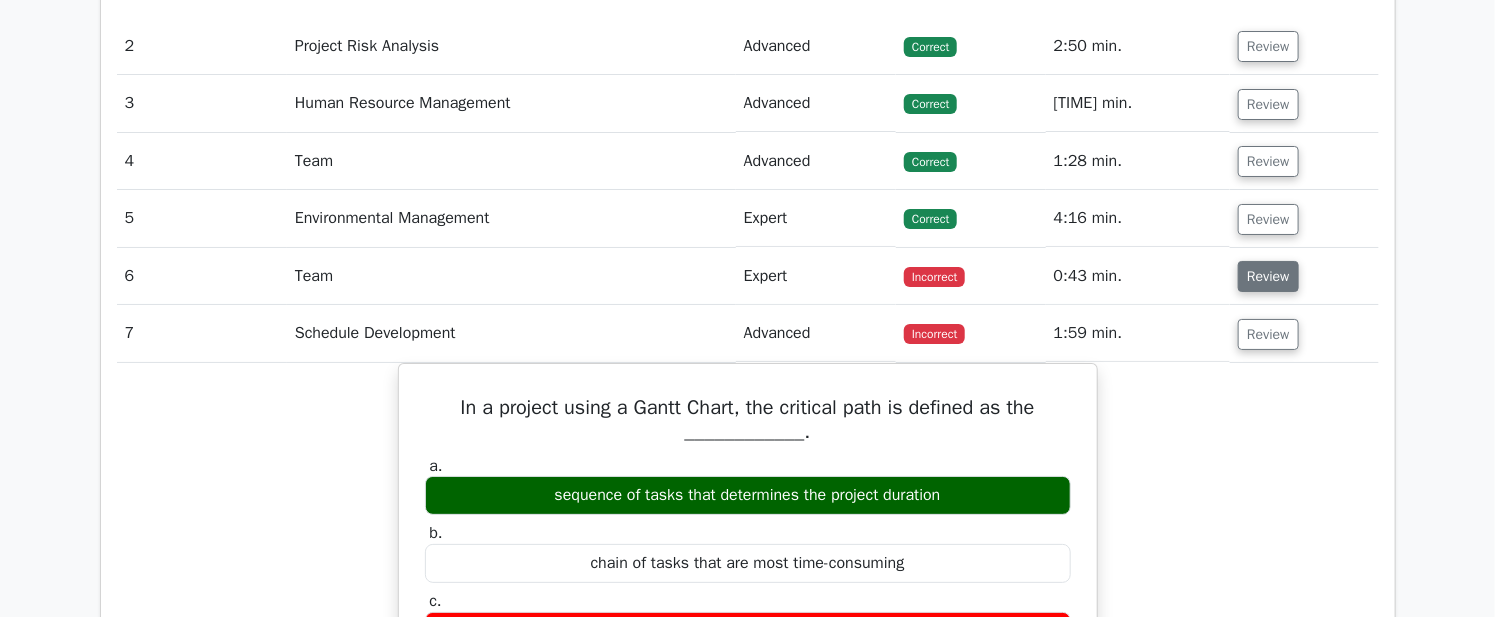 click on "Review" at bounding box center (1268, 276) 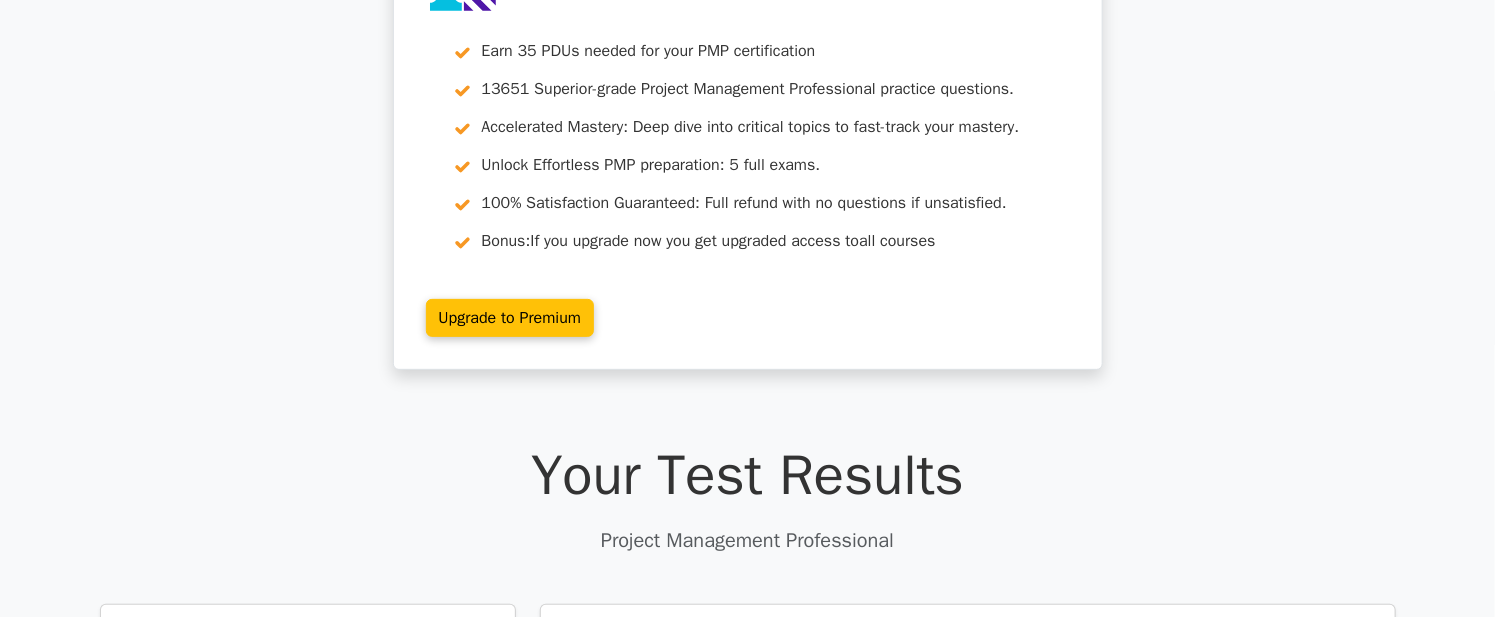 scroll, scrollTop: 0, scrollLeft: 0, axis: both 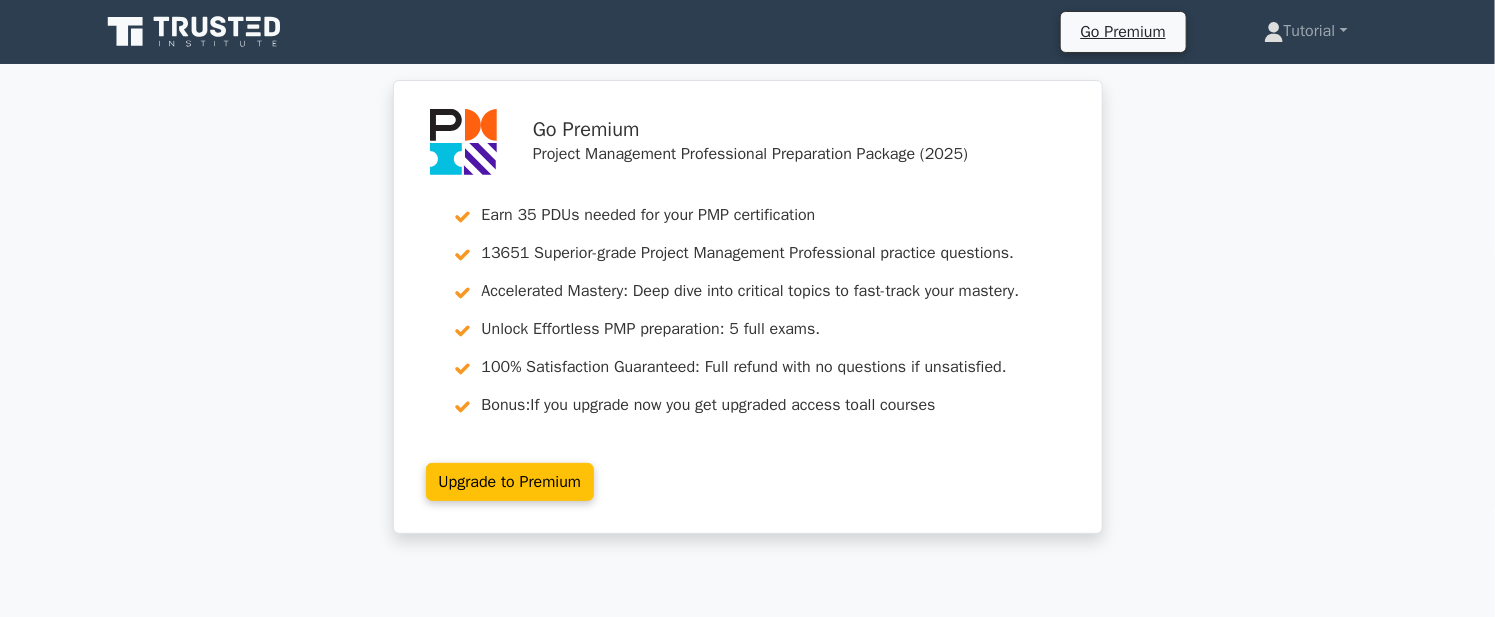 click 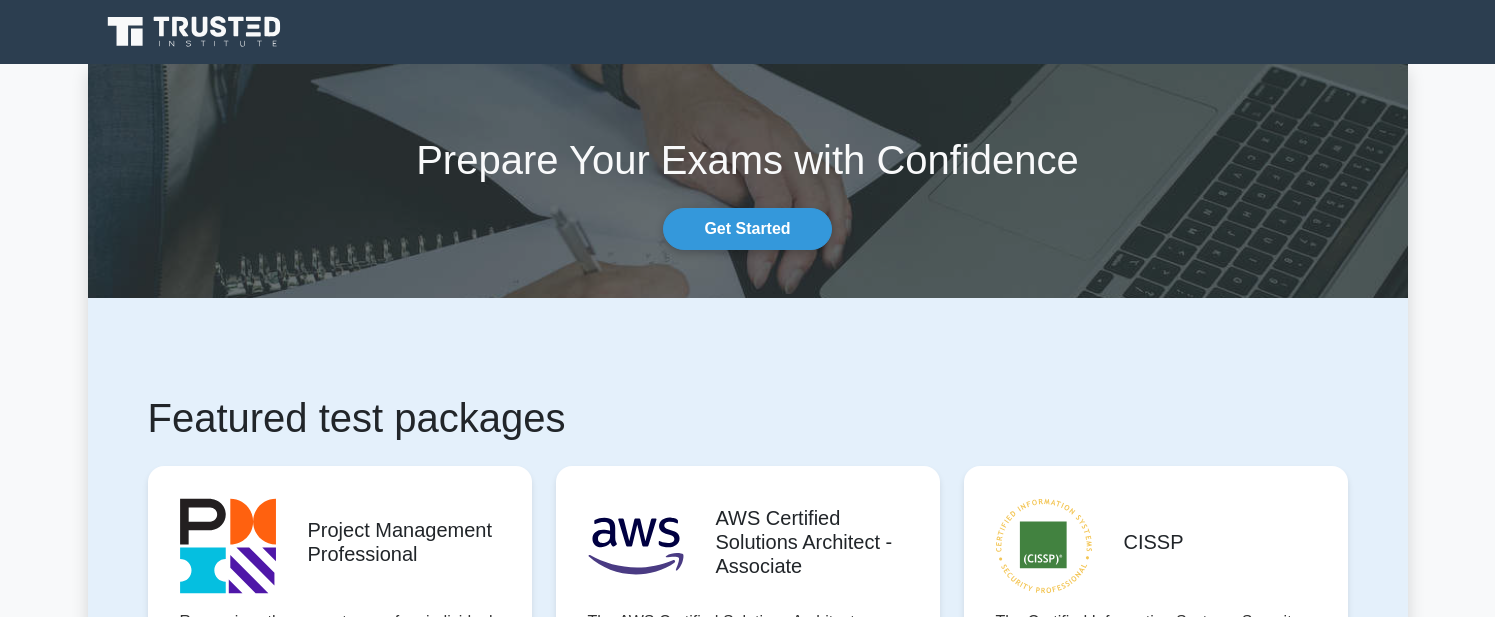 scroll, scrollTop: 0, scrollLeft: 0, axis: both 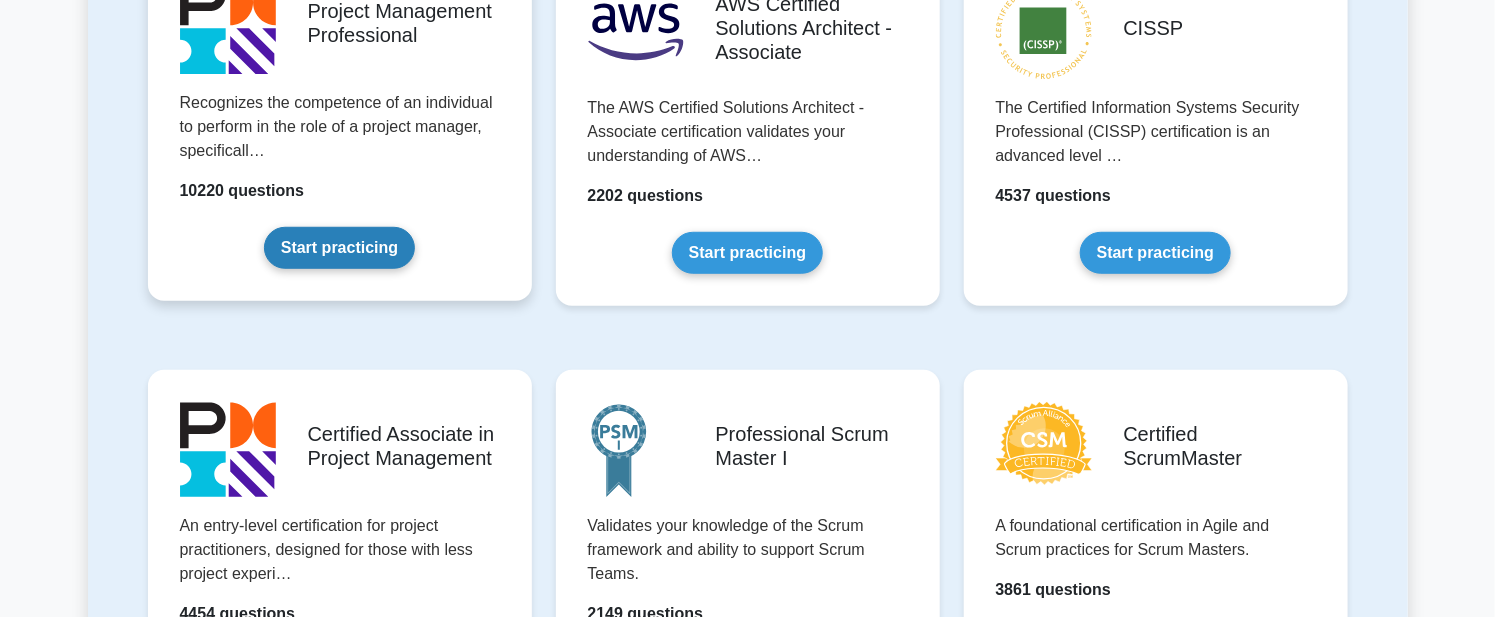 click on "Start practicing" at bounding box center (339, 248) 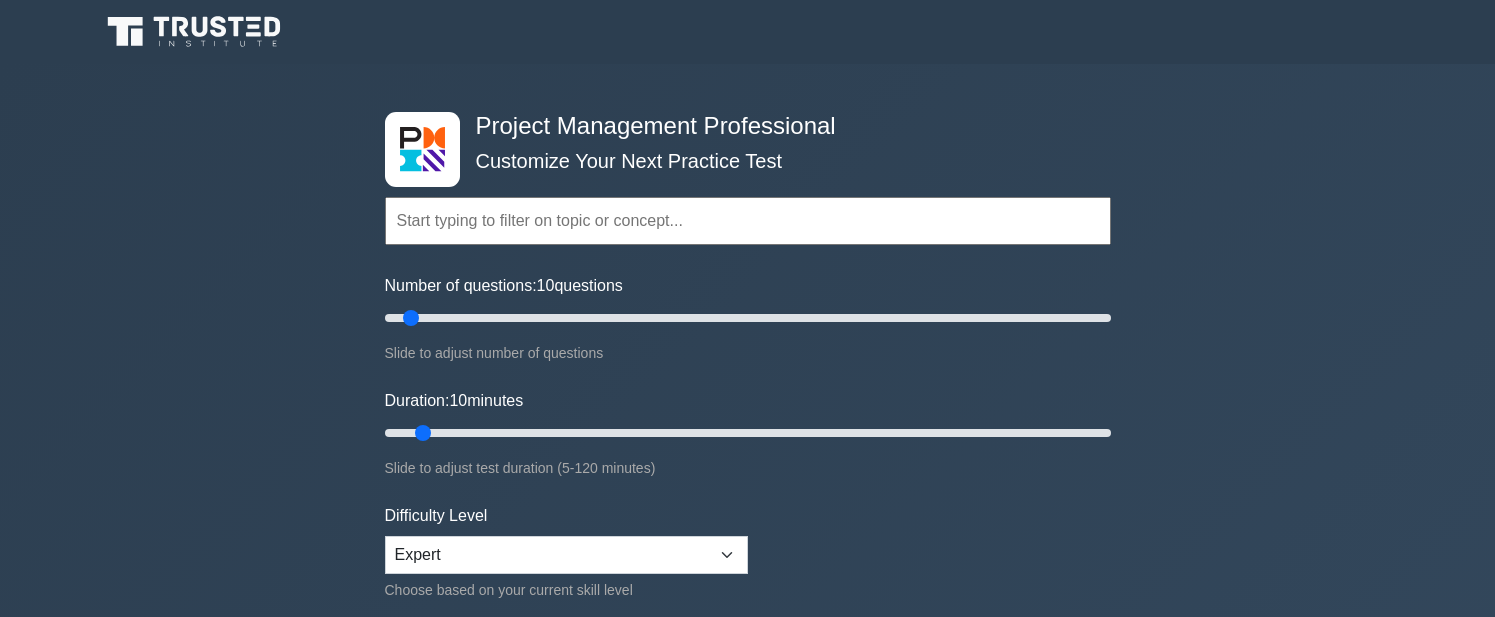 scroll, scrollTop: 57, scrollLeft: 0, axis: vertical 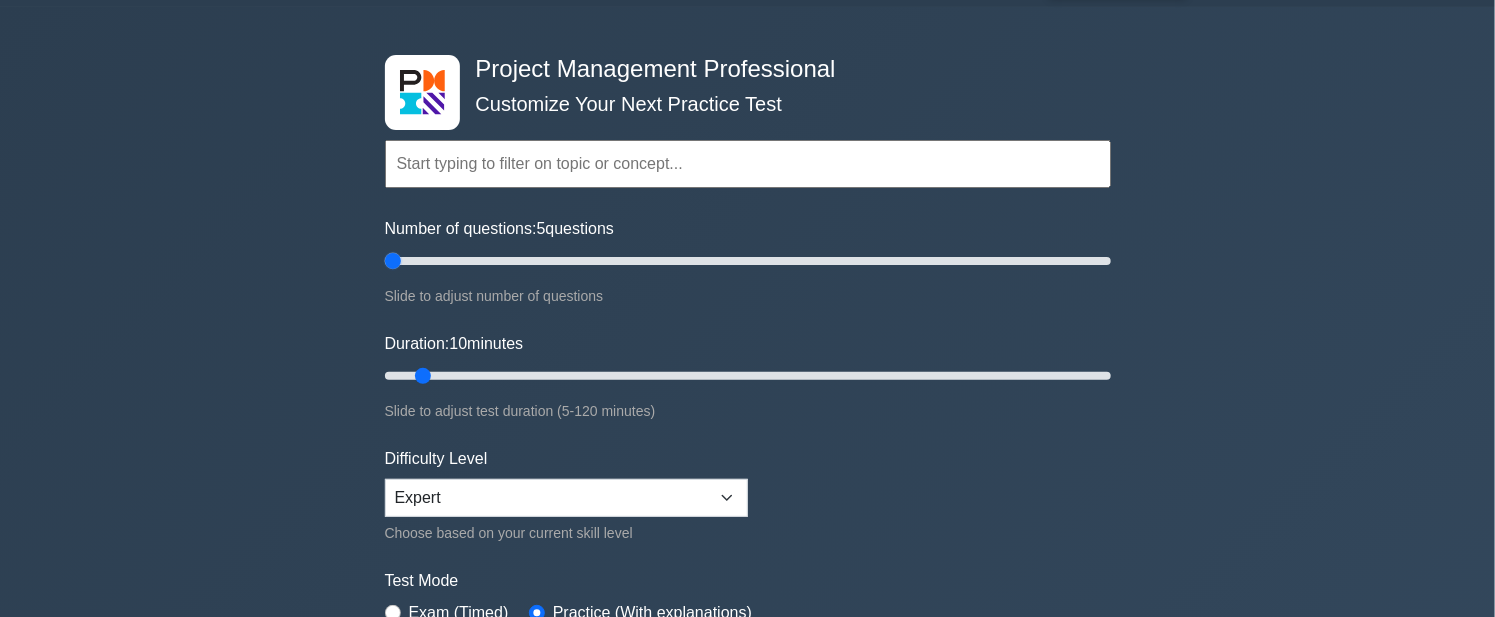 drag, startPoint x: 411, startPoint y: 263, endPoint x: 401, endPoint y: 262, distance: 10.049875 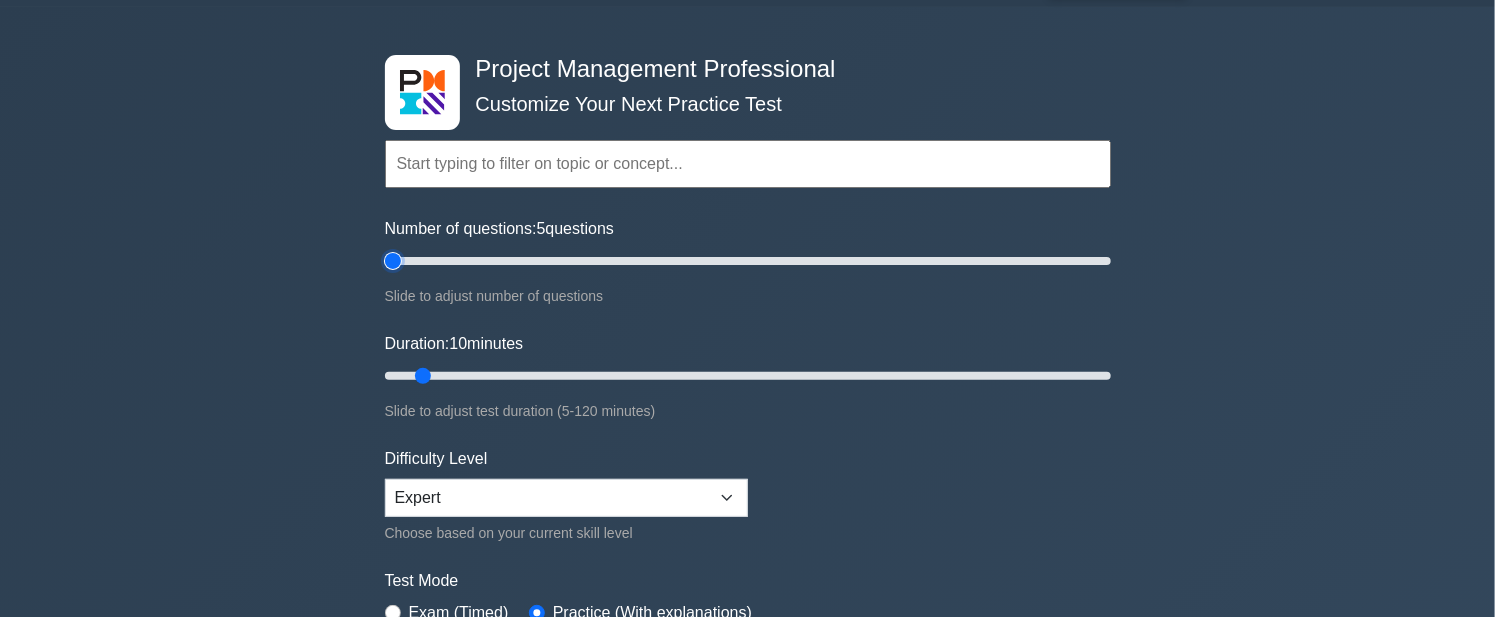 type on "5" 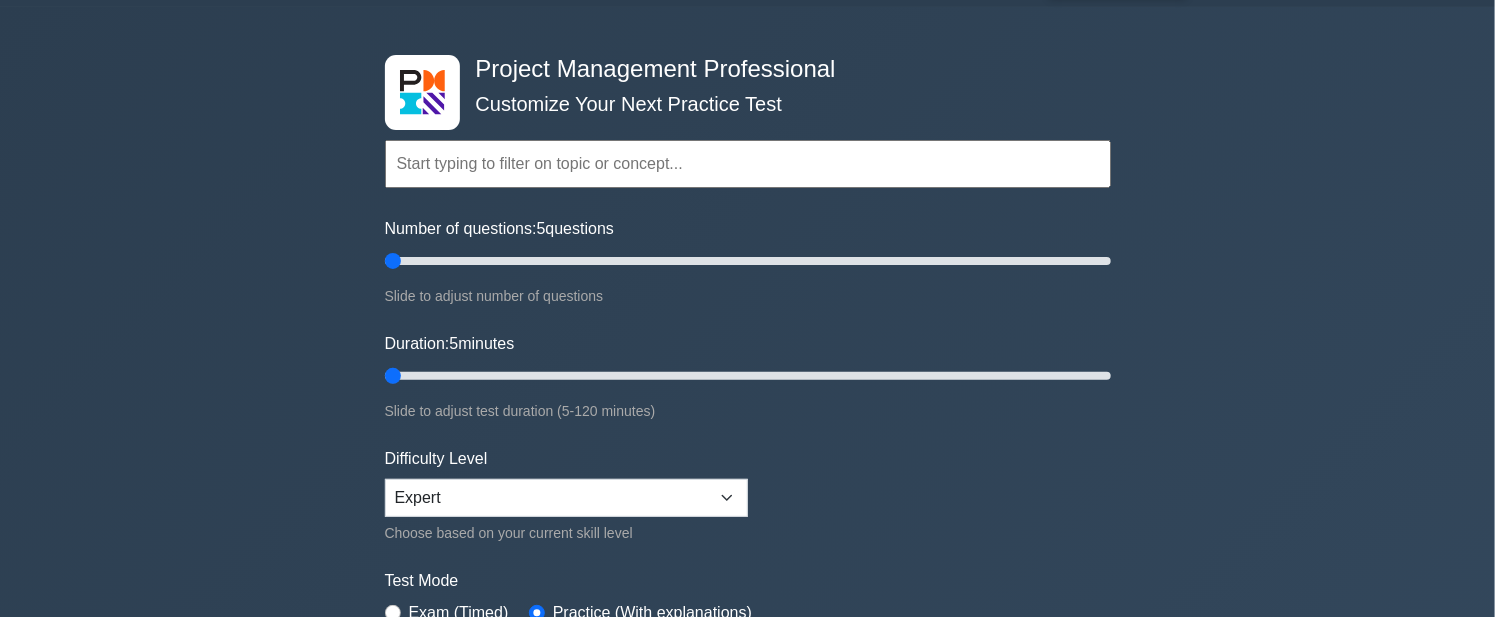 drag, startPoint x: 424, startPoint y: 374, endPoint x: 393, endPoint y: 370, distance: 31.257 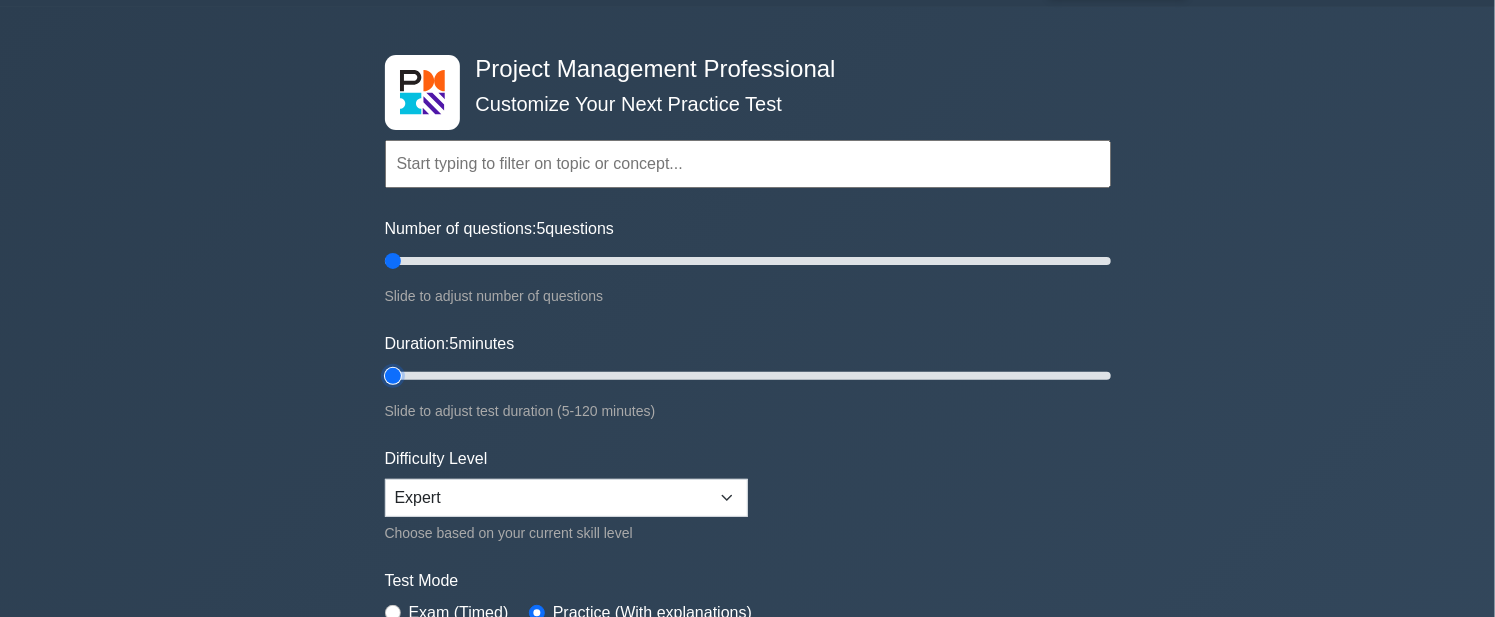 type on "5" 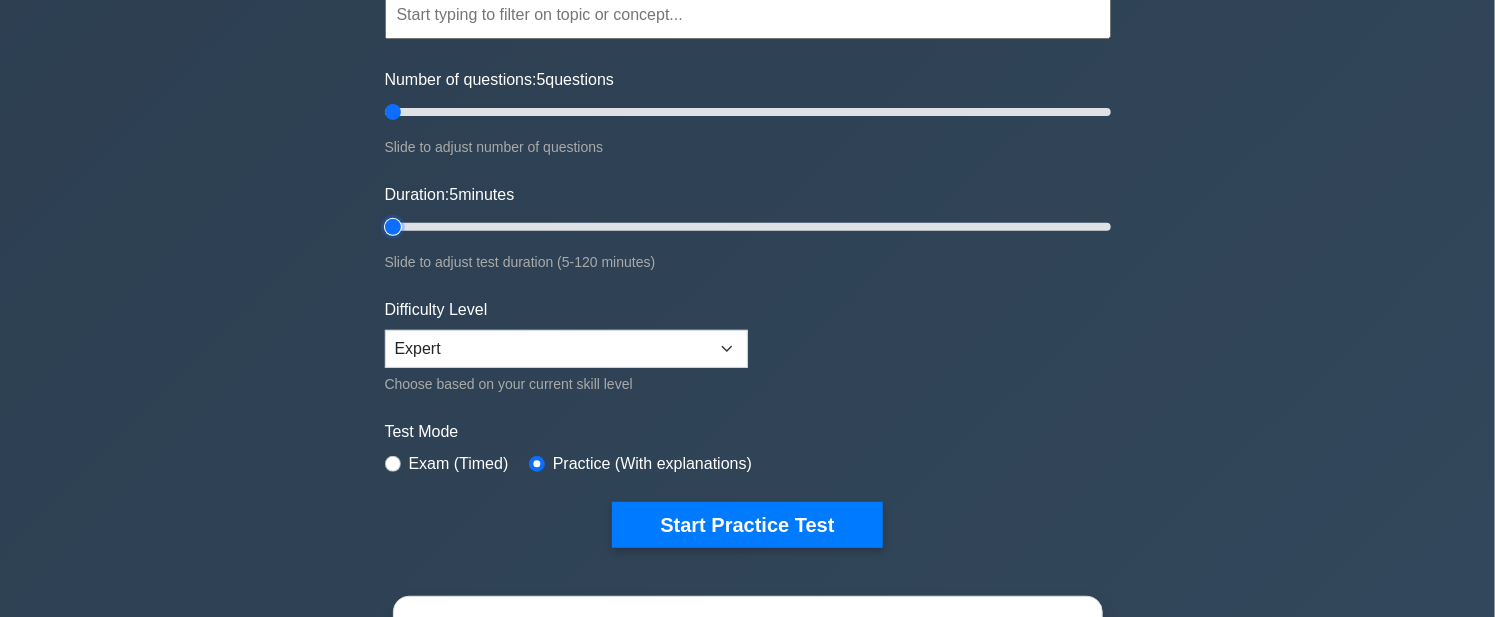 scroll, scrollTop: 228, scrollLeft: 0, axis: vertical 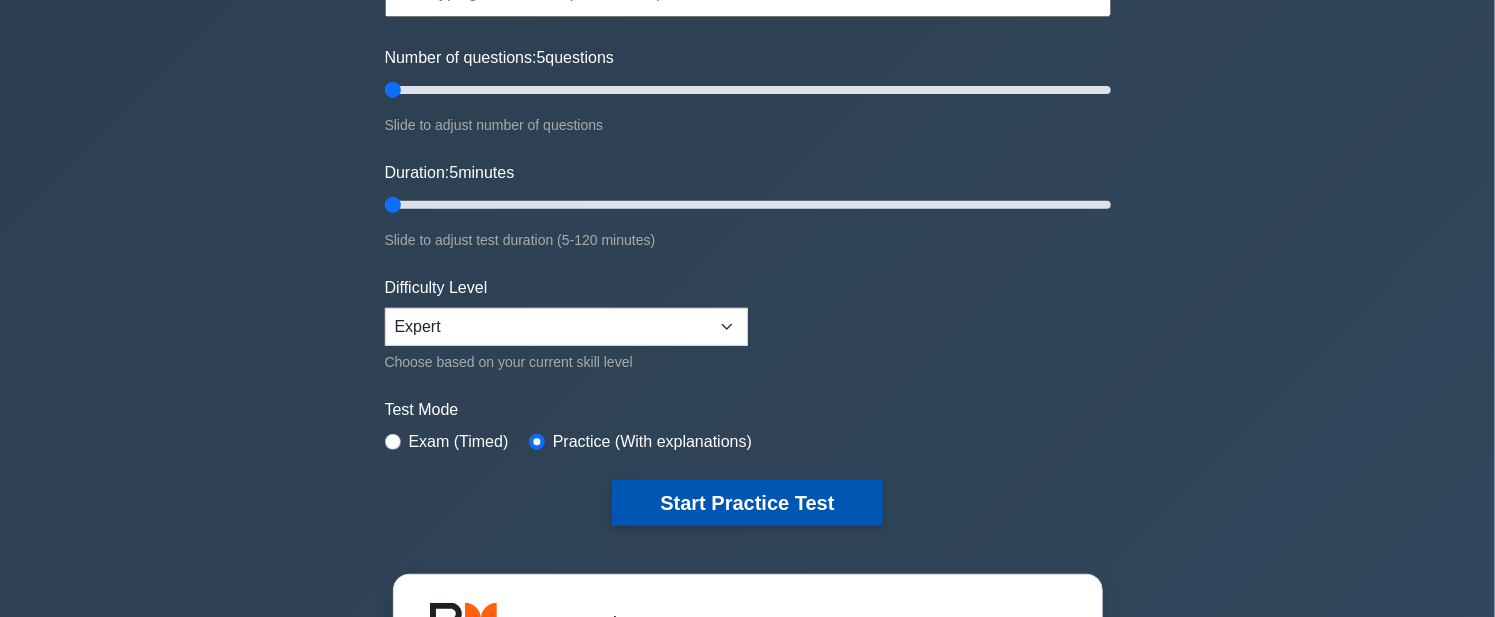 click on "Start Practice Test" at bounding box center (747, 503) 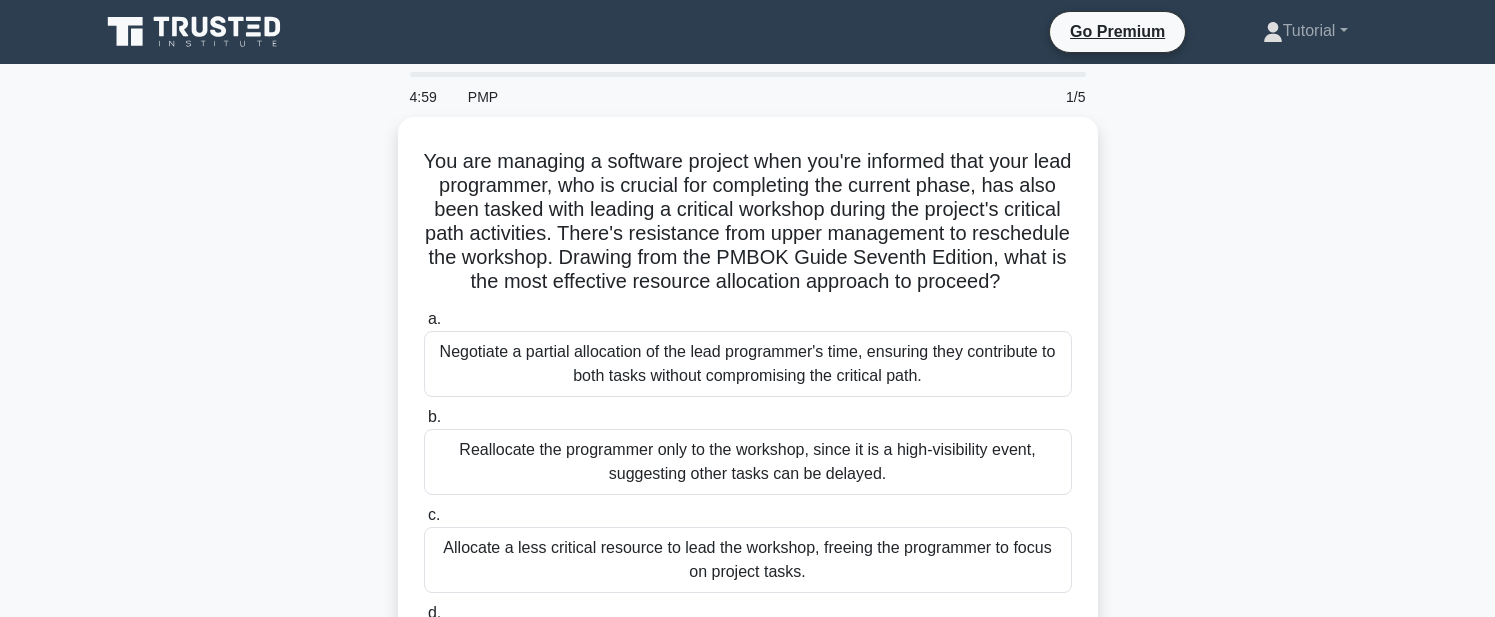 scroll, scrollTop: 0, scrollLeft: 0, axis: both 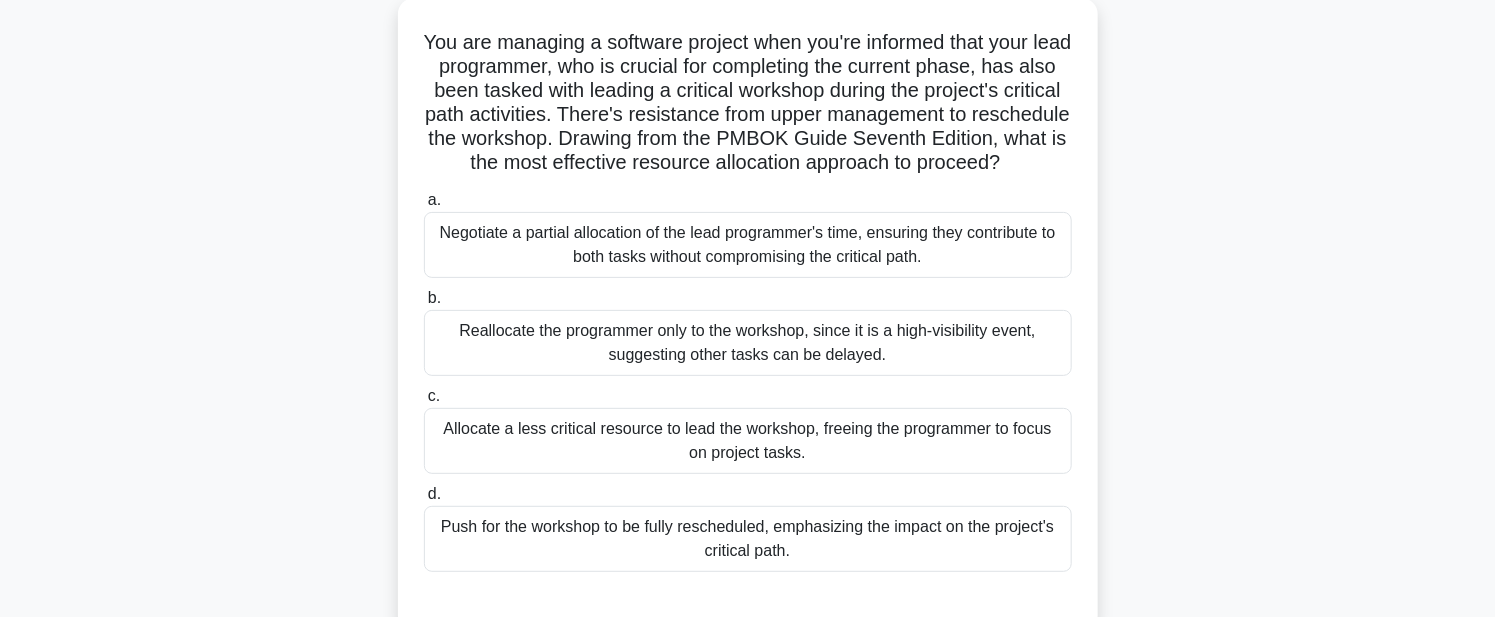 click on "Negotiate a partial allocation of the lead programmer's time, ensuring they contribute to both tasks without compromising the critical path." at bounding box center (748, 245) 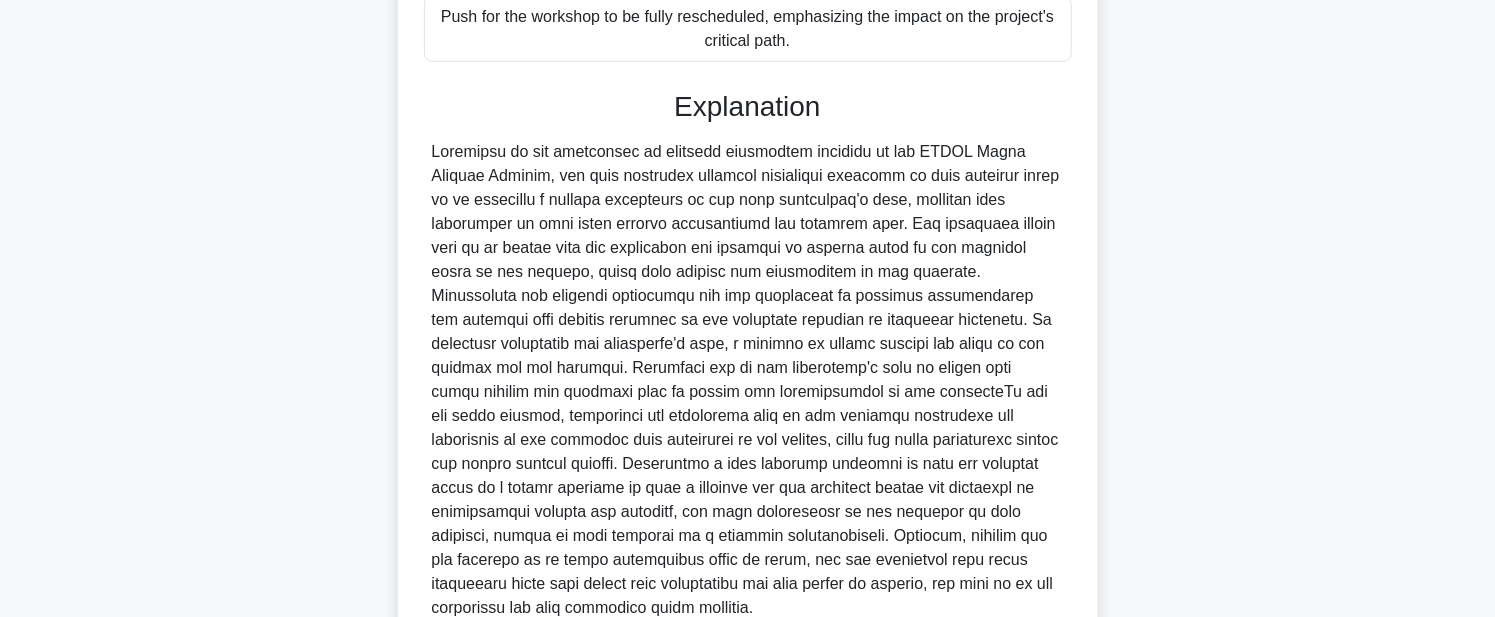 scroll, scrollTop: 807, scrollLeft: 0, axis: vertical 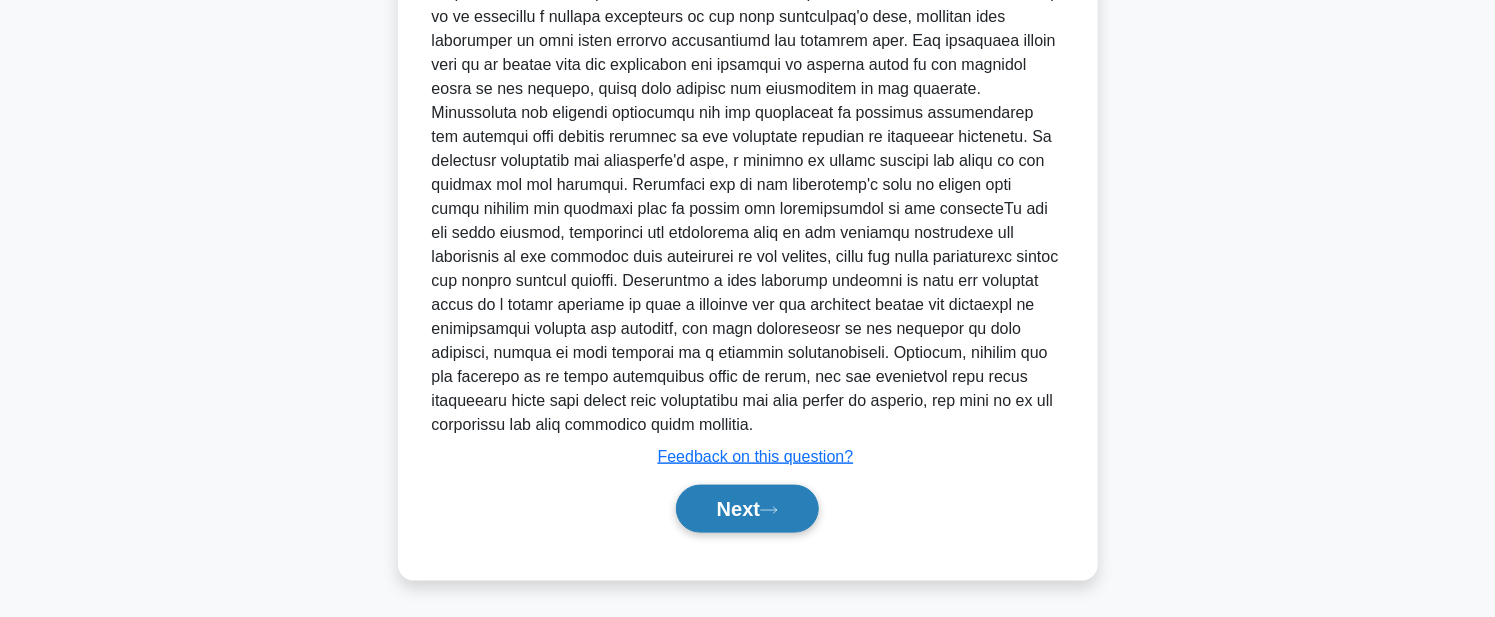 click on "Next" at bounding box center [747, 509] 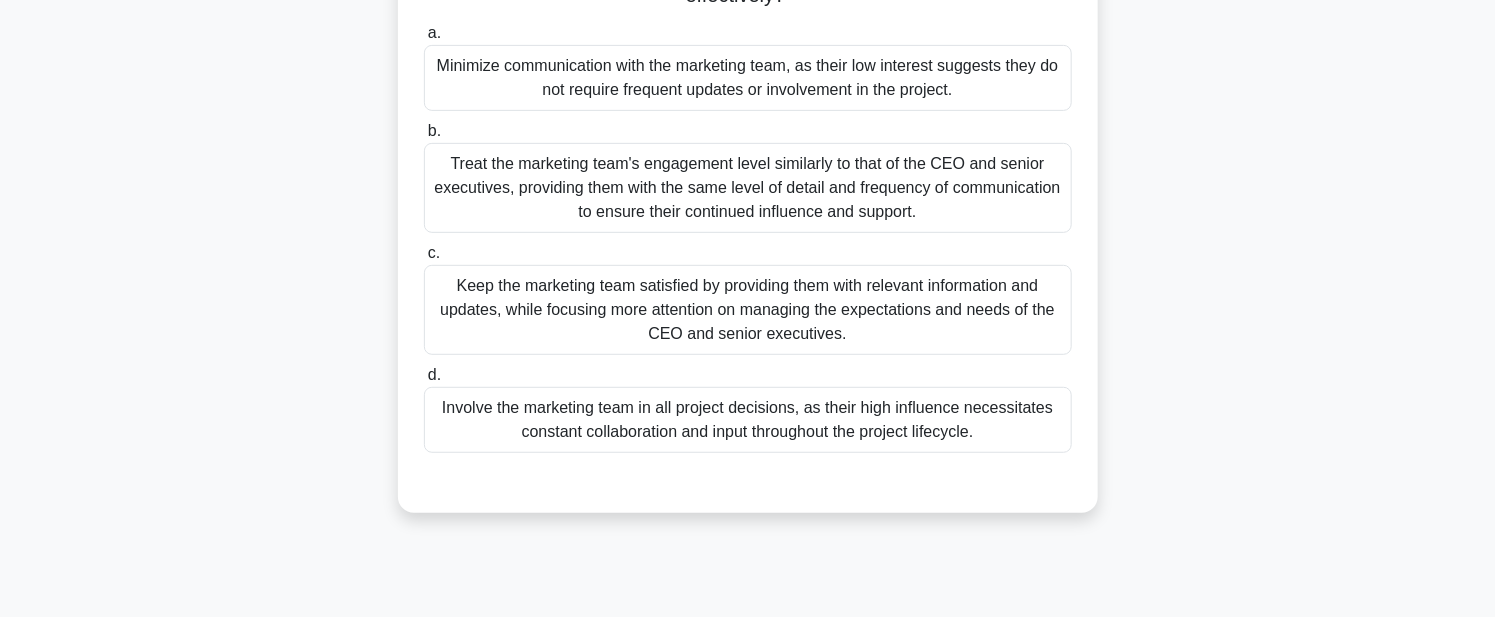 scroll, scrollTop: 342, scrollLeft: 0, axis: vertical 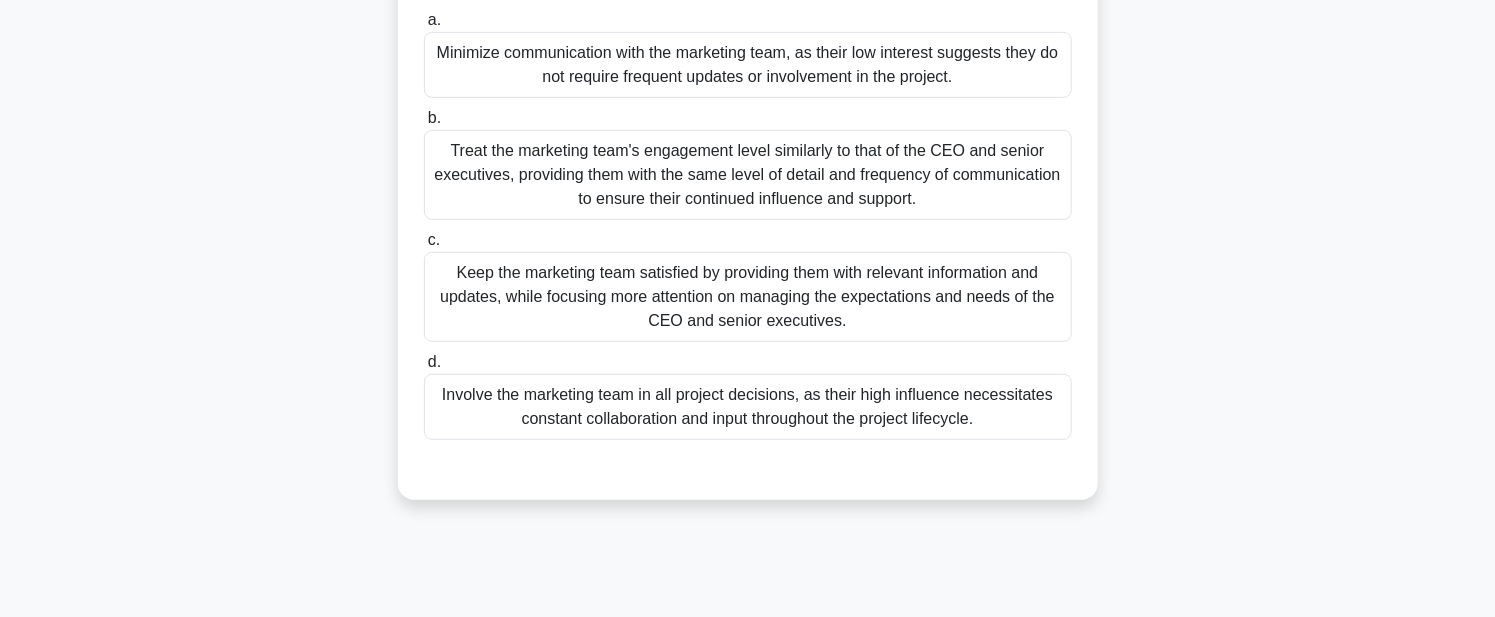 click on "Keep the marketing team satisfied by providing them with relevant information and updates, while focusing more attention on managing the expectations and needs of the CEO and senior executives." at bounding box center [748, 297] 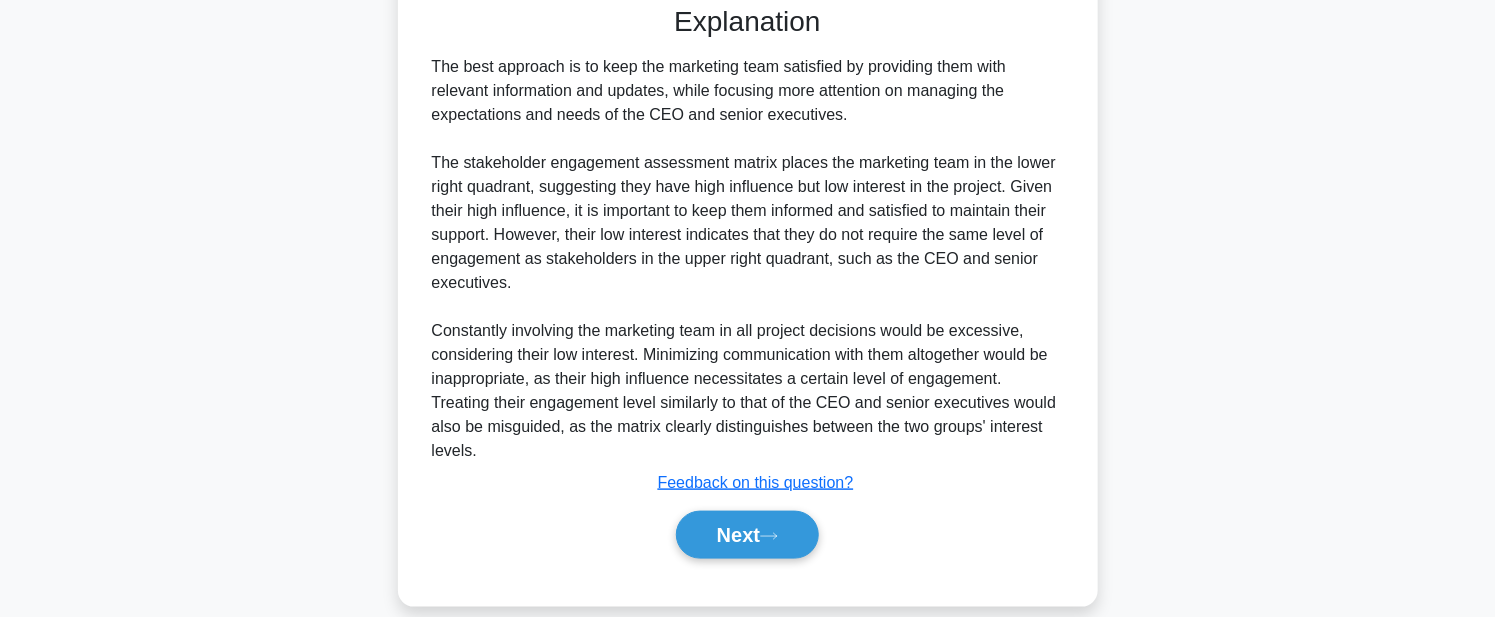 scroll, scrollTop: 807, scrollLeft: 0, axis: vertical 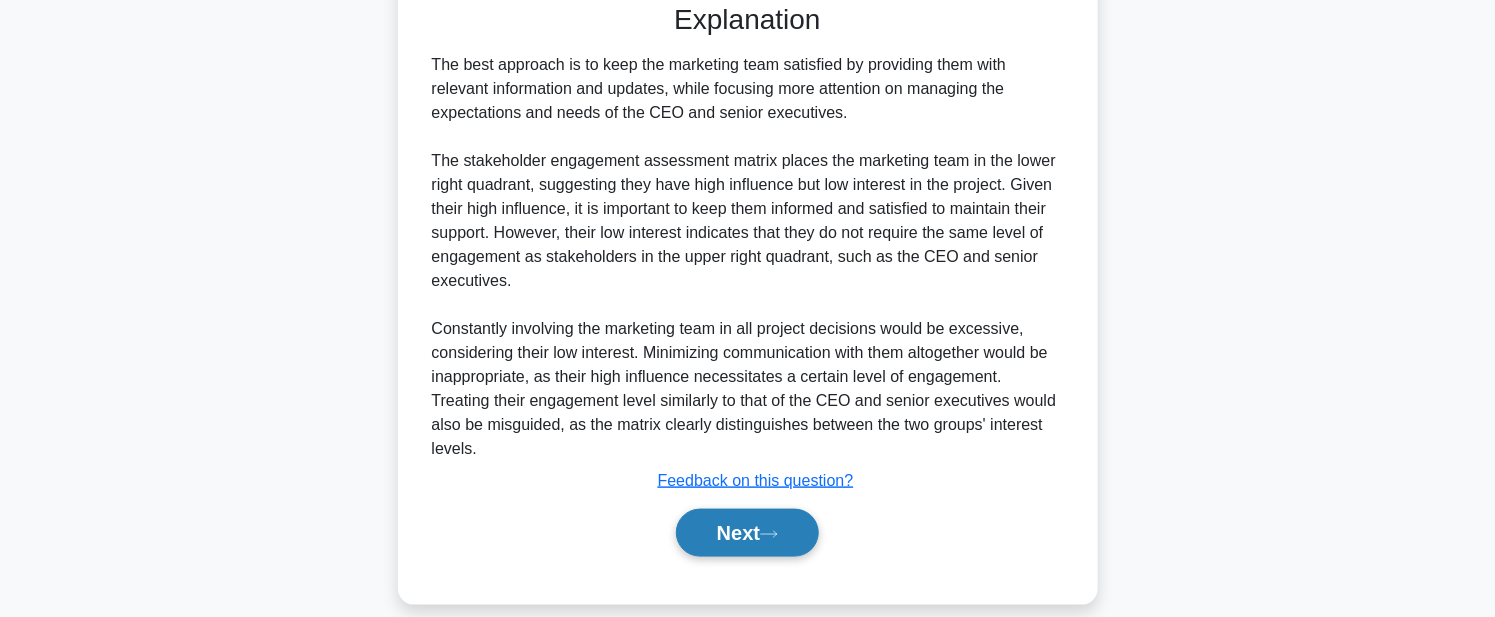click on "Next" at bounding box center [747, 533] 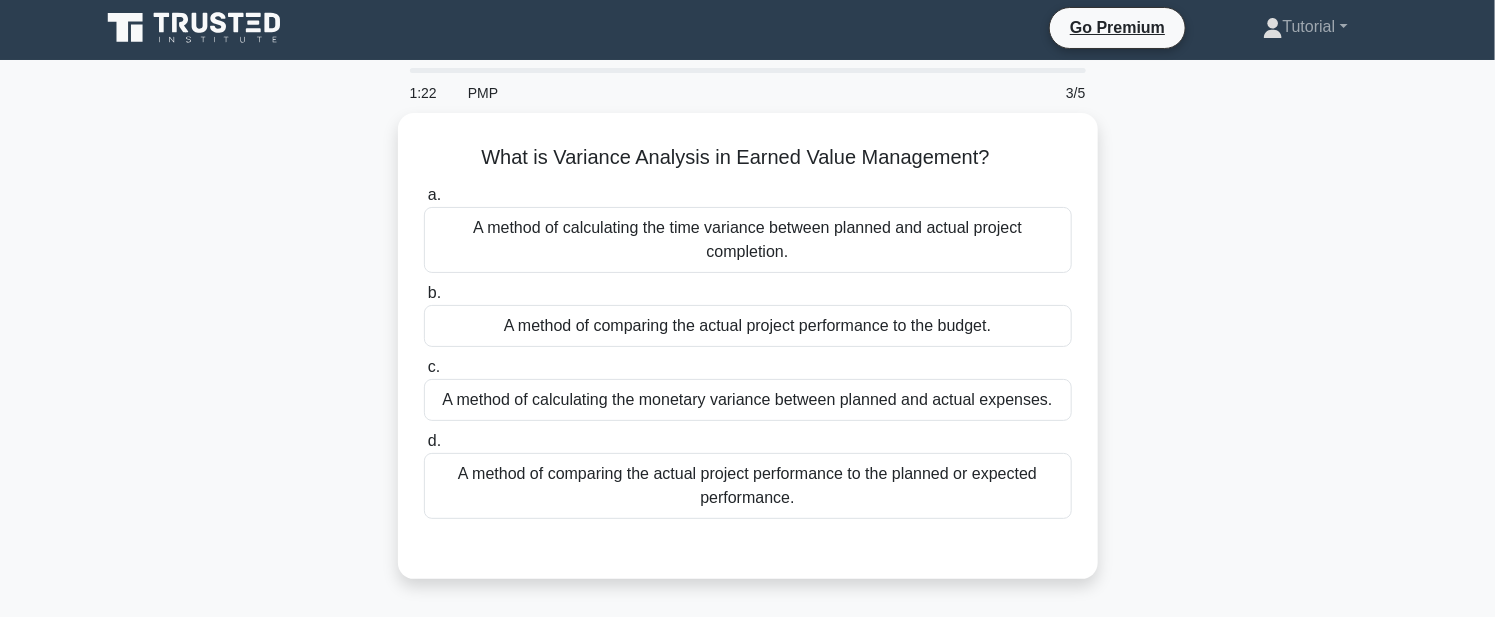 scroll, scrollTop: 0, scrollLeft: 0, axis: both 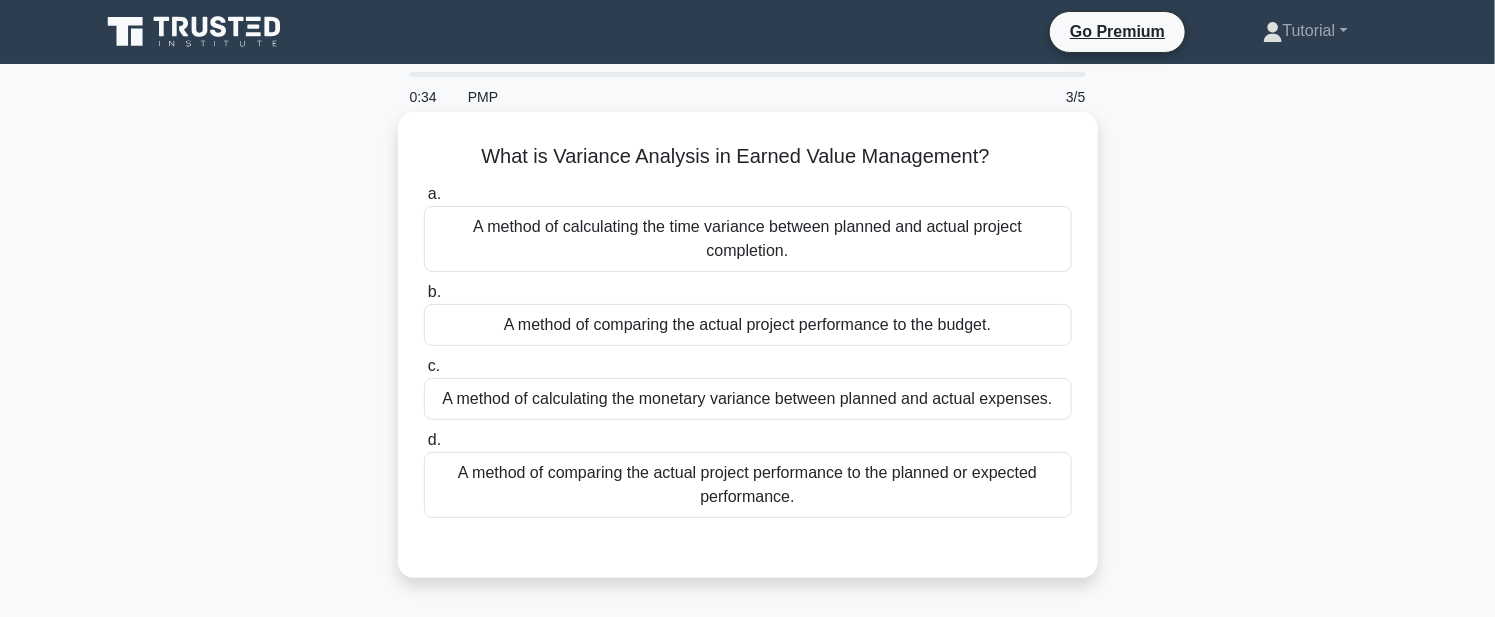 click on "A method of comparing the actual project performance to the planned or expected performance." at bounding box center [748, 485] 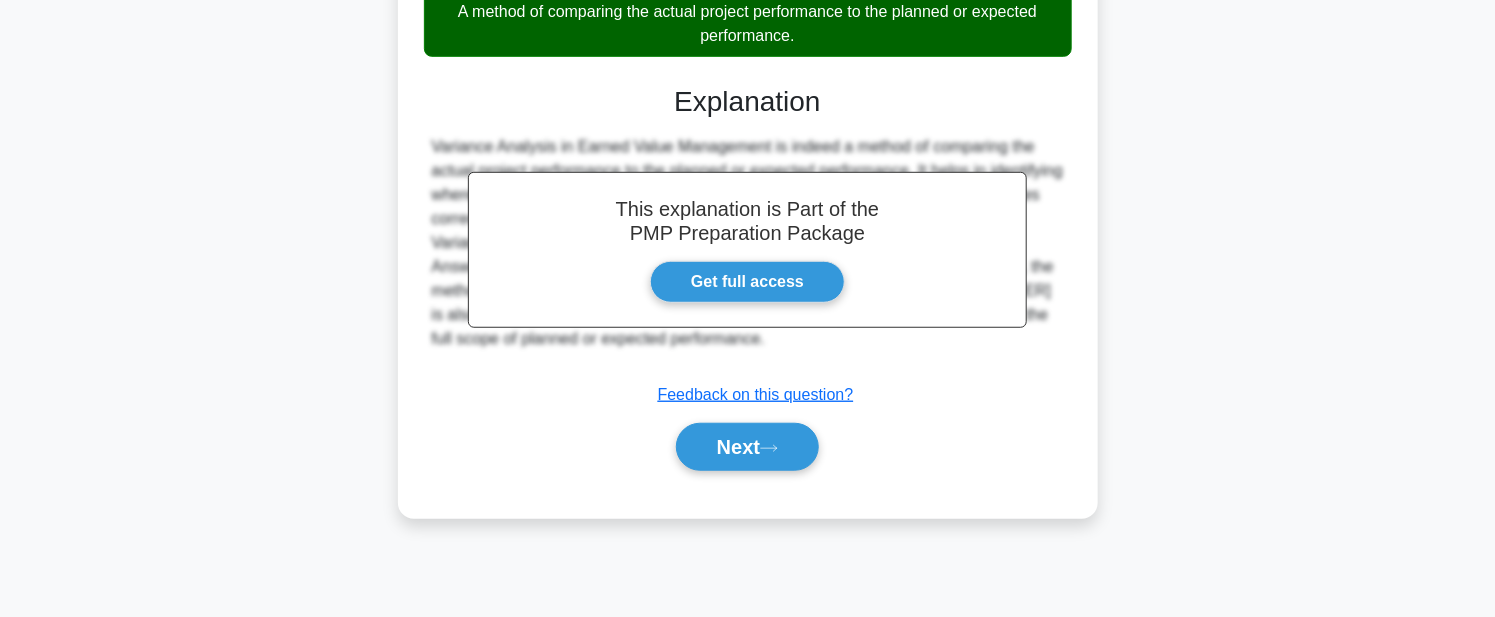 scroll, scrollTop: 462, scrollLeft: 0, axis: vertical 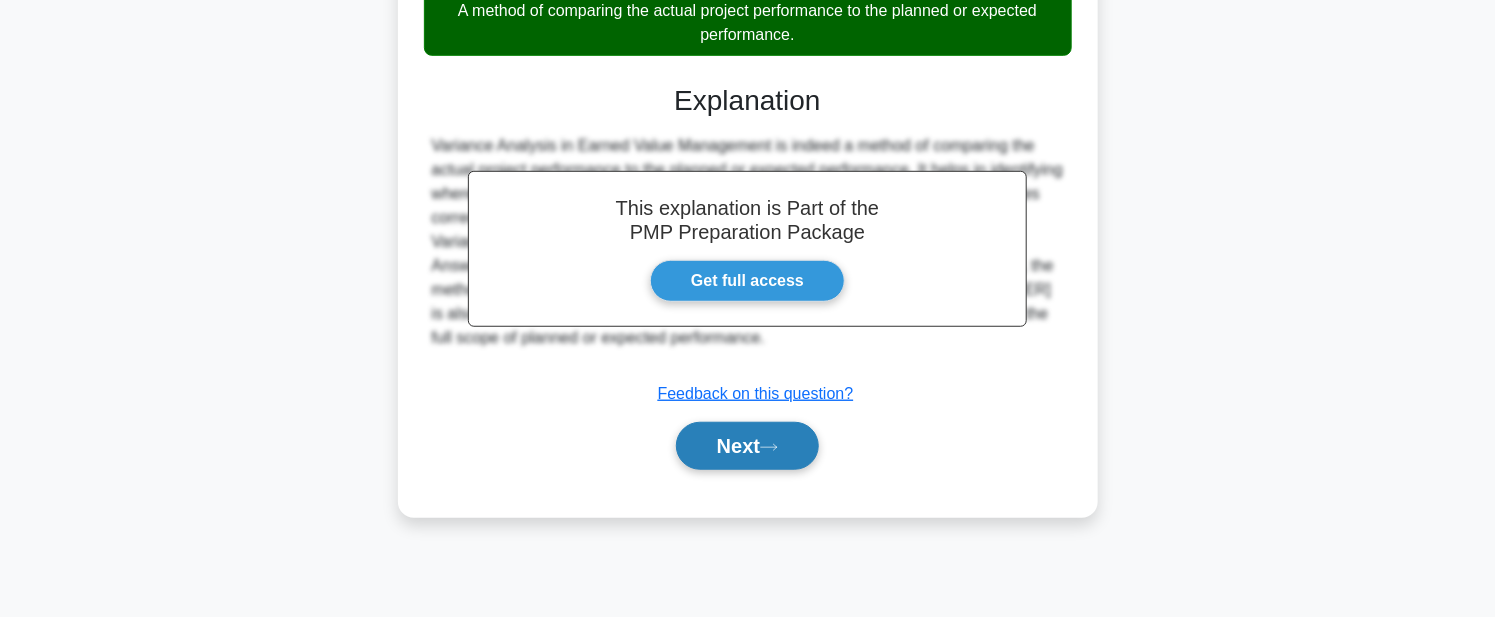 click on "Next" at bounding box center [747, 446] 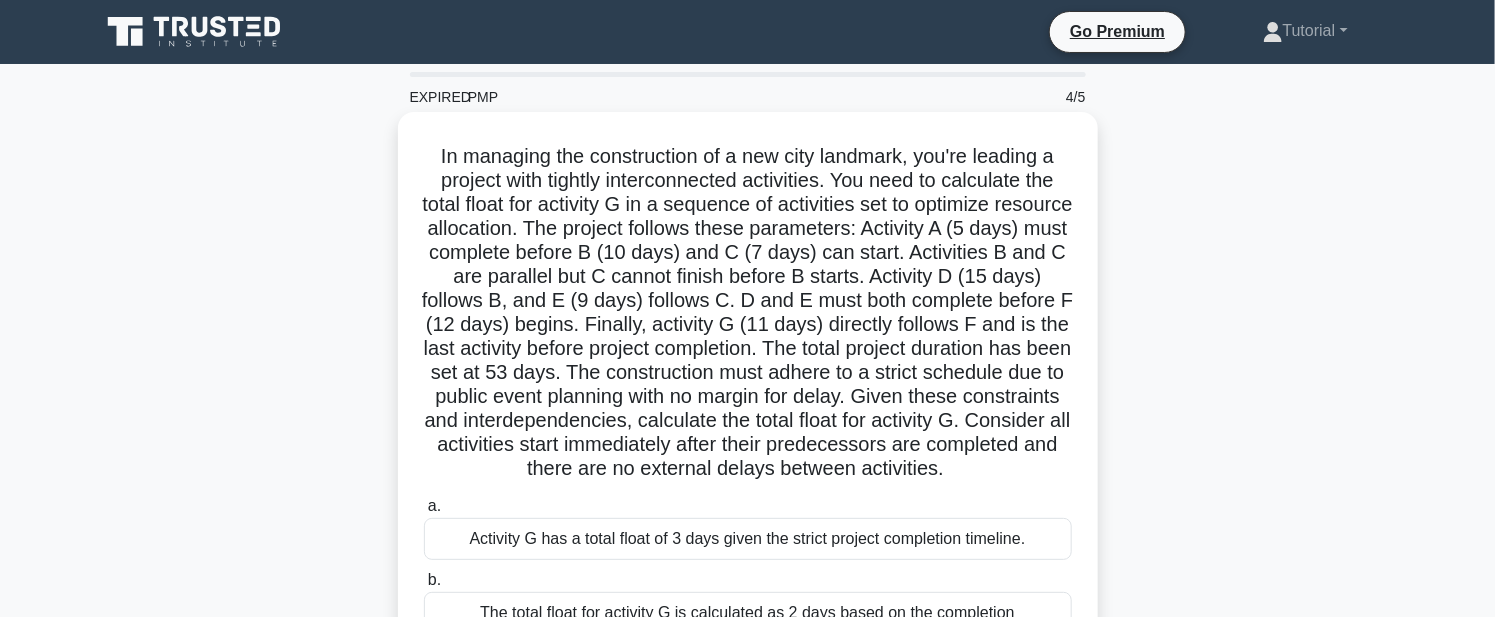 scroll, scrollTop: 0, scrollLeft: 0, axis: both 